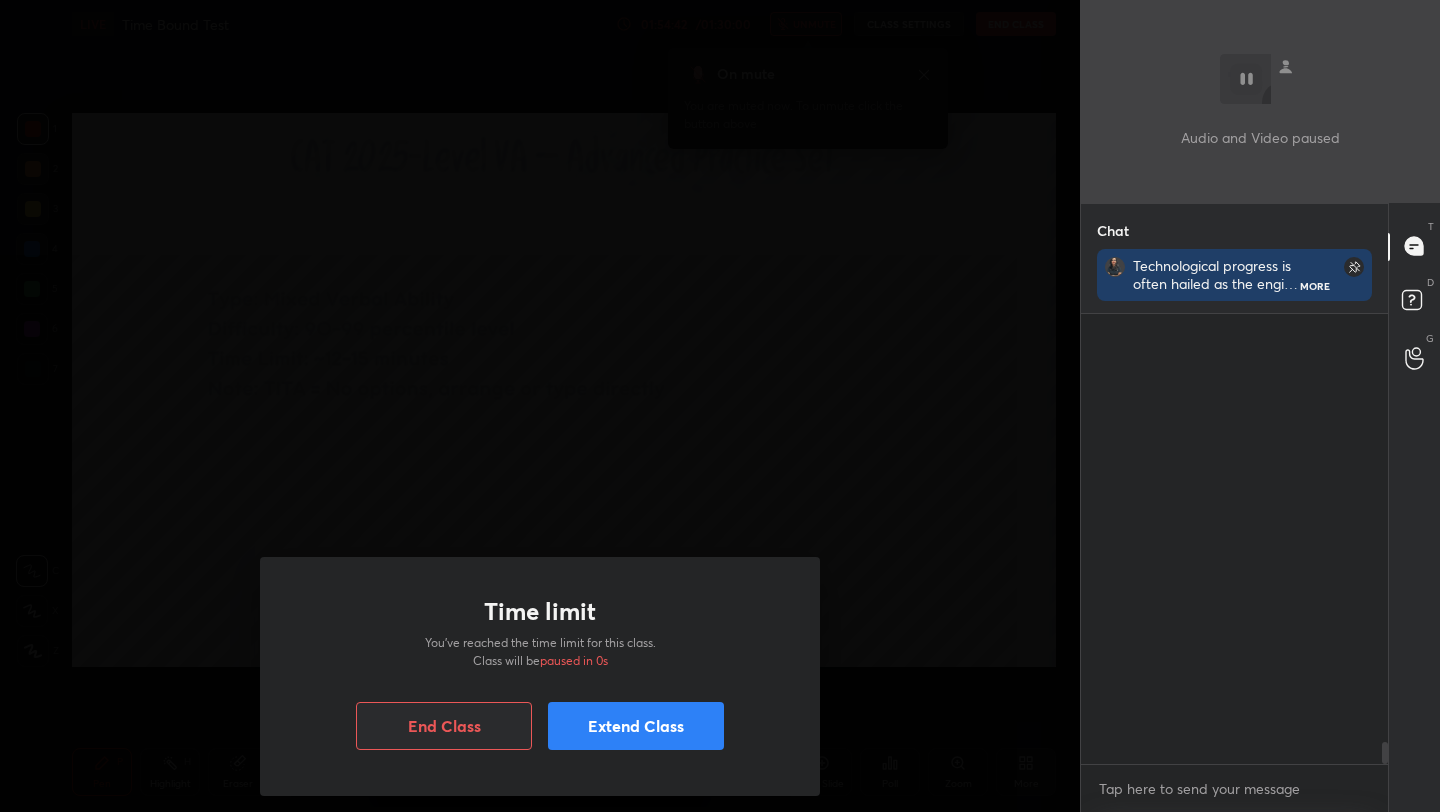 scroll, scrollTop: 0, scrollLeft: 0, axis: both 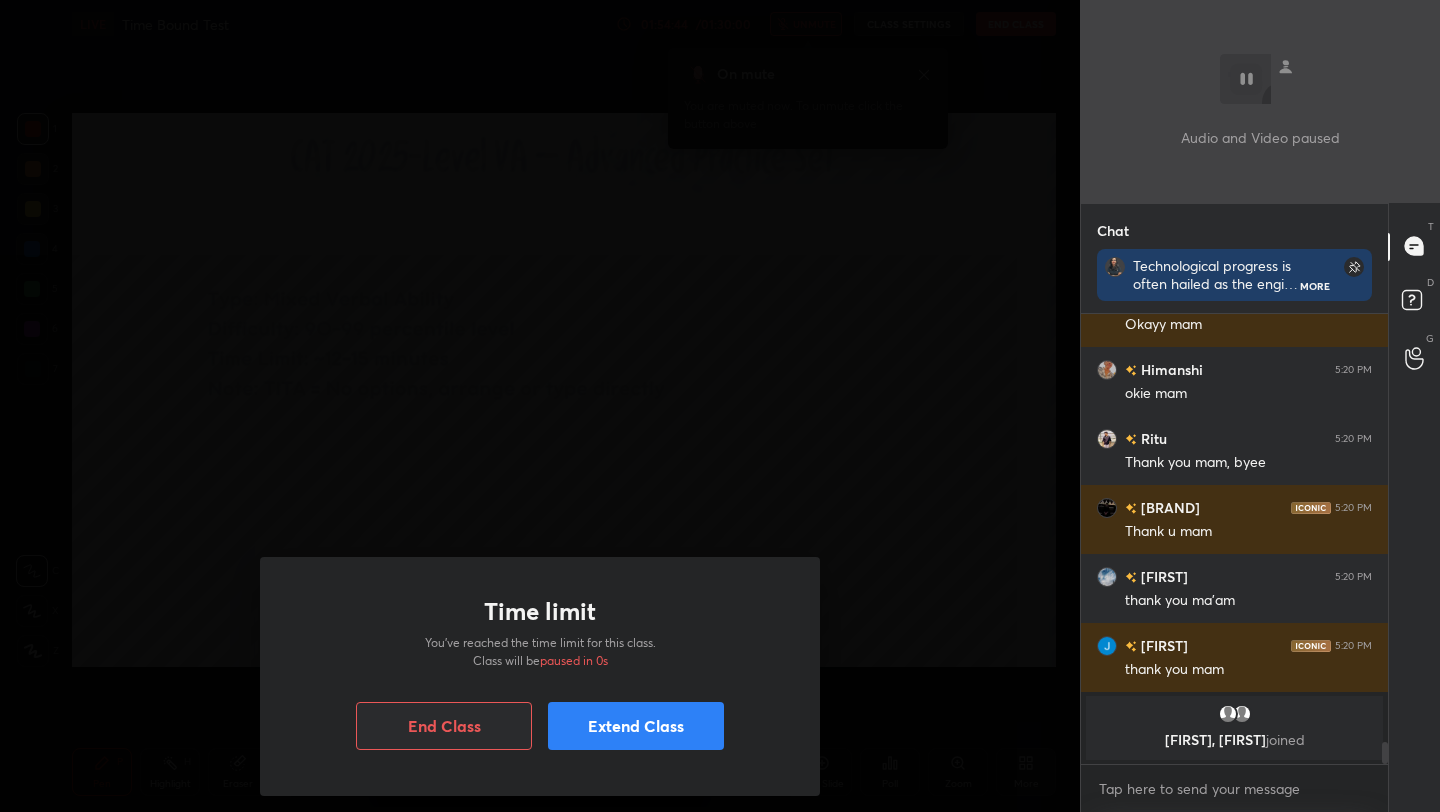 click on "End Class" at bounding box center [444, 726] 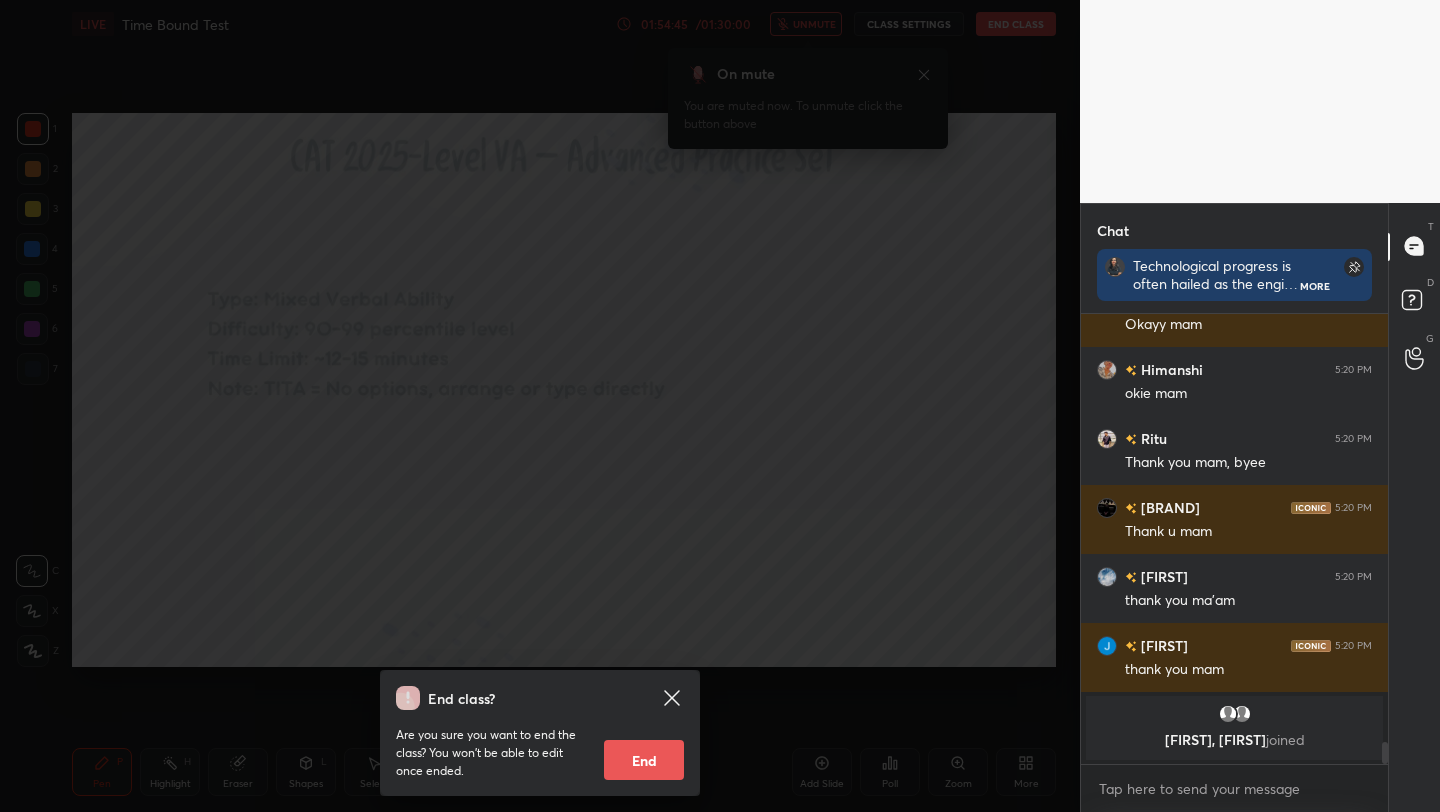 click on "End" at bounding box center [644, 760] 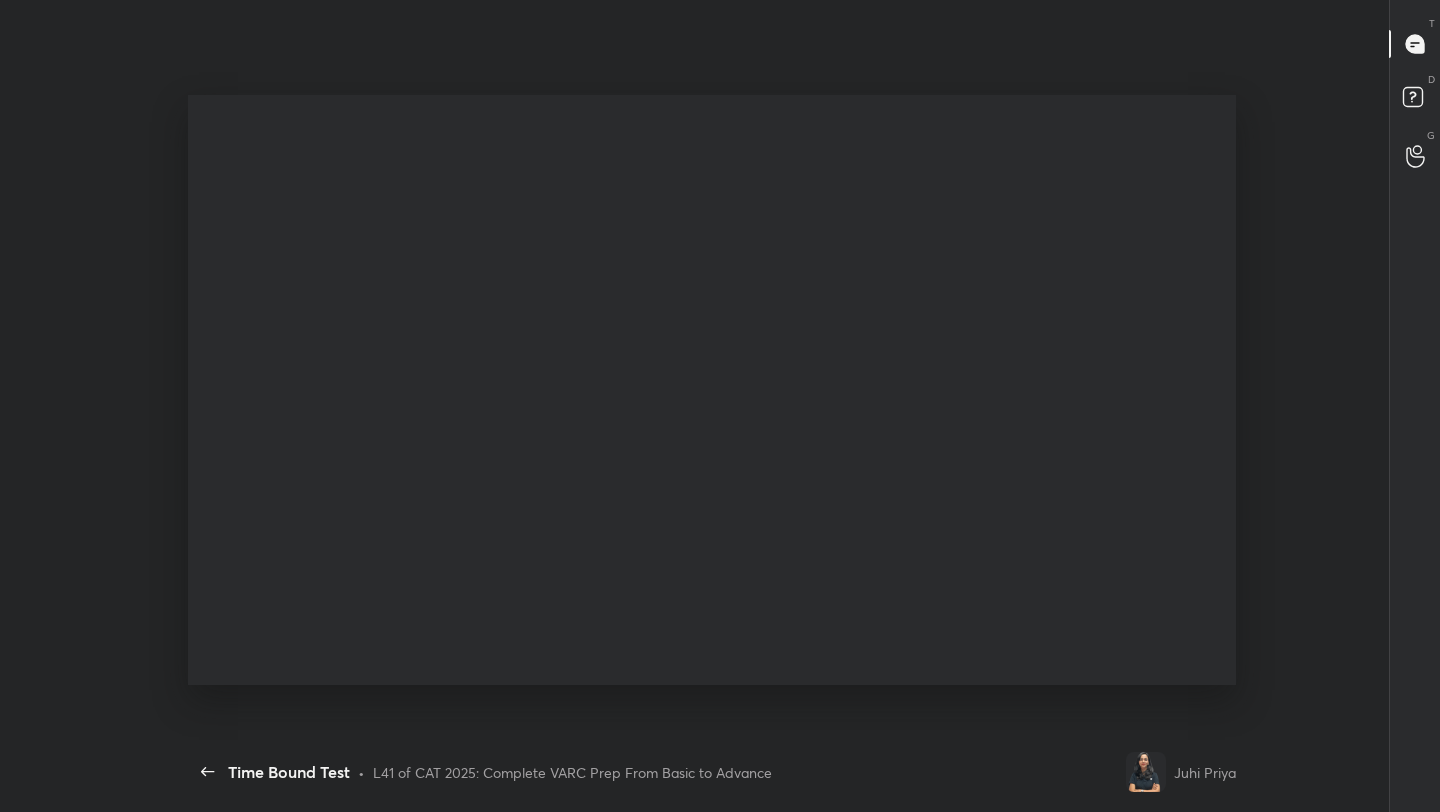 scroll, scrollTop: 99316, scrollLeft: 98933, axis: both 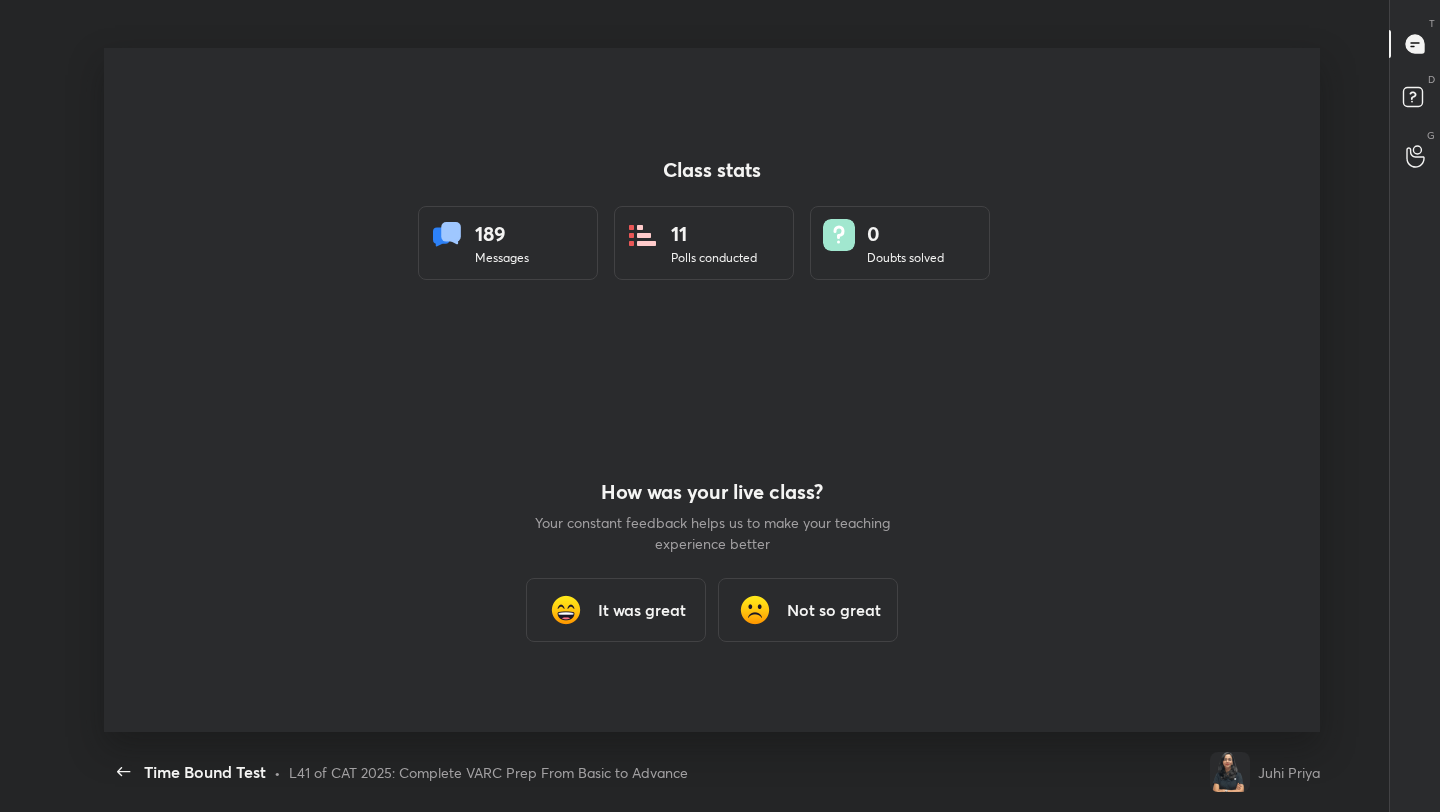 click on "It was great" at bounding box center [642, 610] 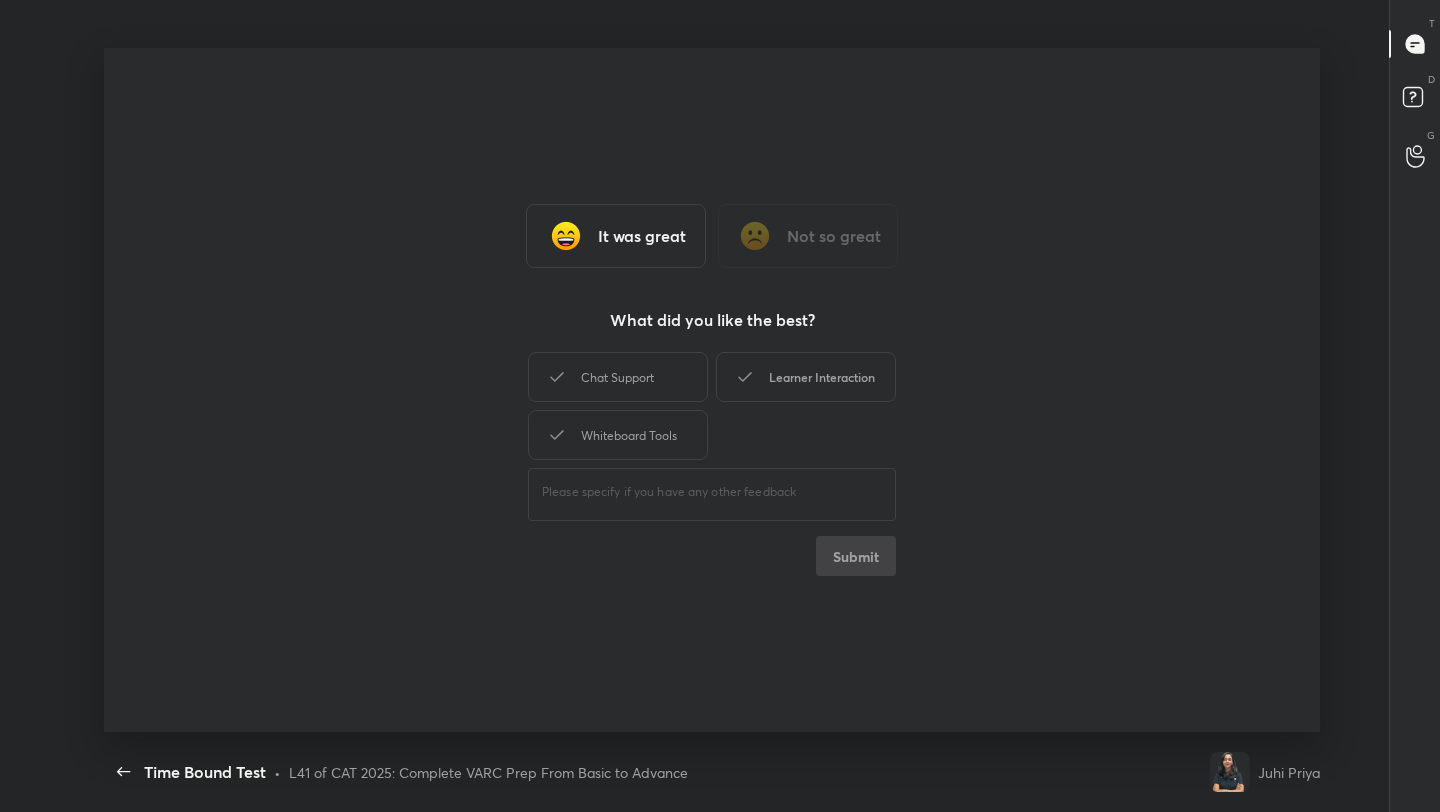 click on "Learner Interaction" at bounding box center [806, 377] 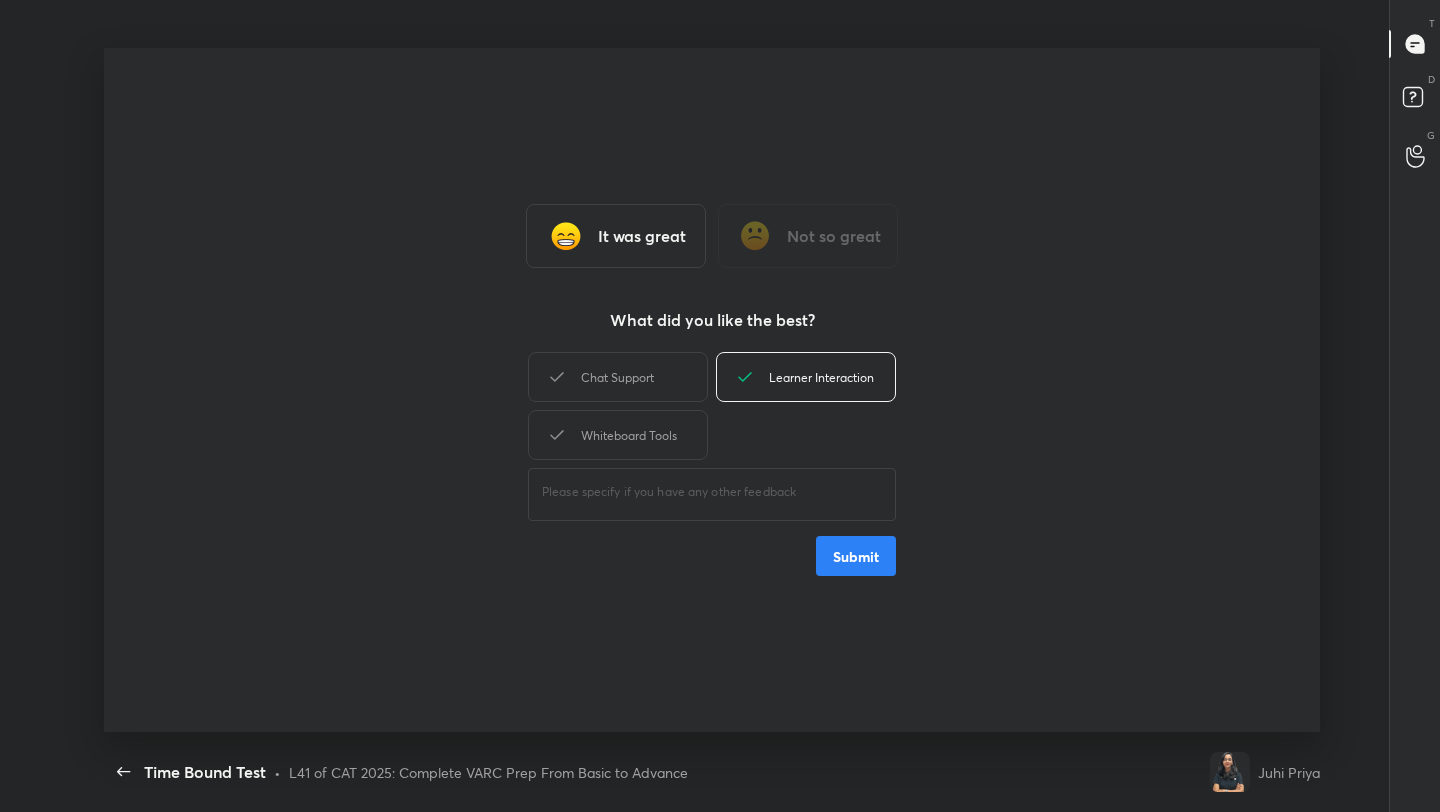 click on "Submit" at bounding box center [856, 556] 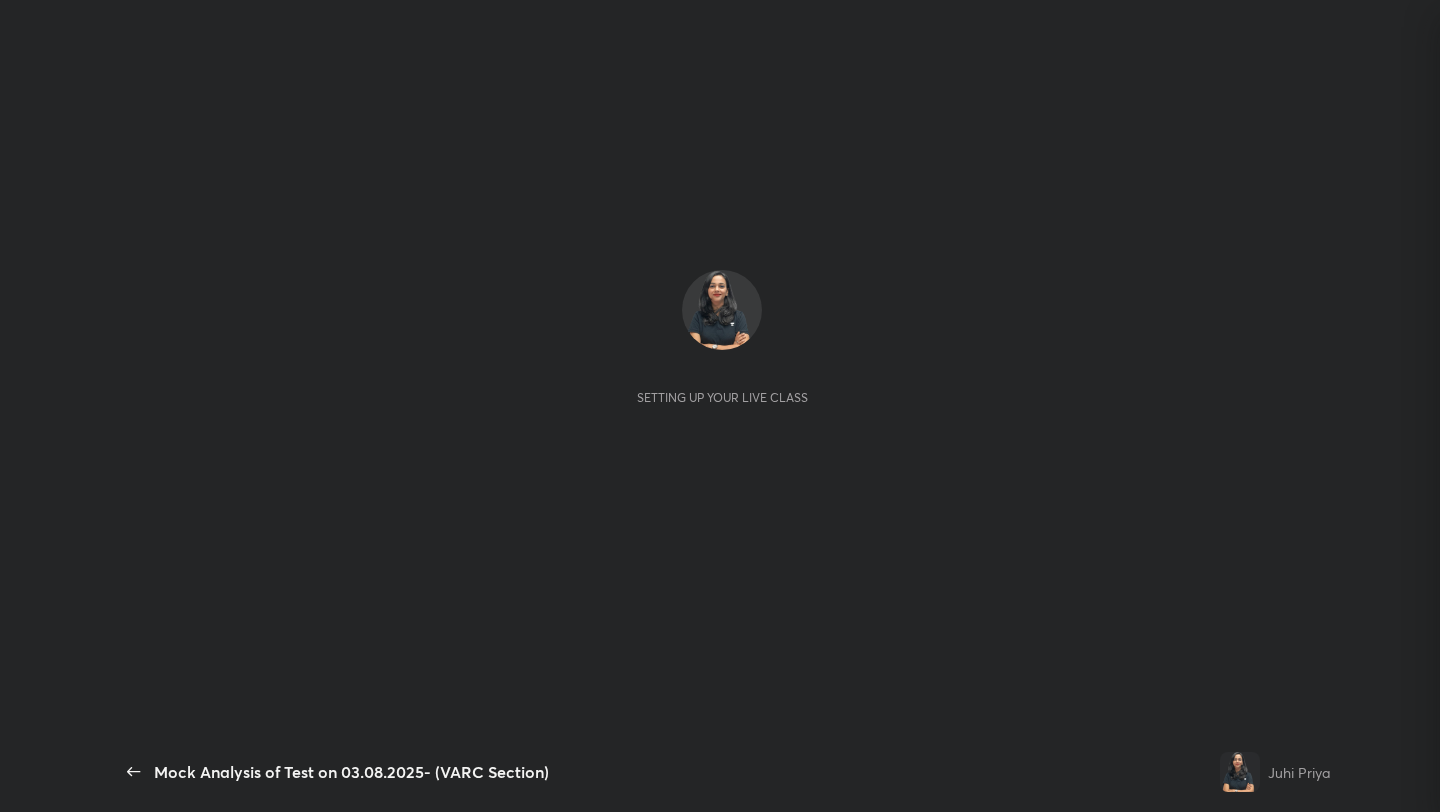 scroll, scrollTop: 0, scrollLeft: 0, axis: both 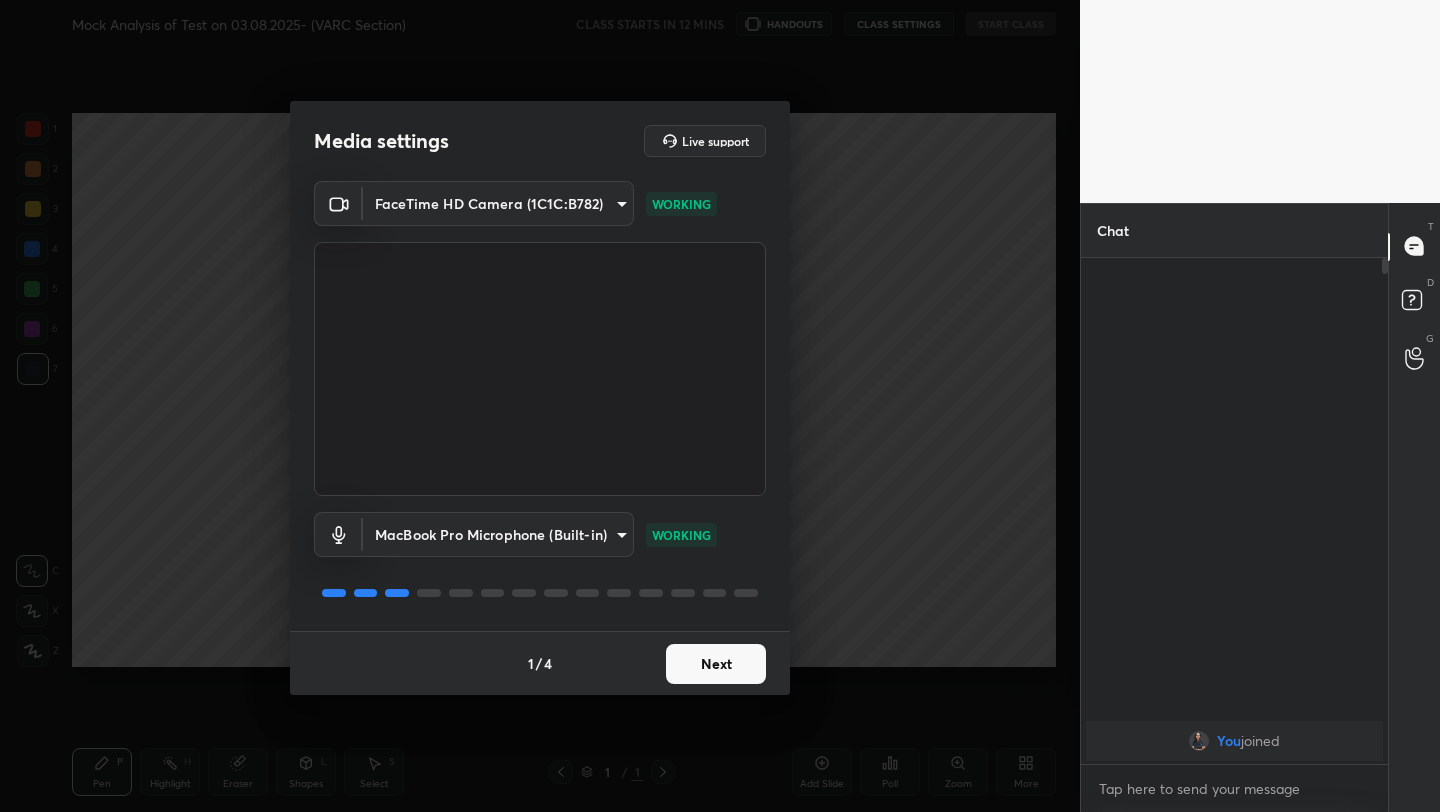 click on "Media settings Live support FaceTime HD Camera (1C1C:B782) 1d48eded93fea780d29e2ec71f0df636e949218609e8b8c5e2005ca3e1d48dc9 WORKING MacBook Pro Microphone (Built-in) 2a153d32121f0526cc37b6597a4793737e8306c580f148fc17c4429f98824c15 WORKING 1 / 4 Next" at bounding box center (540, 406) 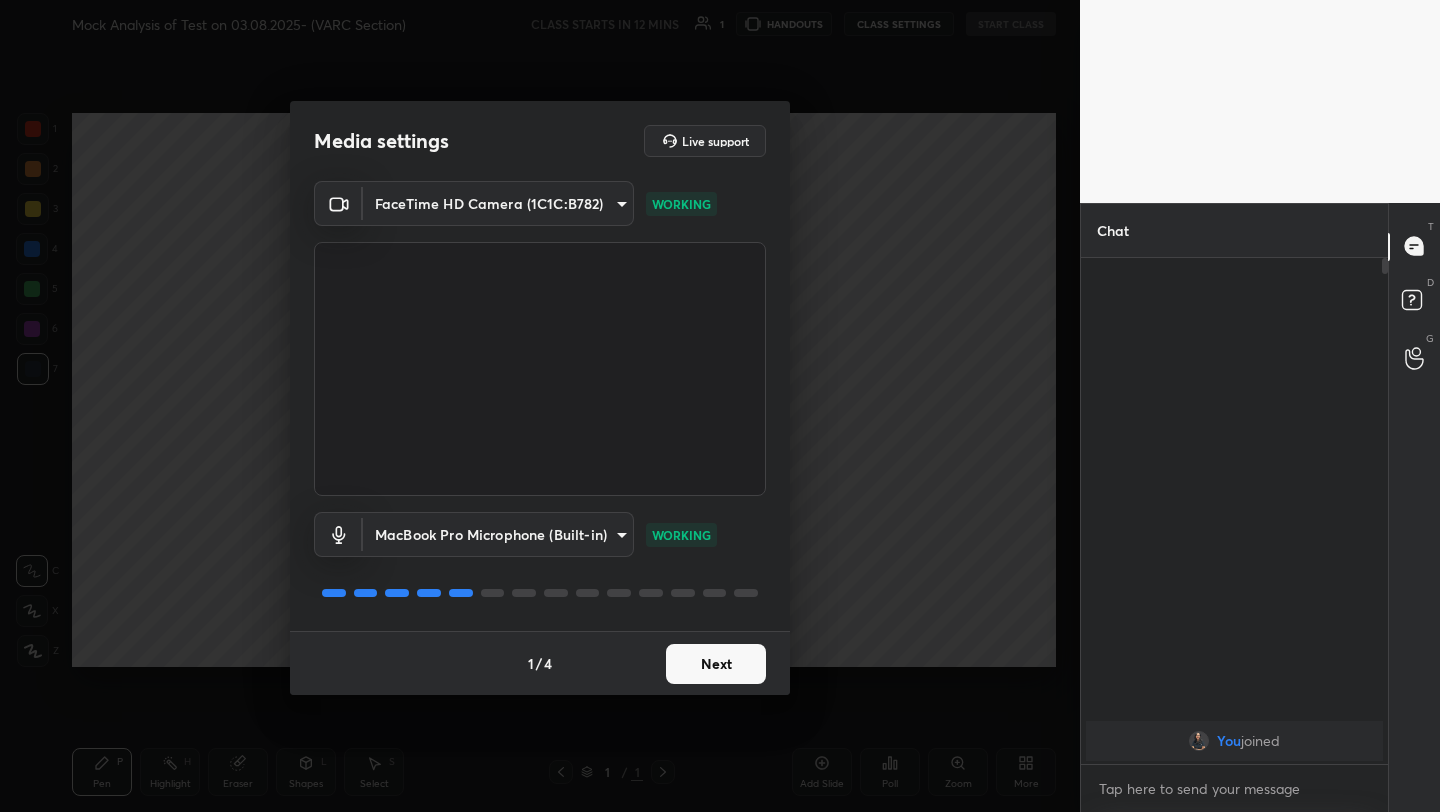 click on "Media settings Live support FaceTime HD Camera (1C1C:B782) 1d48eded93fea780d29e2ec71f0df636e949218609e8b8c5e2005ca3e1d48dc9 WORKING MacBook Pro Microphone (Built-in) 2a153d32121f0526cc37b6597a4793737e8306c580f148fc17c4429f98824c15 WORKING 1 / 4 Next" at bounding box center (540, 406) 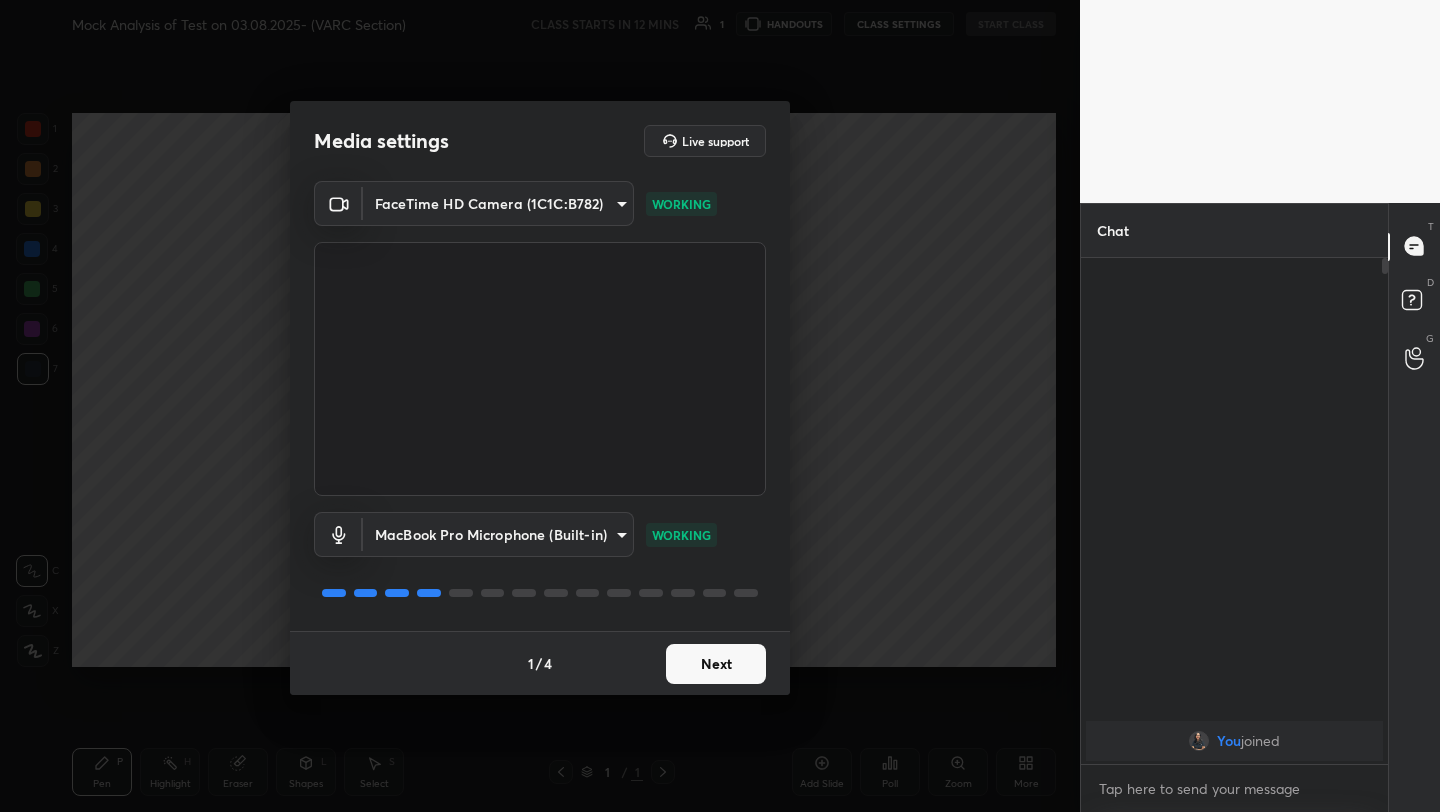 click on "Media settings Live support FaceTime HD Camera (1C1C:B782) 1d48eded93fea780d29e2ec71f0df636e949218609e8b8c5e2005ca3e1d48dc9 WORKING MacBook Pro Microphone (Built-in) 2a153d32121f0526cc37b6597a4793737e8306c580f148fc17c4429f98824c15 WORKING 1 / 4 Next" at bounding box center (540, 406) 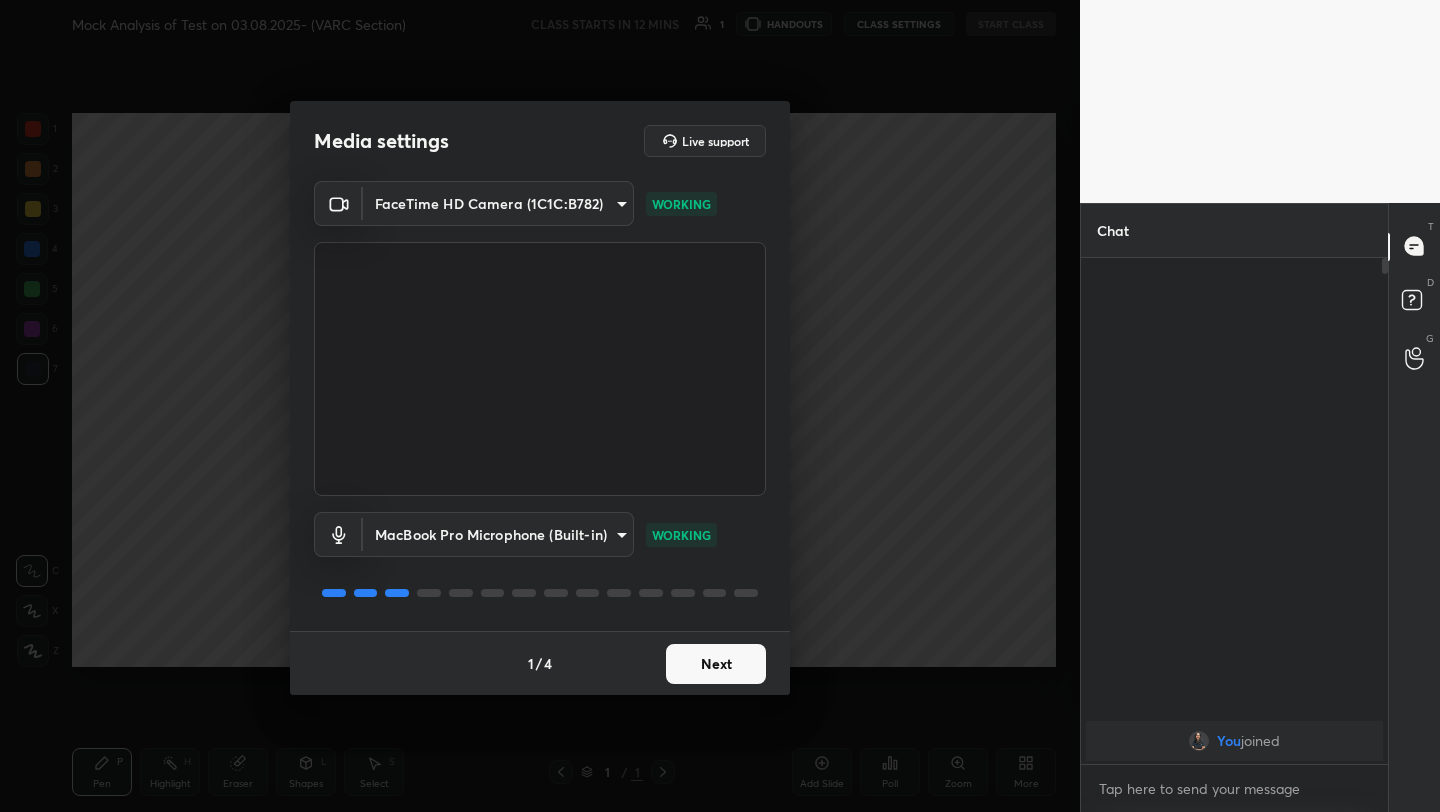 click on "Media settings Live support FaceTime HD Camera (1C1C:B782) 1d48eded93fea780d29e2ec71f0df636e949218609e8b8c5e2005ca3e1d48dc9 WORKING MacBook Pro Microphone (Built-in) 2a153d32121f0526cc37b6597a4793737e8306c580f148fc17c4429f98824c15 WORKING 1 / 4 Next" at bounding box center (540, 406) 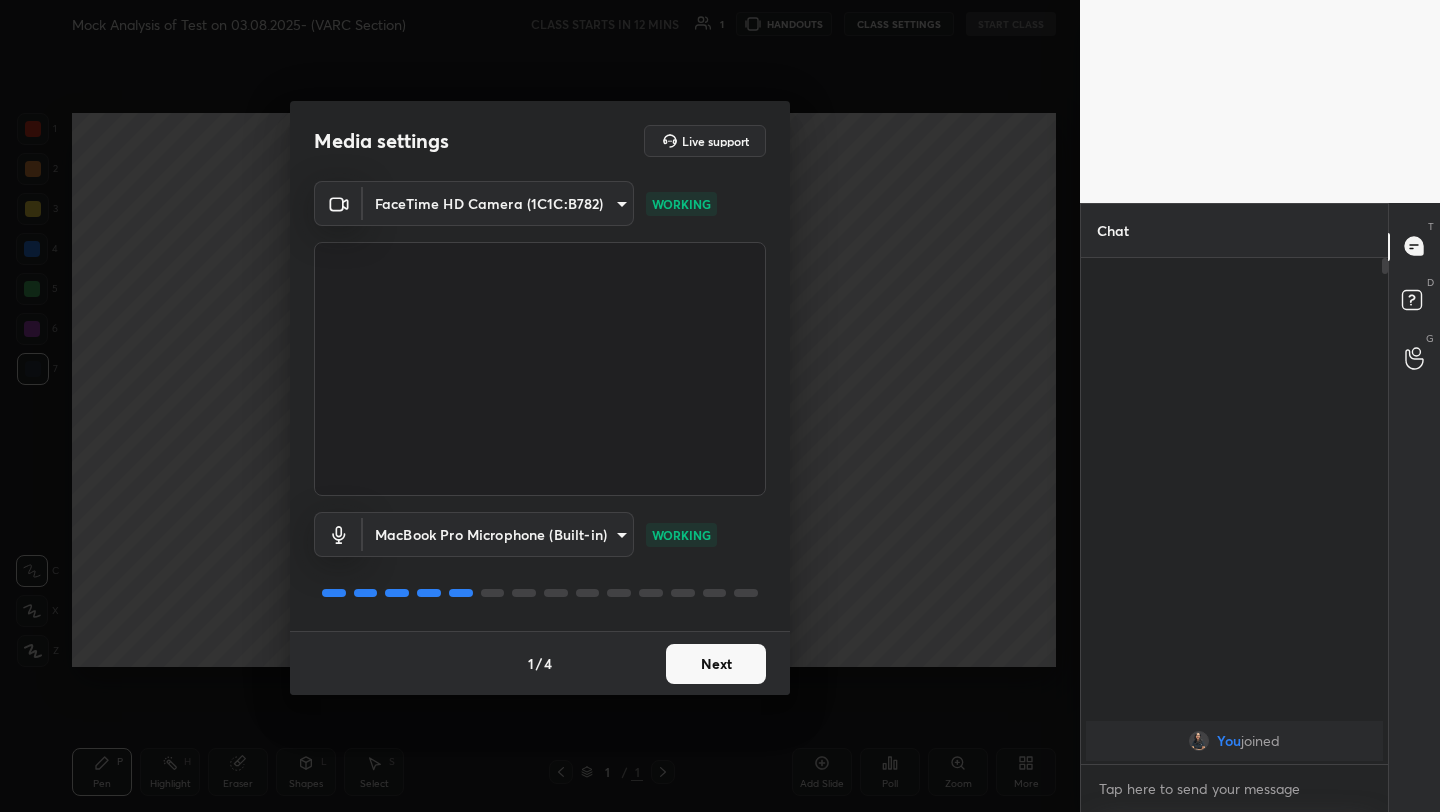 click on "Media settings Live support FaceTime HD Camera (1C1C:B782) 1d48eded93fea780d29e2ec71f0df636e949218609e8b8c5e2005ca3e1d48dc9 WORKING MacBook Pro Microphone (Built-in) 2a153d32121f0526cc37b6597a4793737e8306c580f148fc17c4429f98824c15 WORKING 1 / 4 Next" at bounding box center [540, 406] 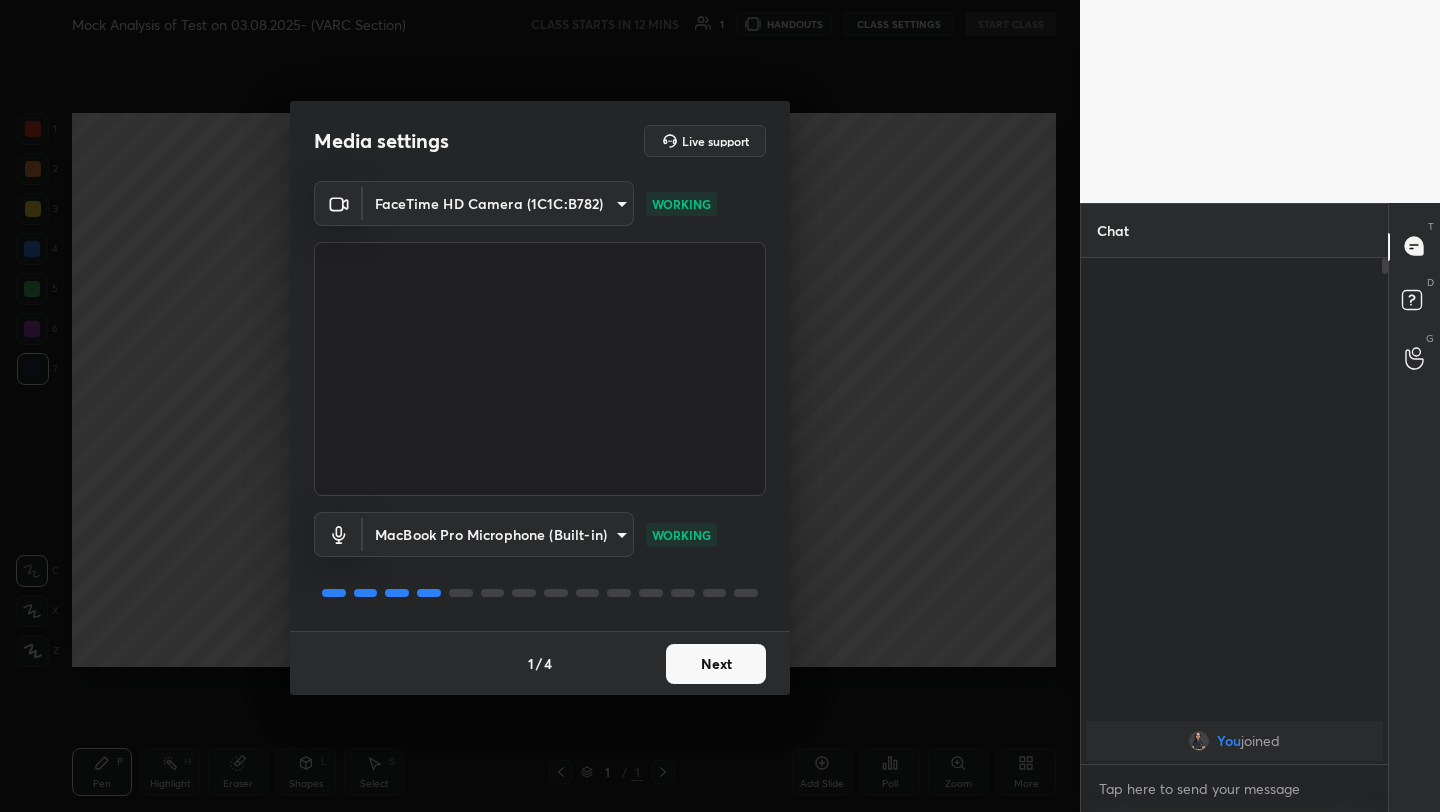click on "Next" at bounding box center (716, 664) 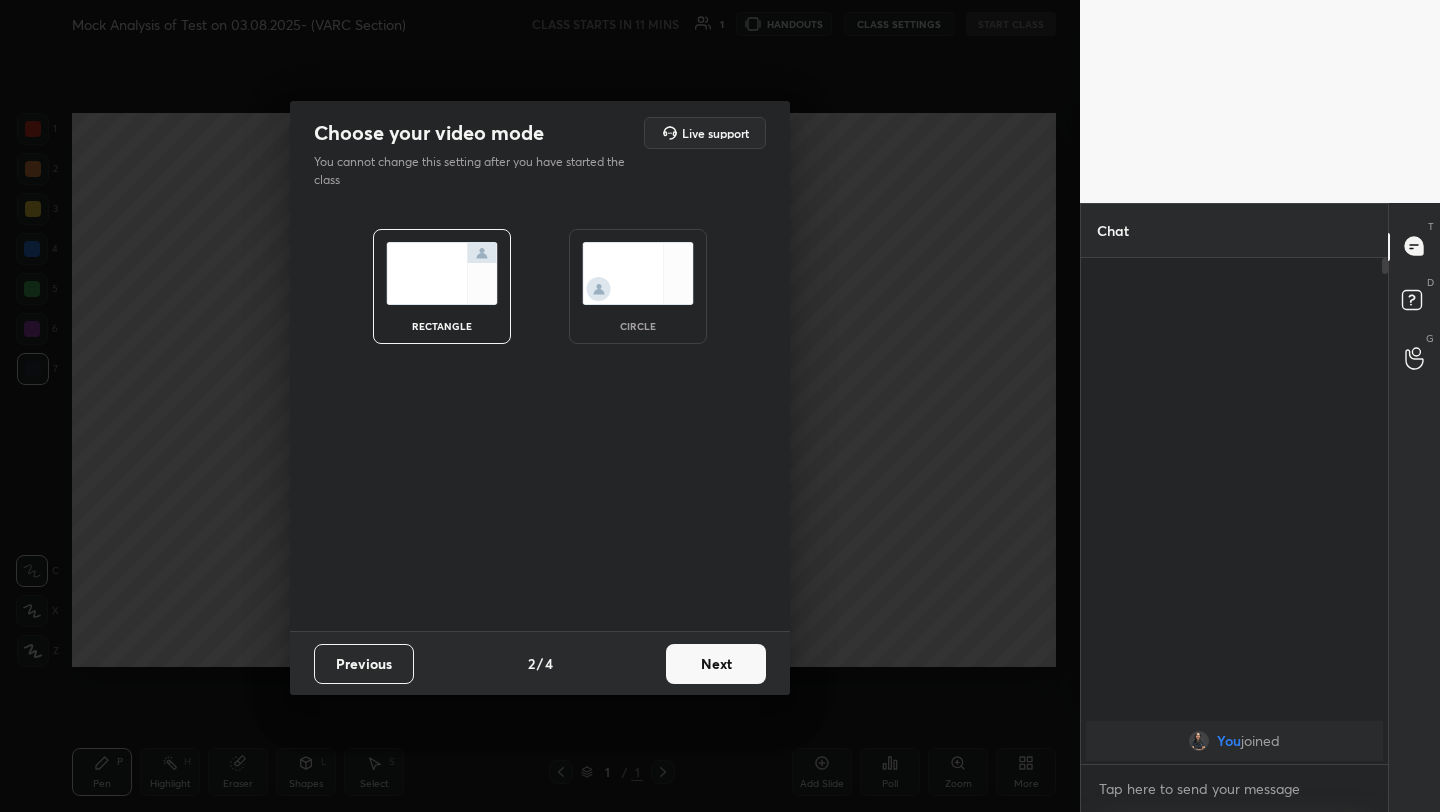 click on "Next" at bounding box center (716, 664) 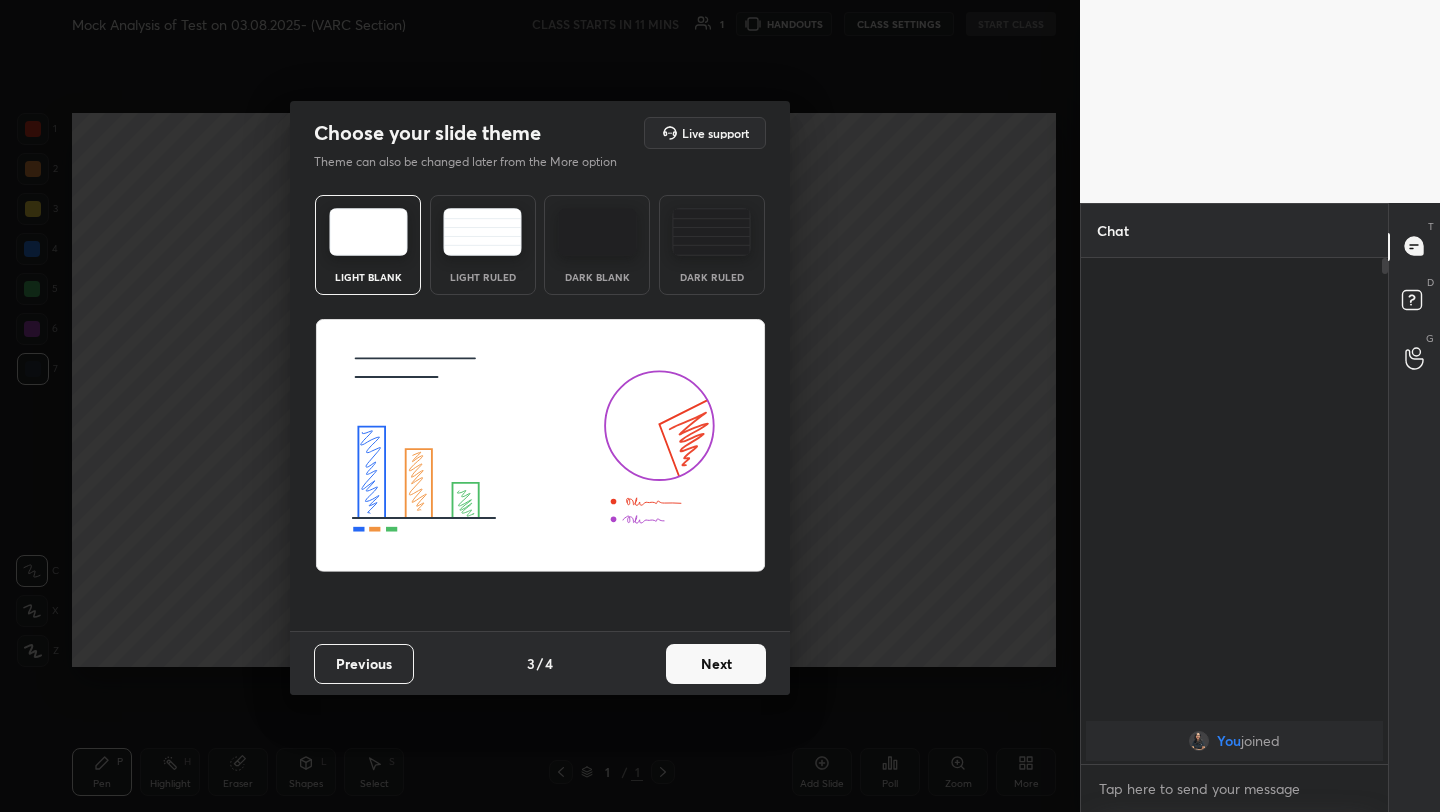 click on "Next" at bounding box center [716, 664] 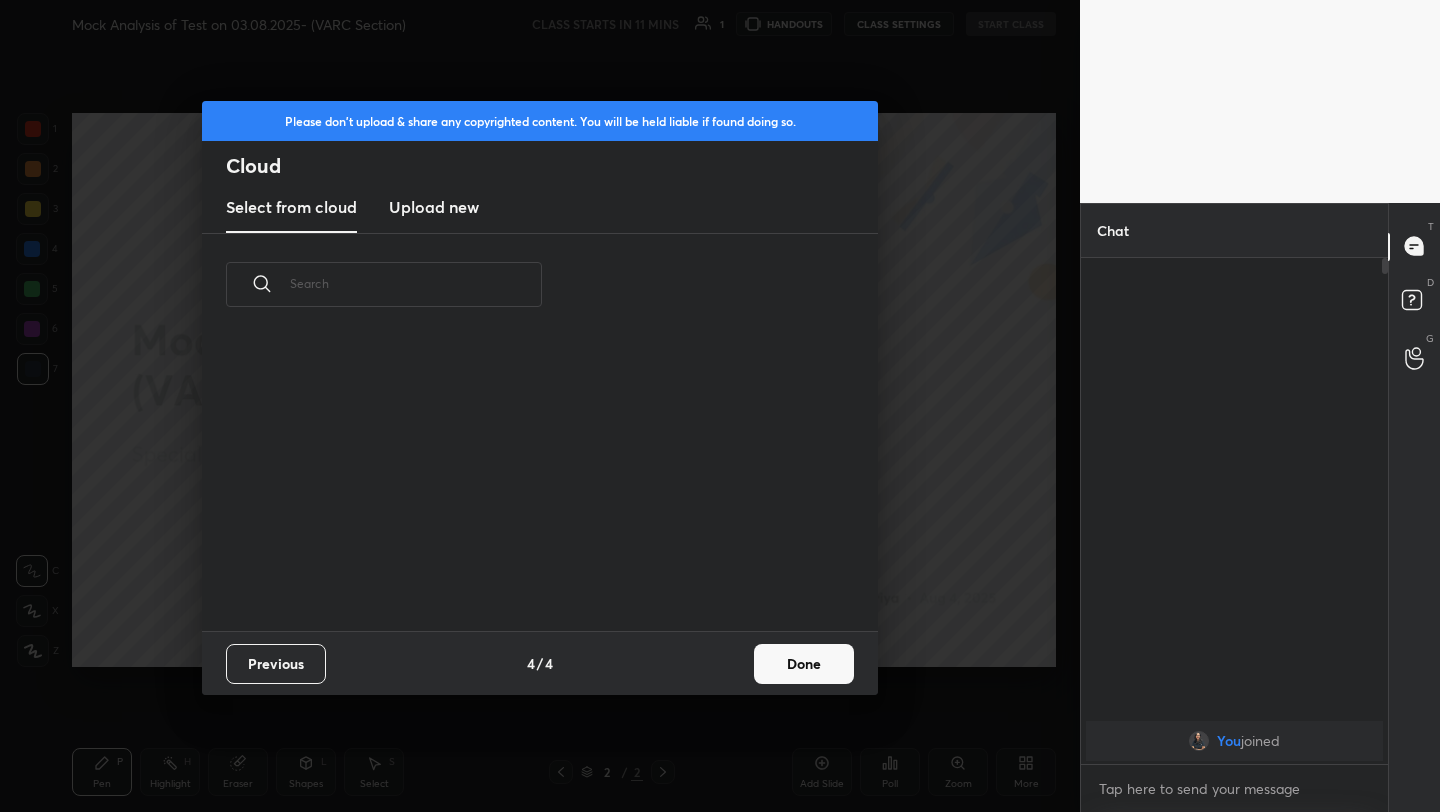 scroll, scrollTop: 7, scrollLeft: 11, axis: both 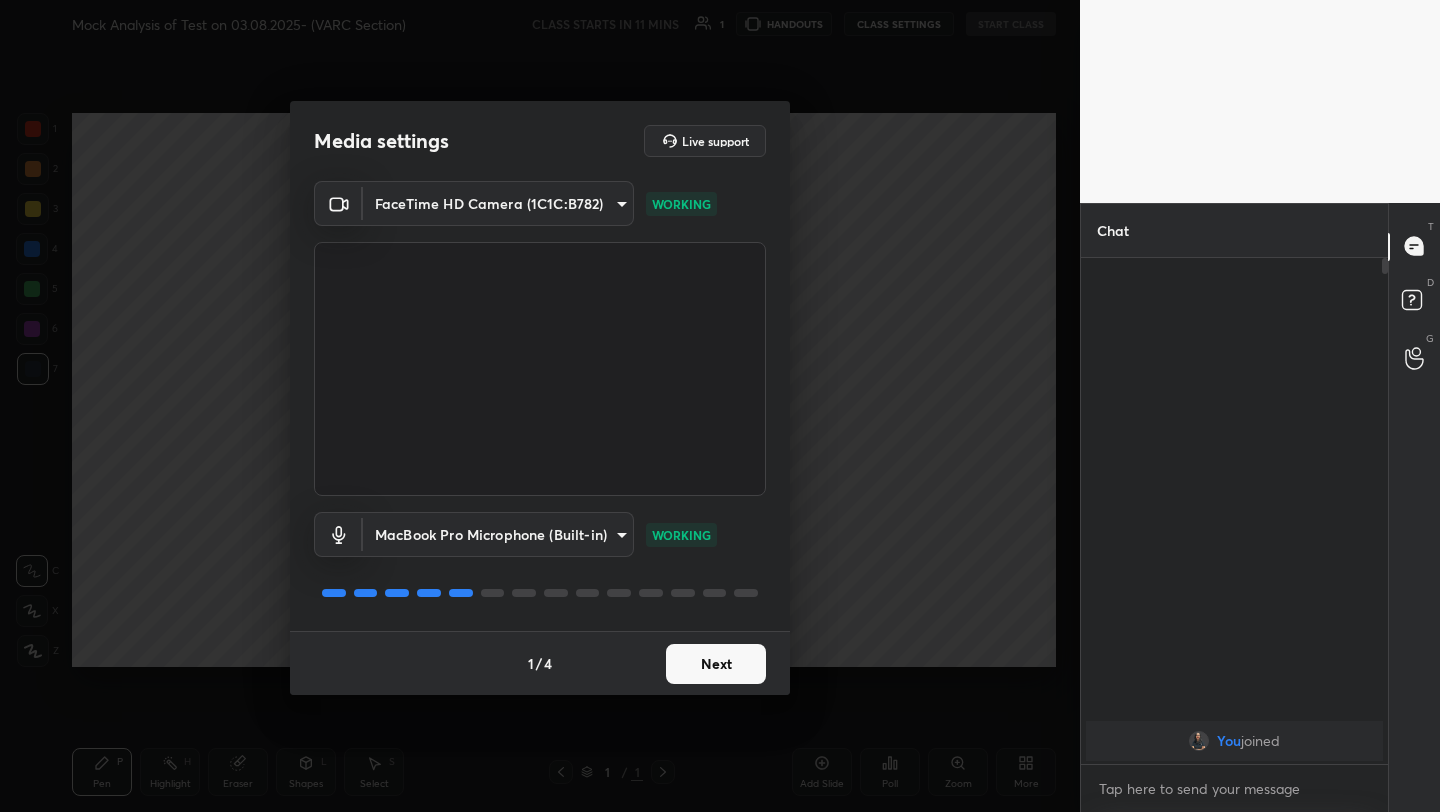 click on "Next" at bounding box center (716, 664) 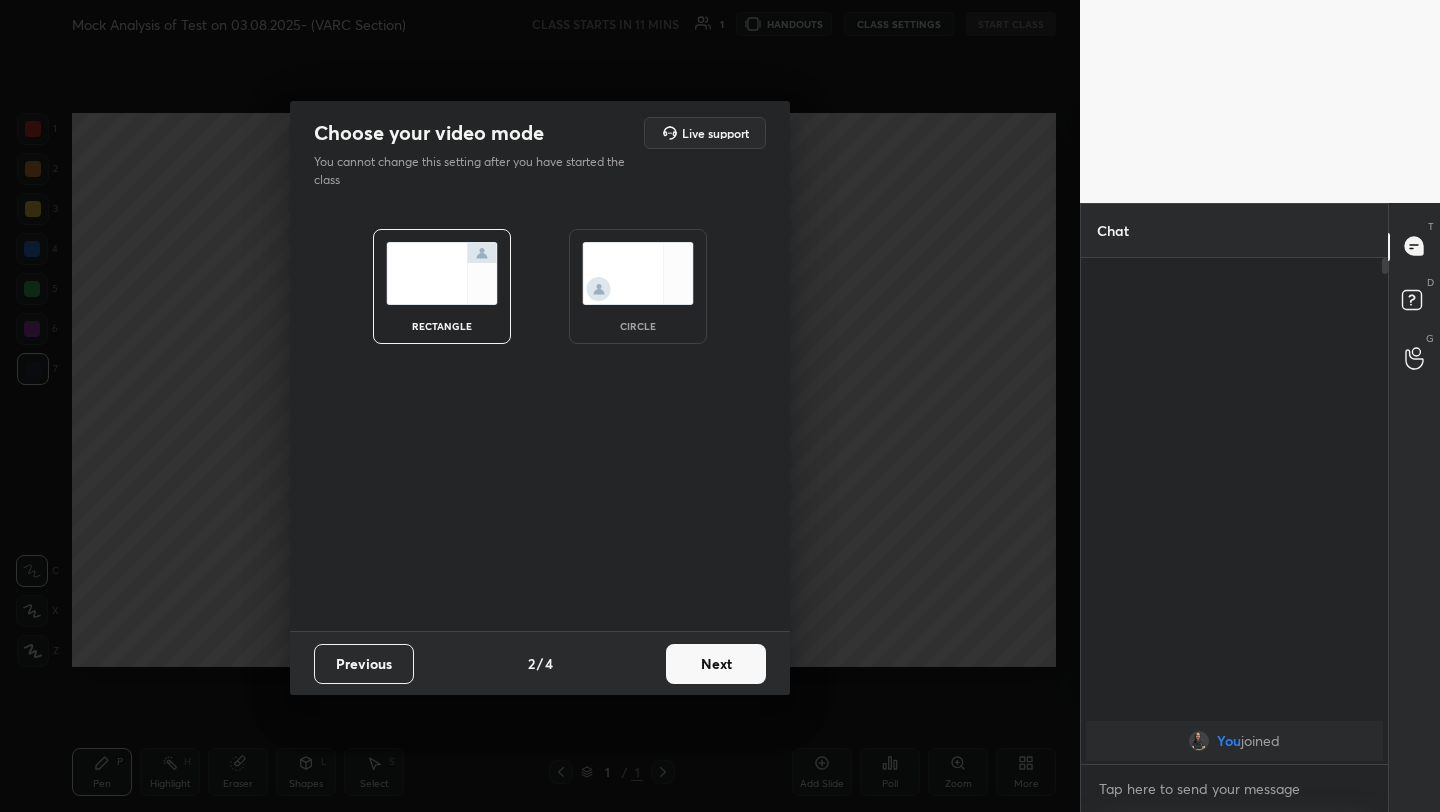 click on "Next" at bounding box center (716, 664) 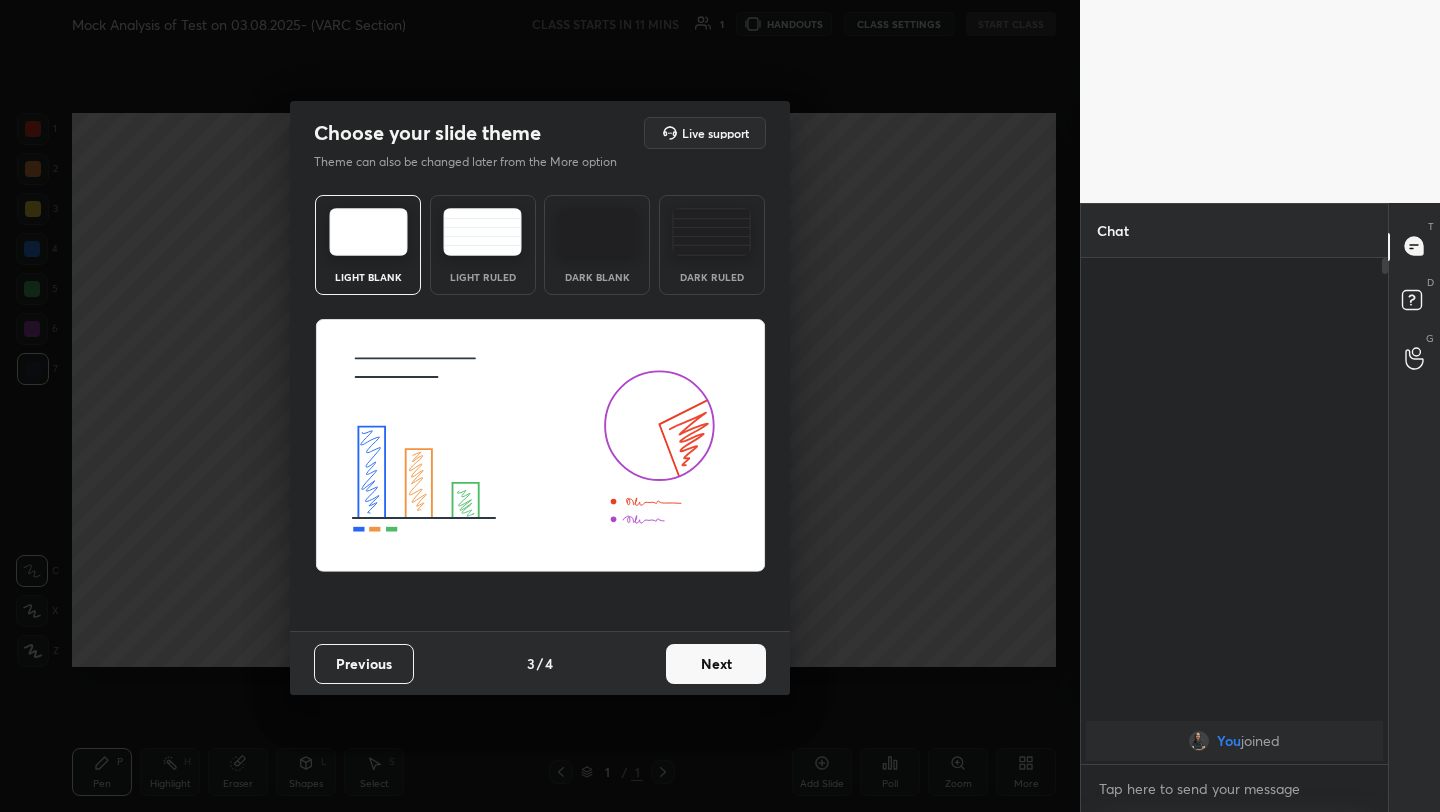click on "Next" at bounding box center (716, 664) 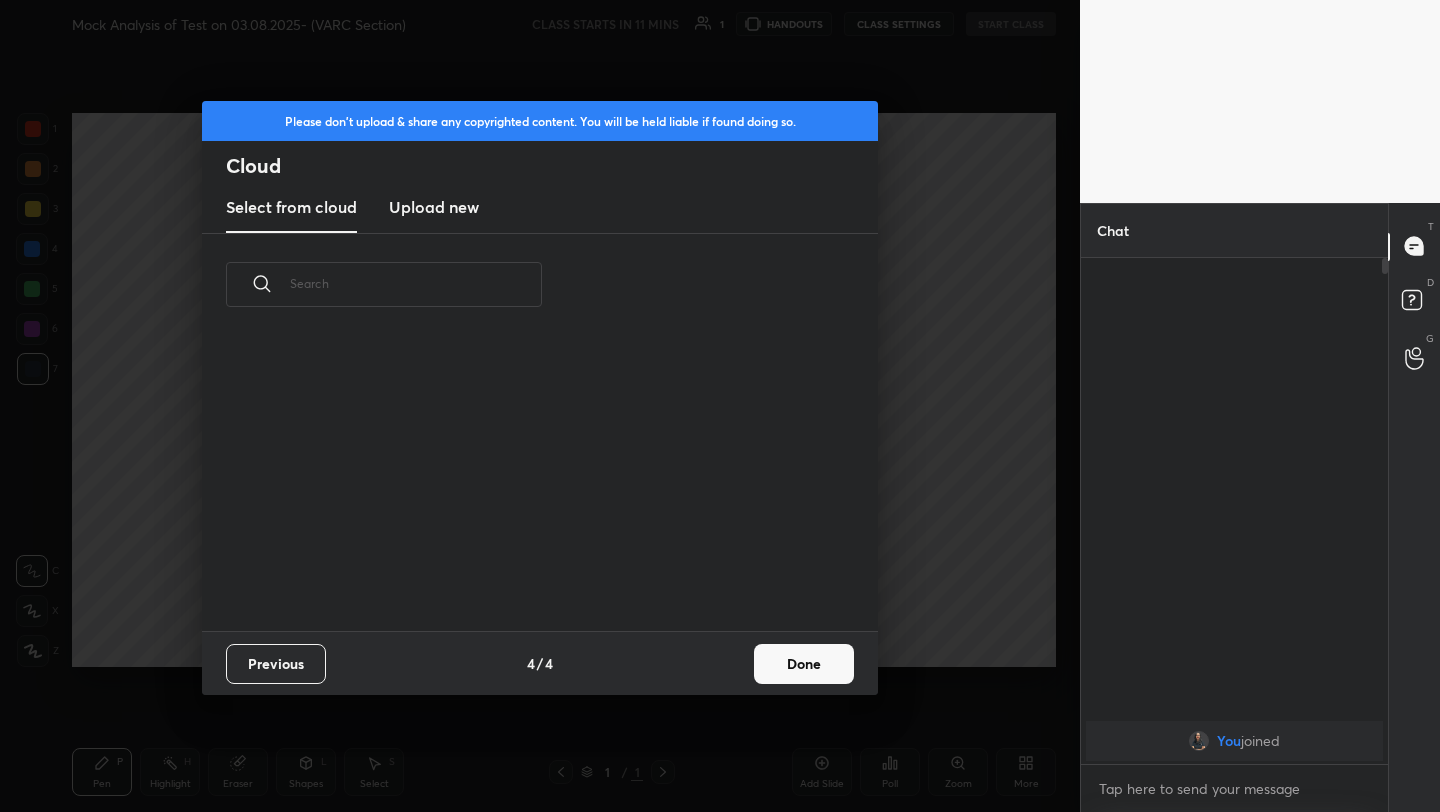 scroll, scrollTop: 7, scrollLeft: 11, axis: both 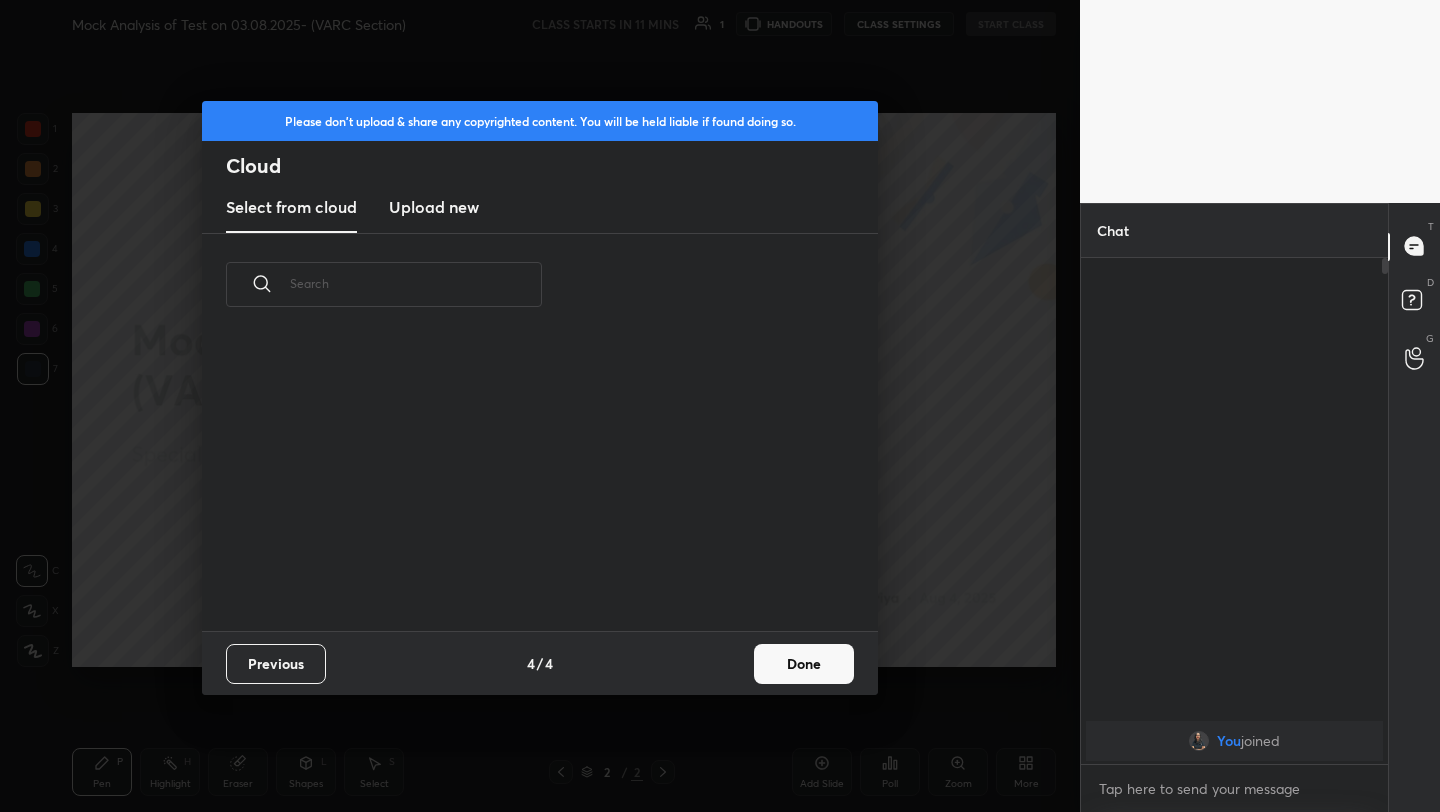 click on "Upload new" at bounding box center [434, 207] 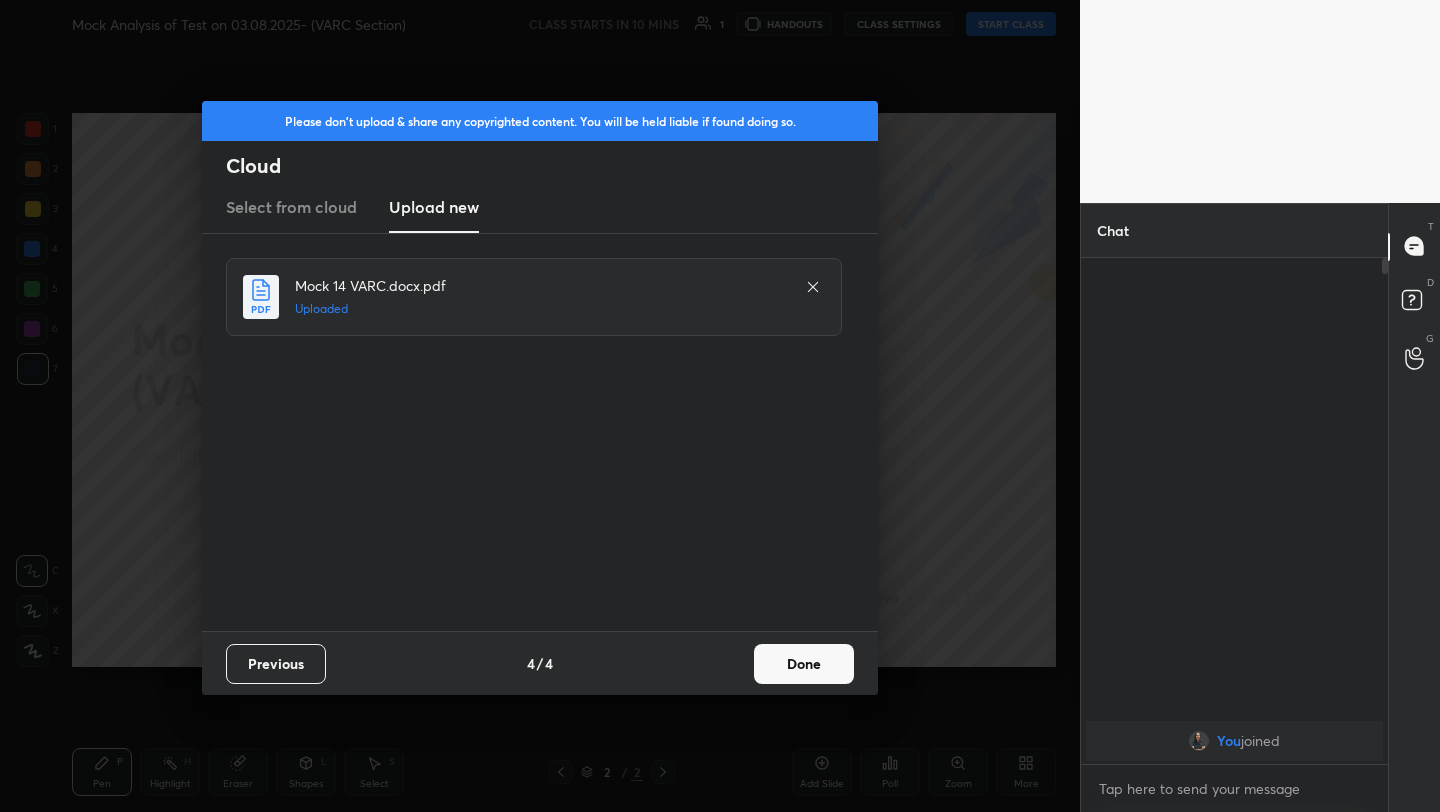 click on "Done" at bounding box center (804, 664) 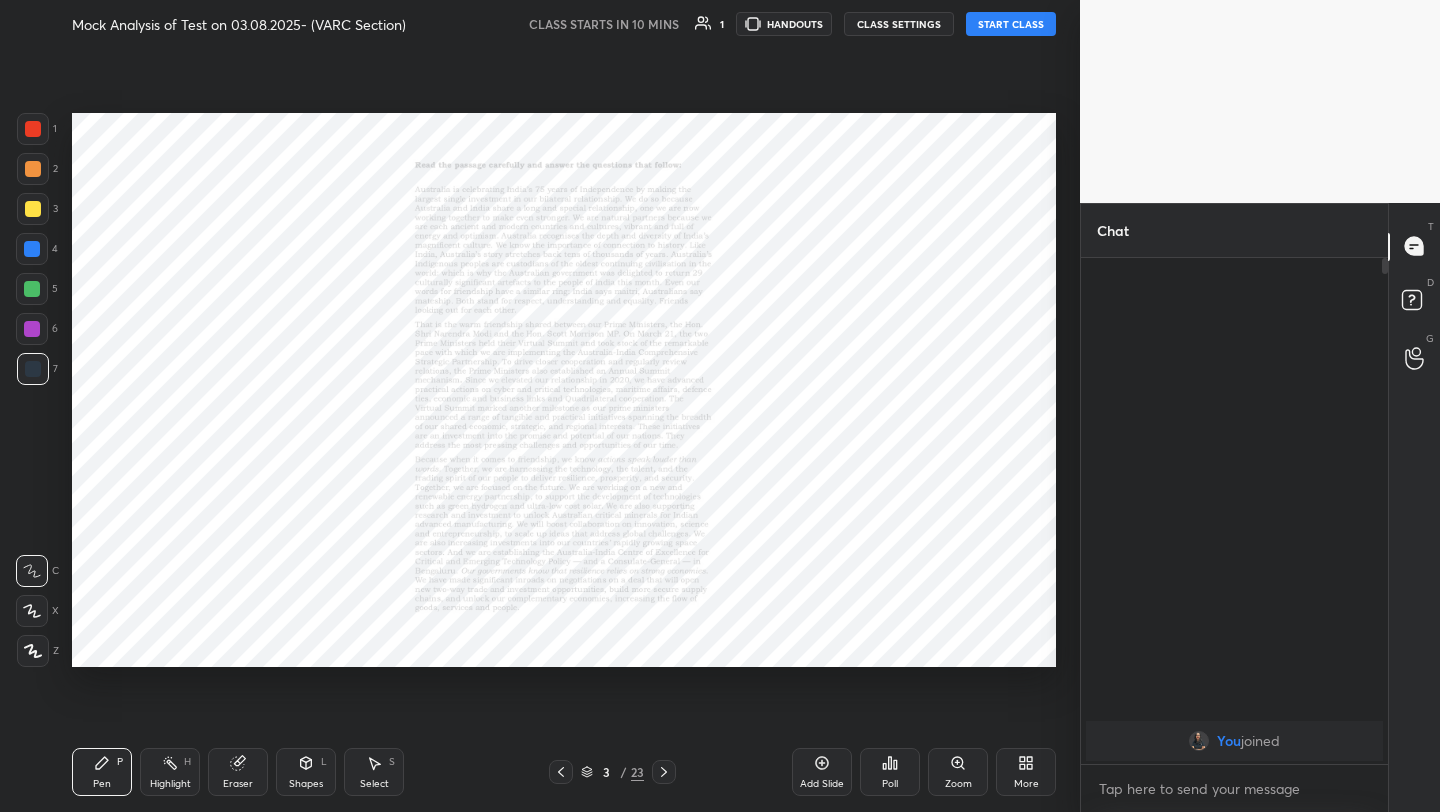 click 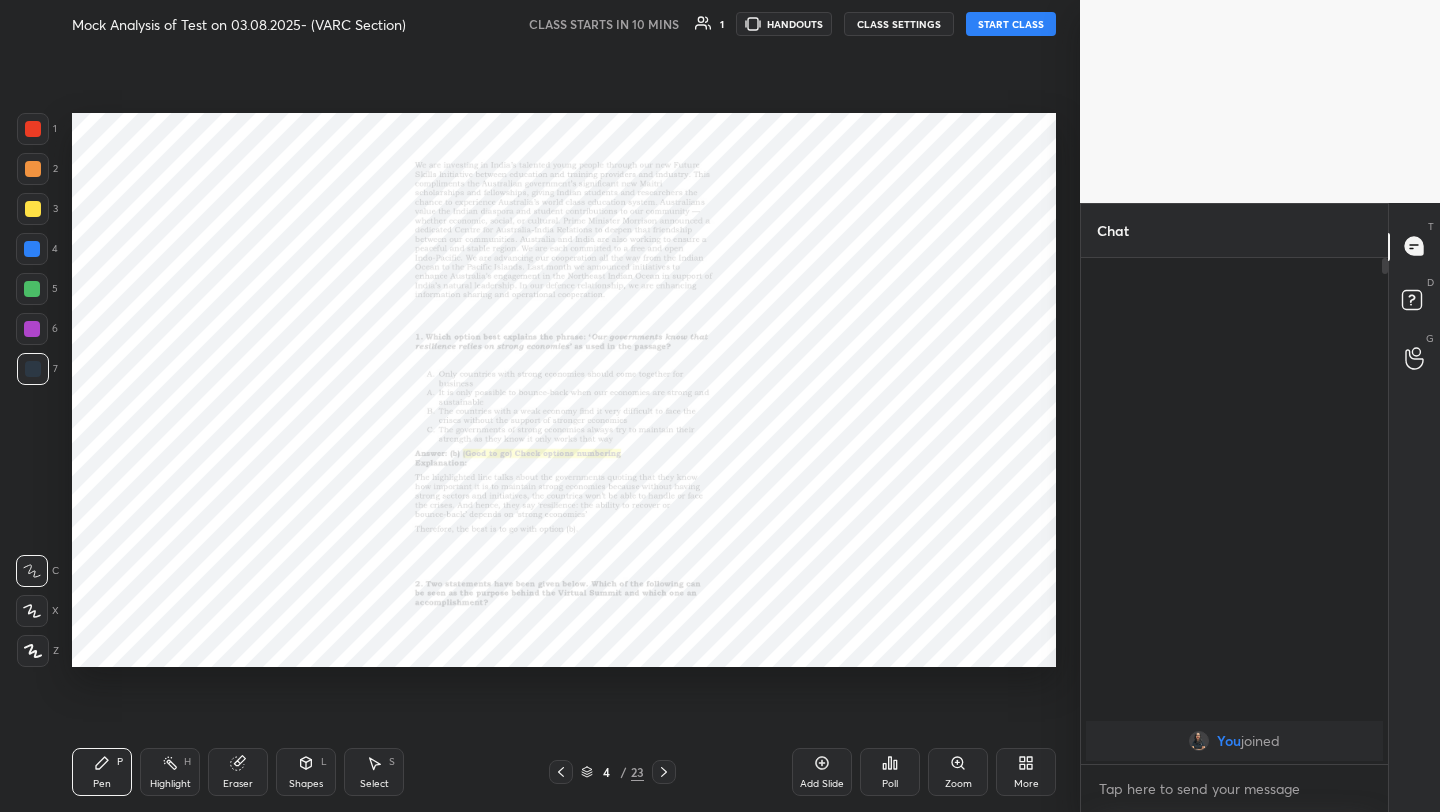 click 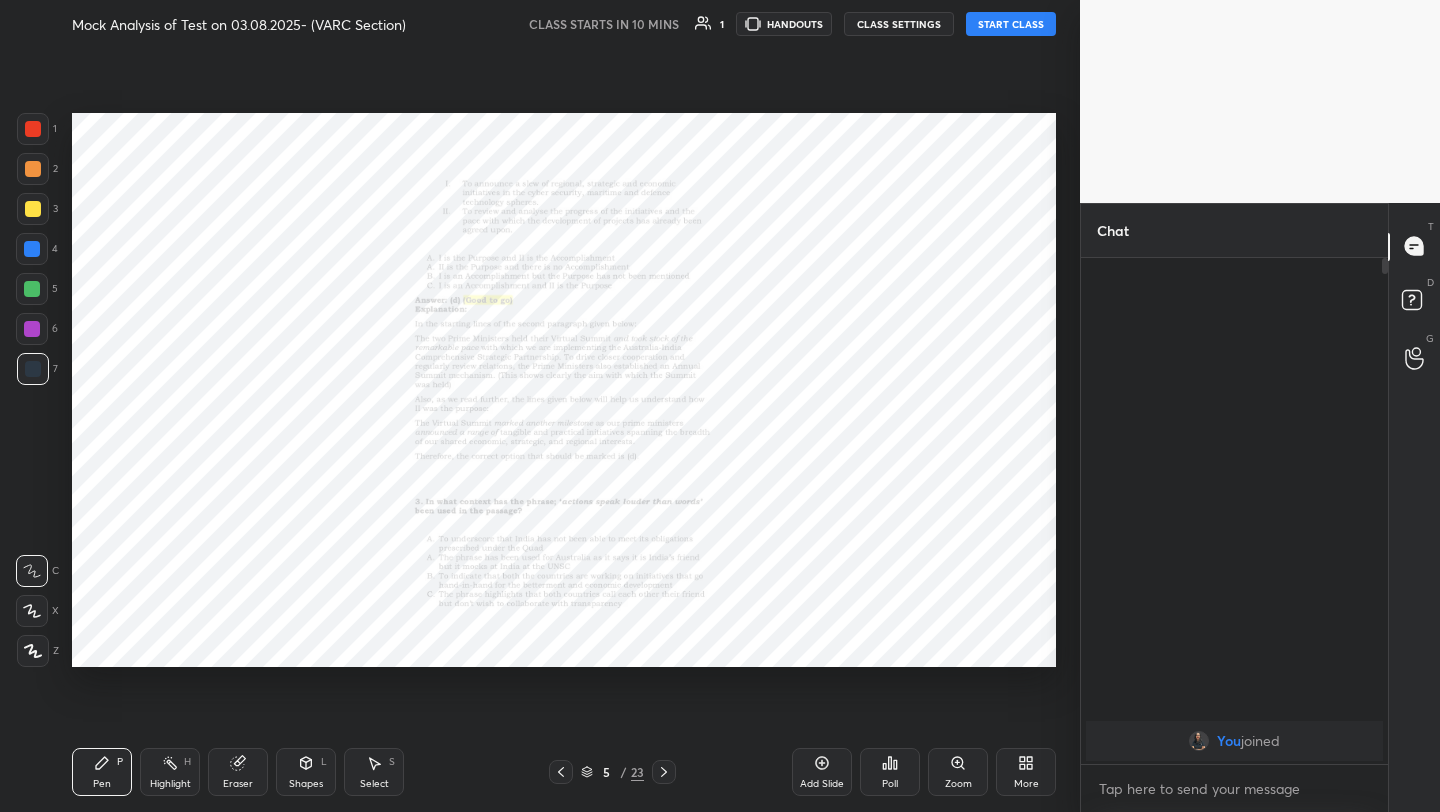 click 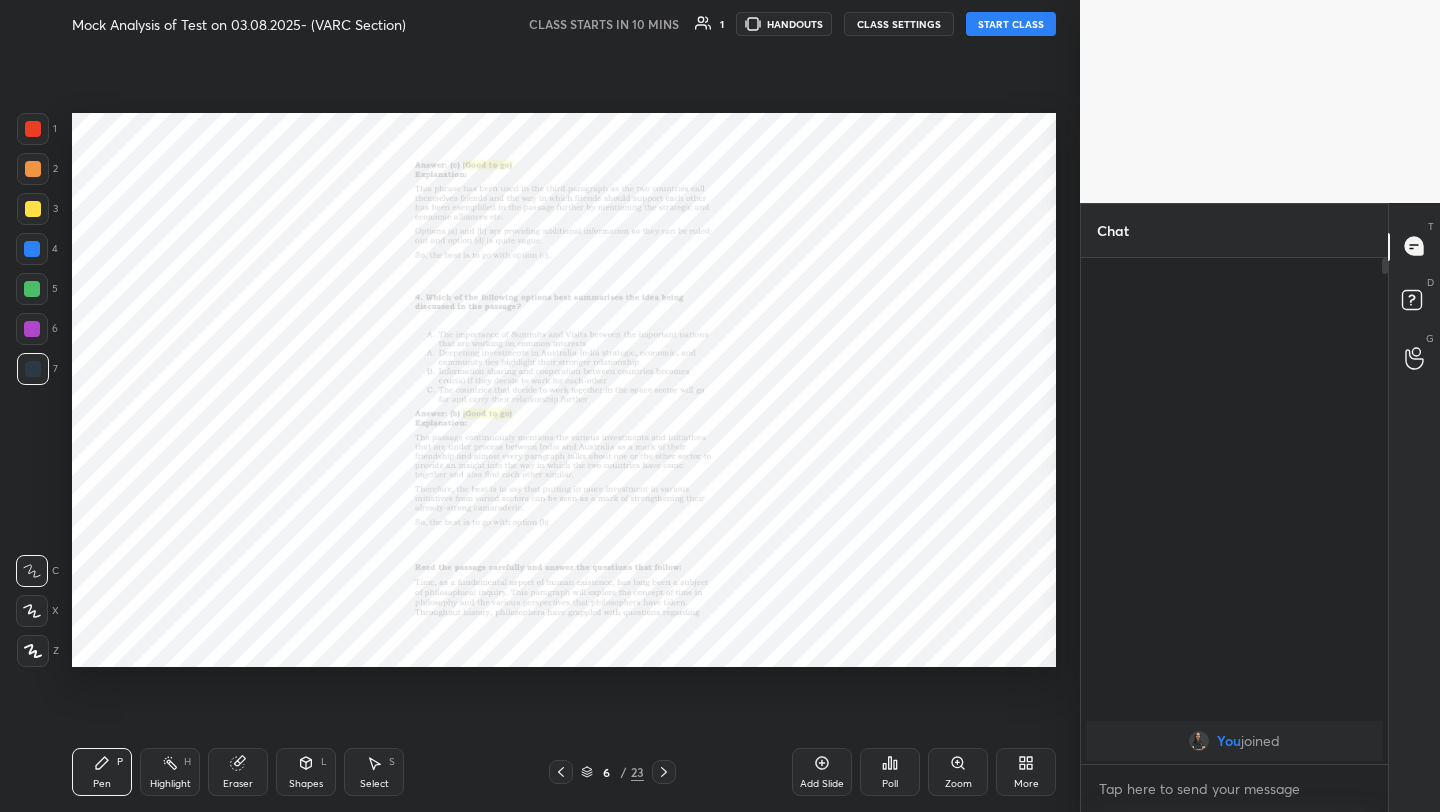 click 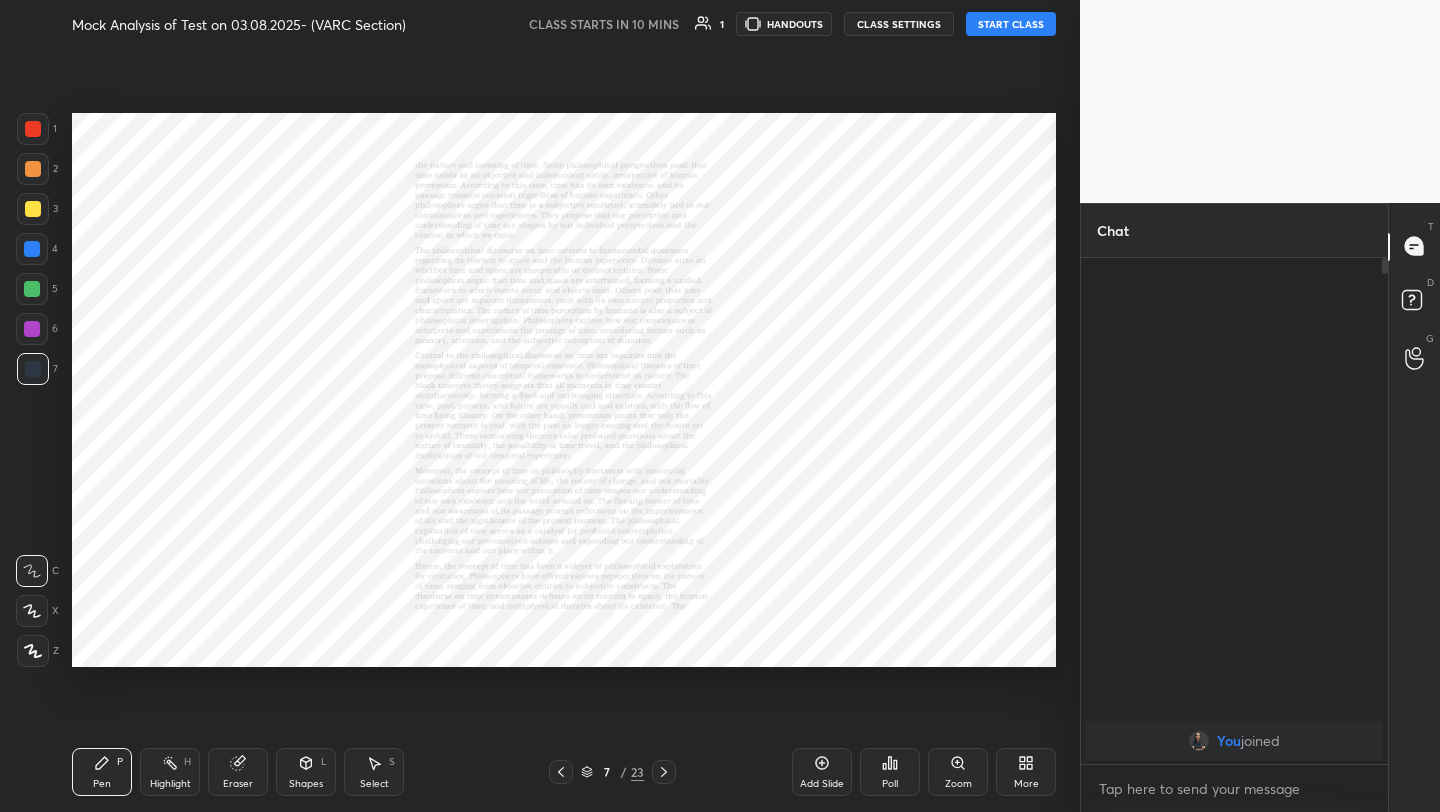 click 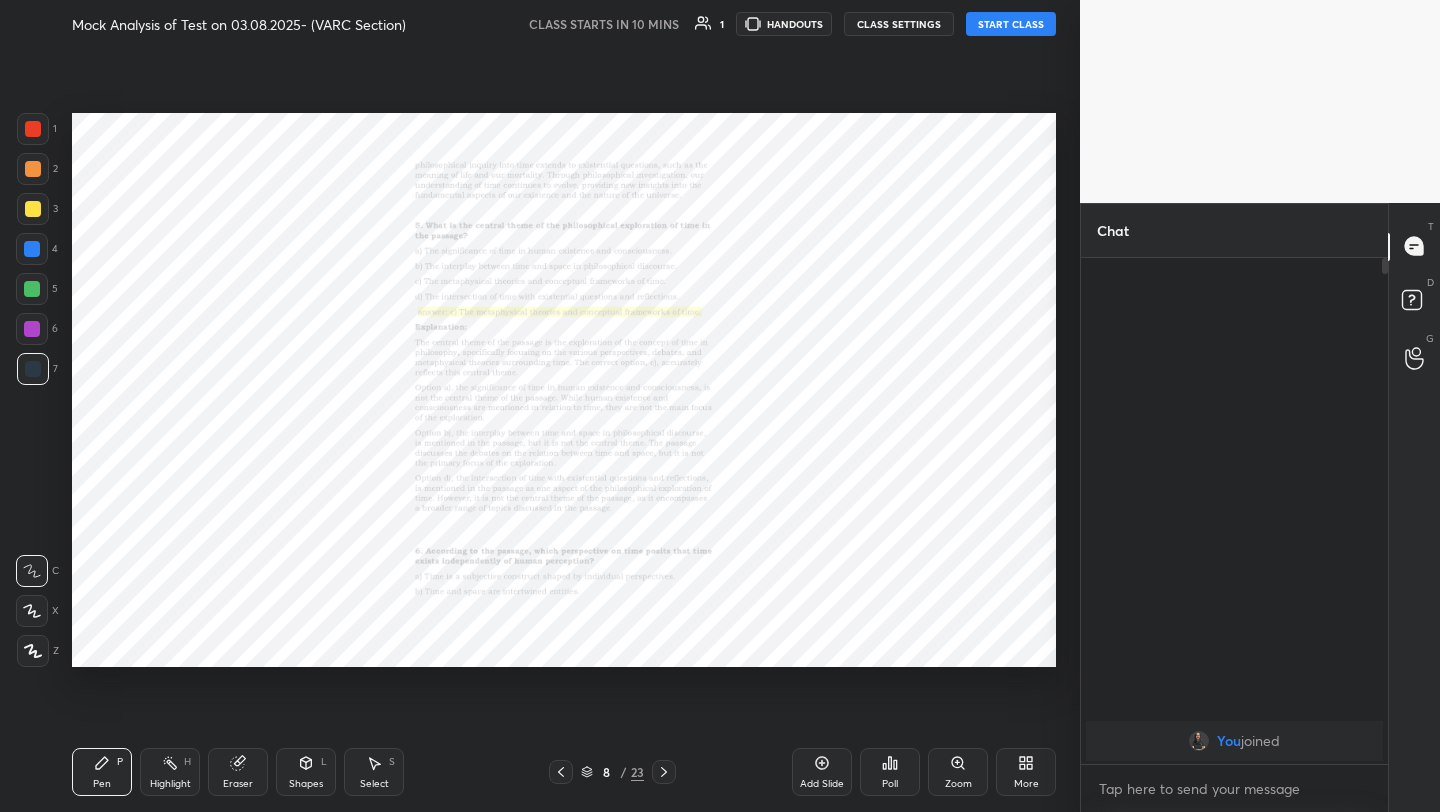 click 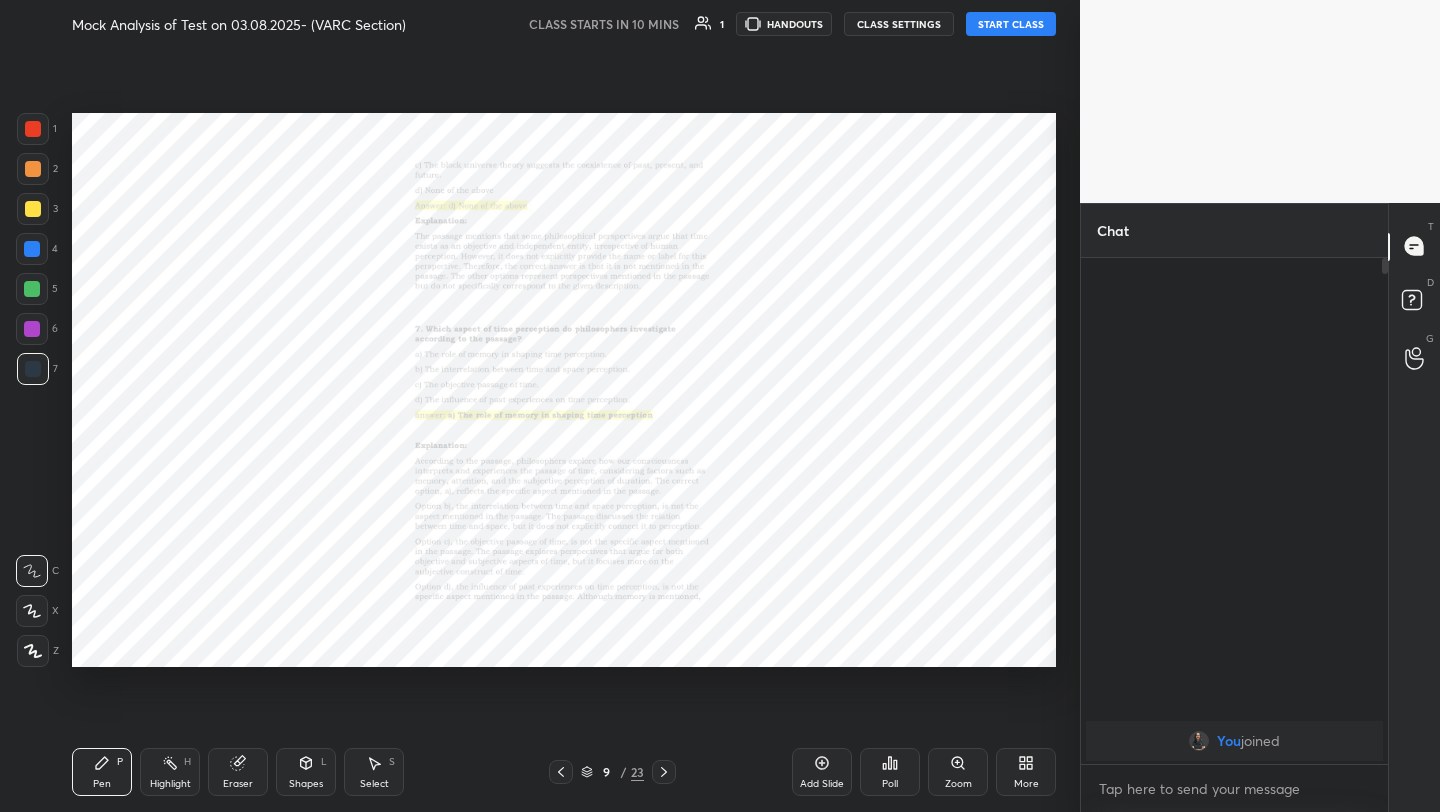 click 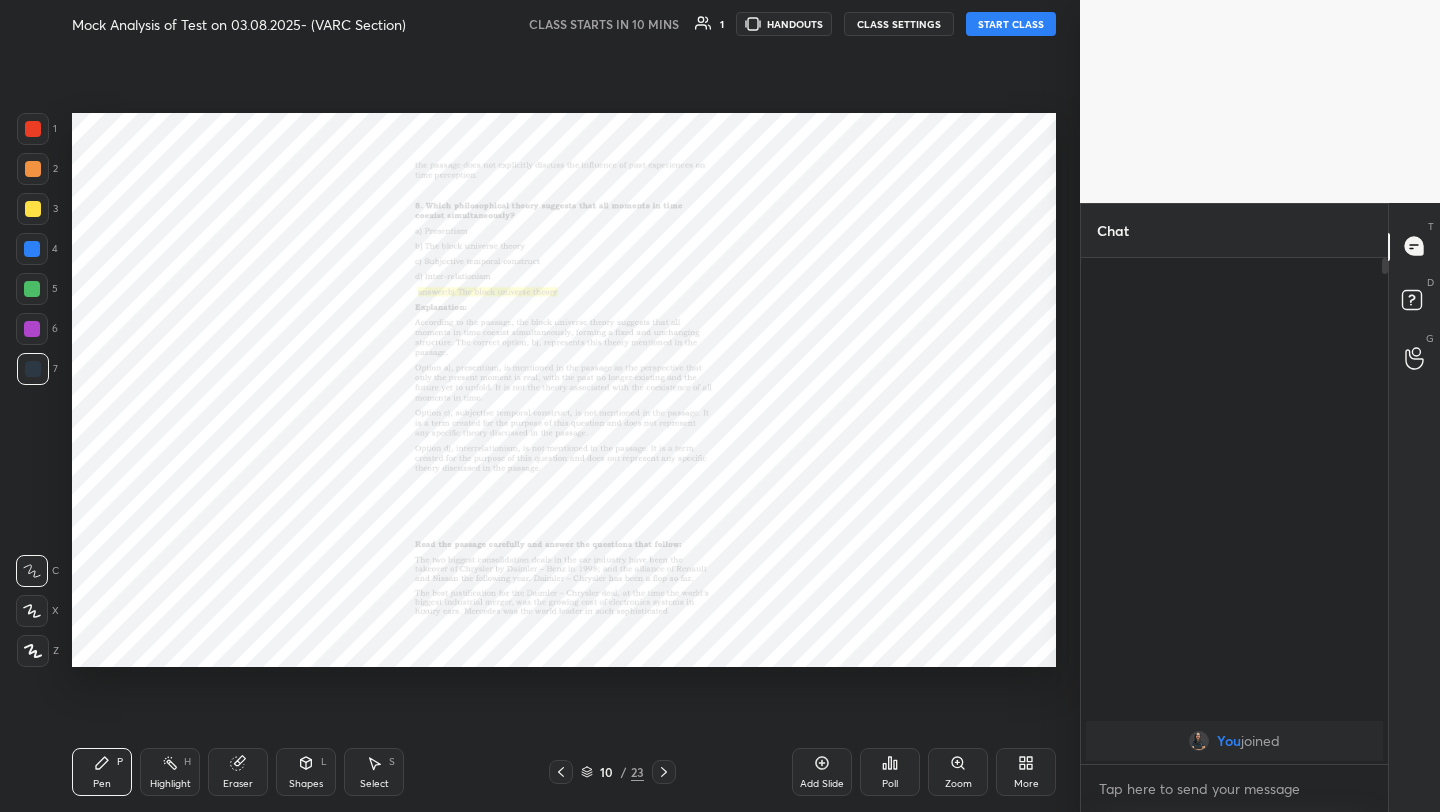 click 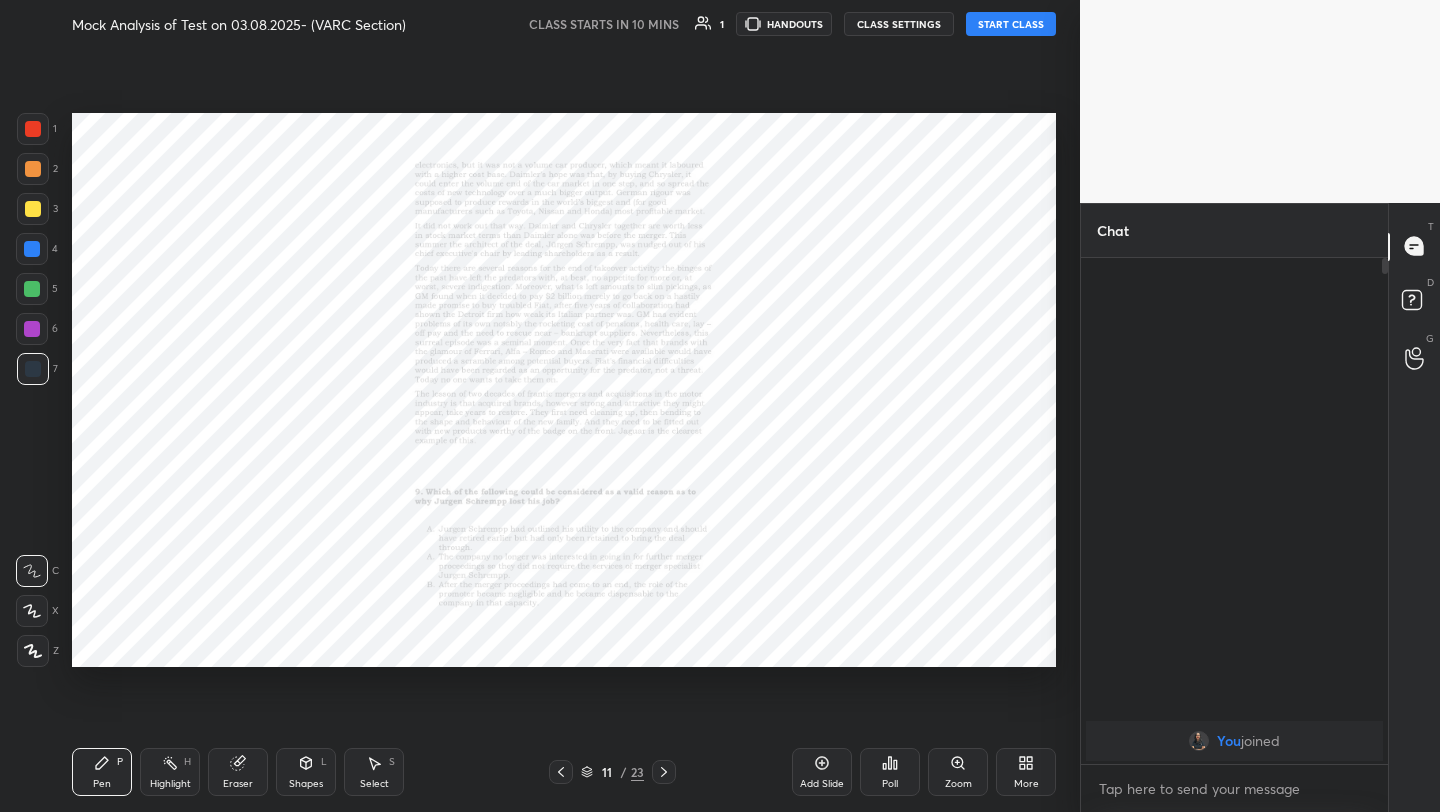 click 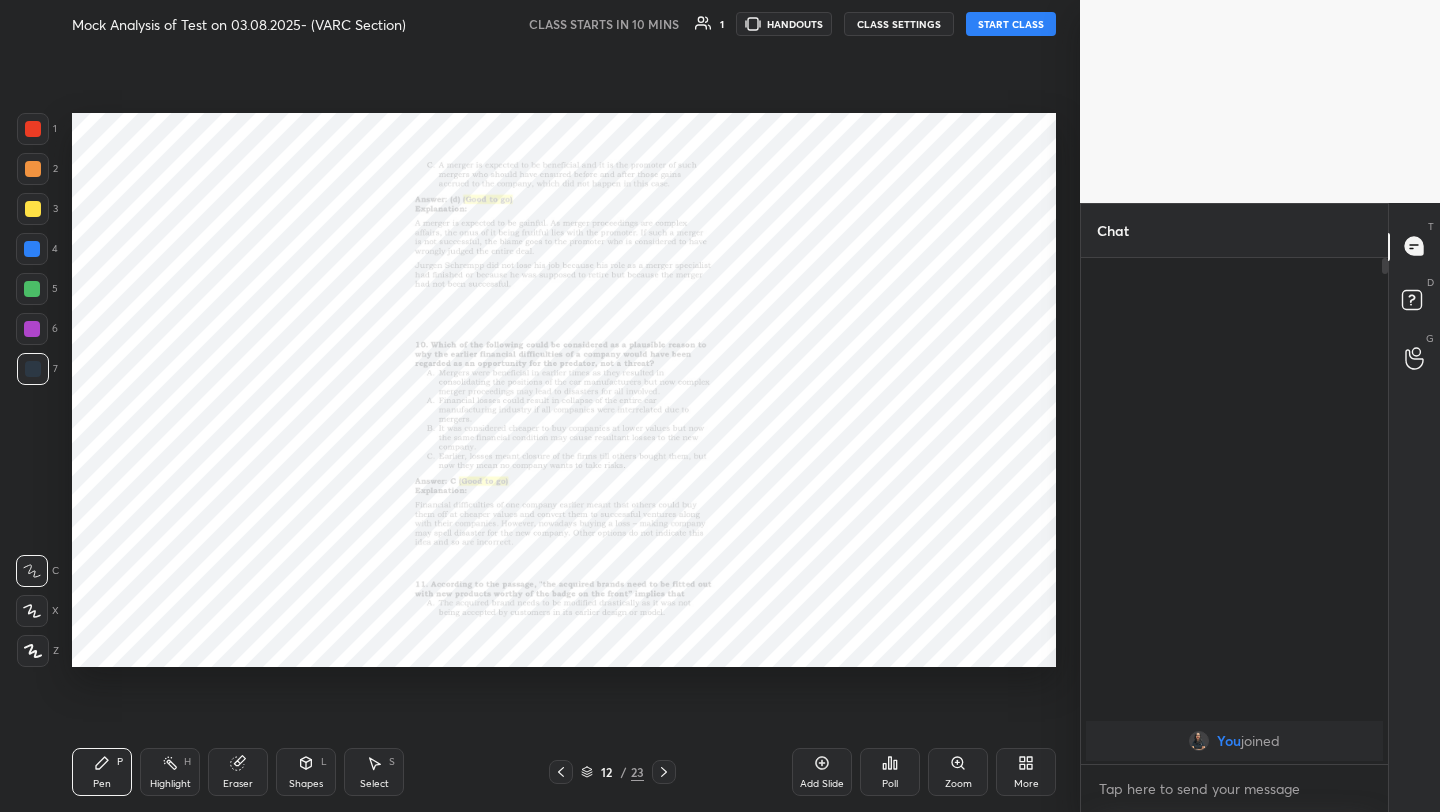 click 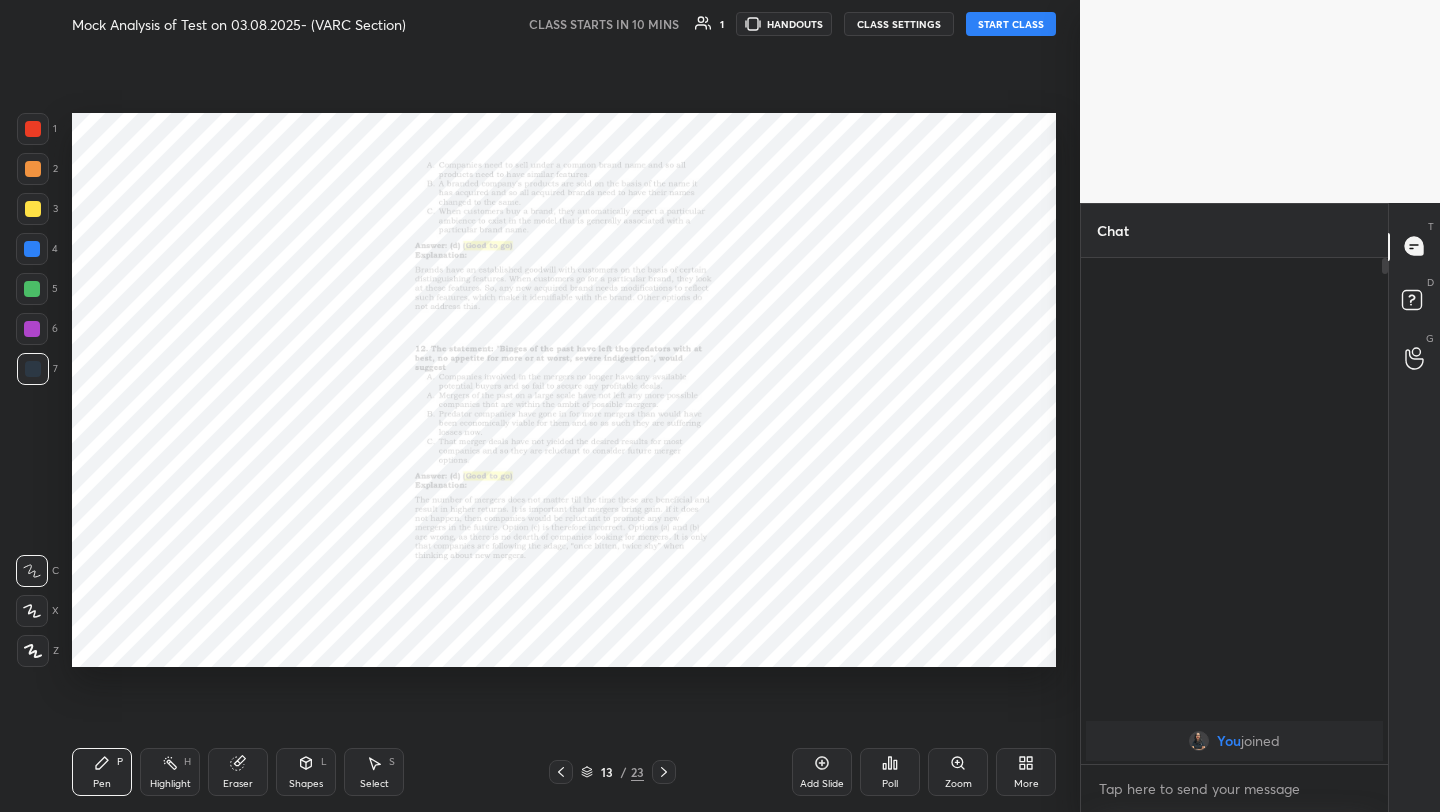 click 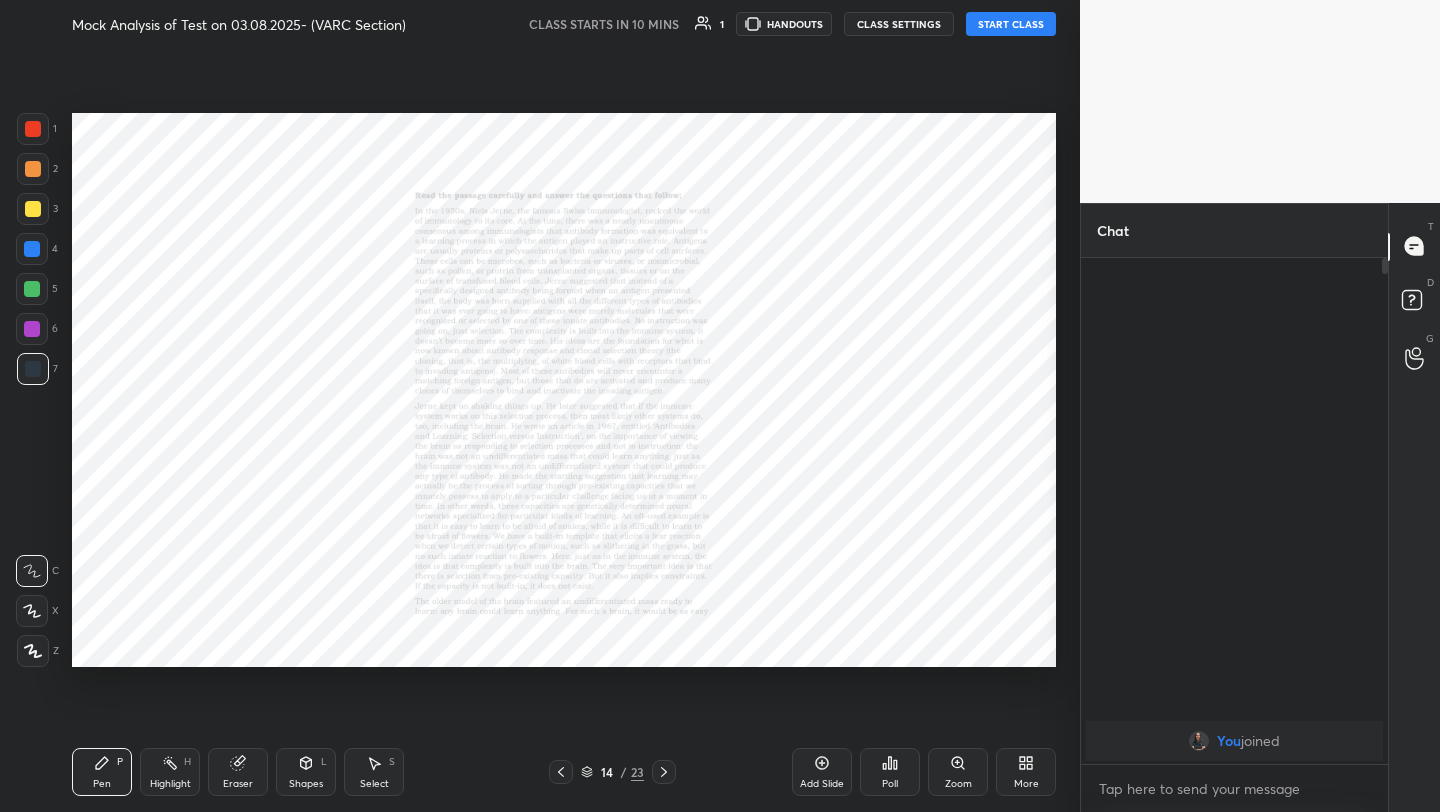 click 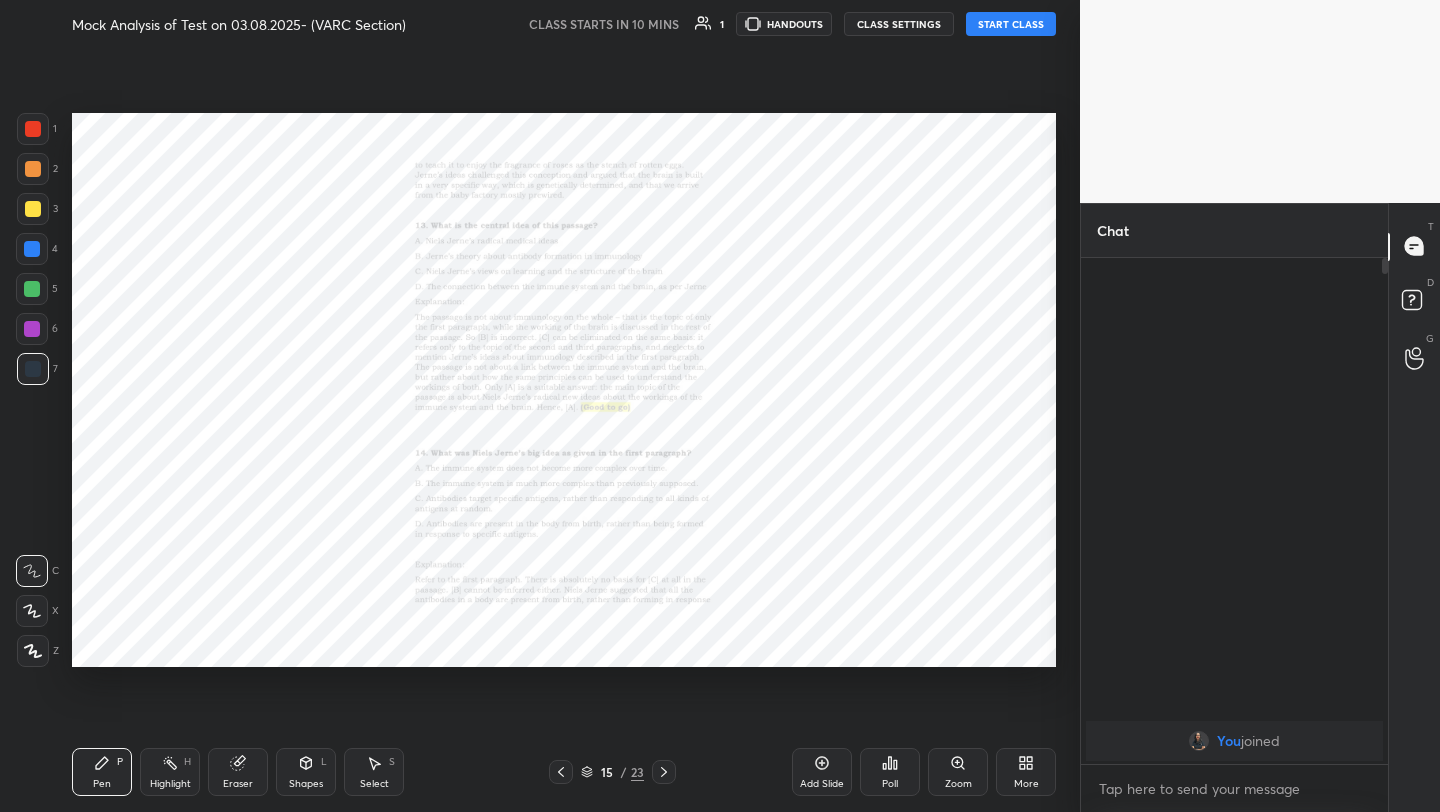 click 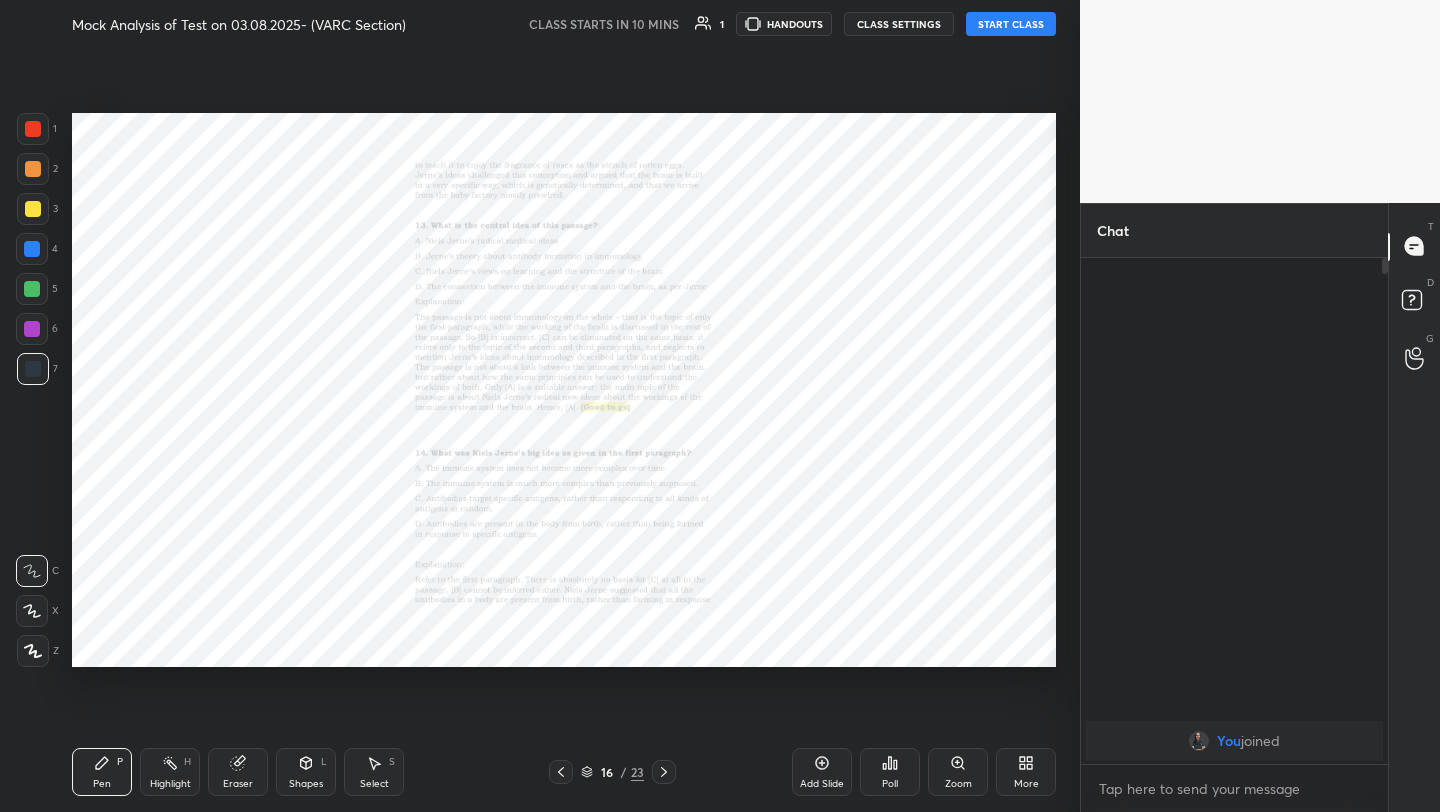 click 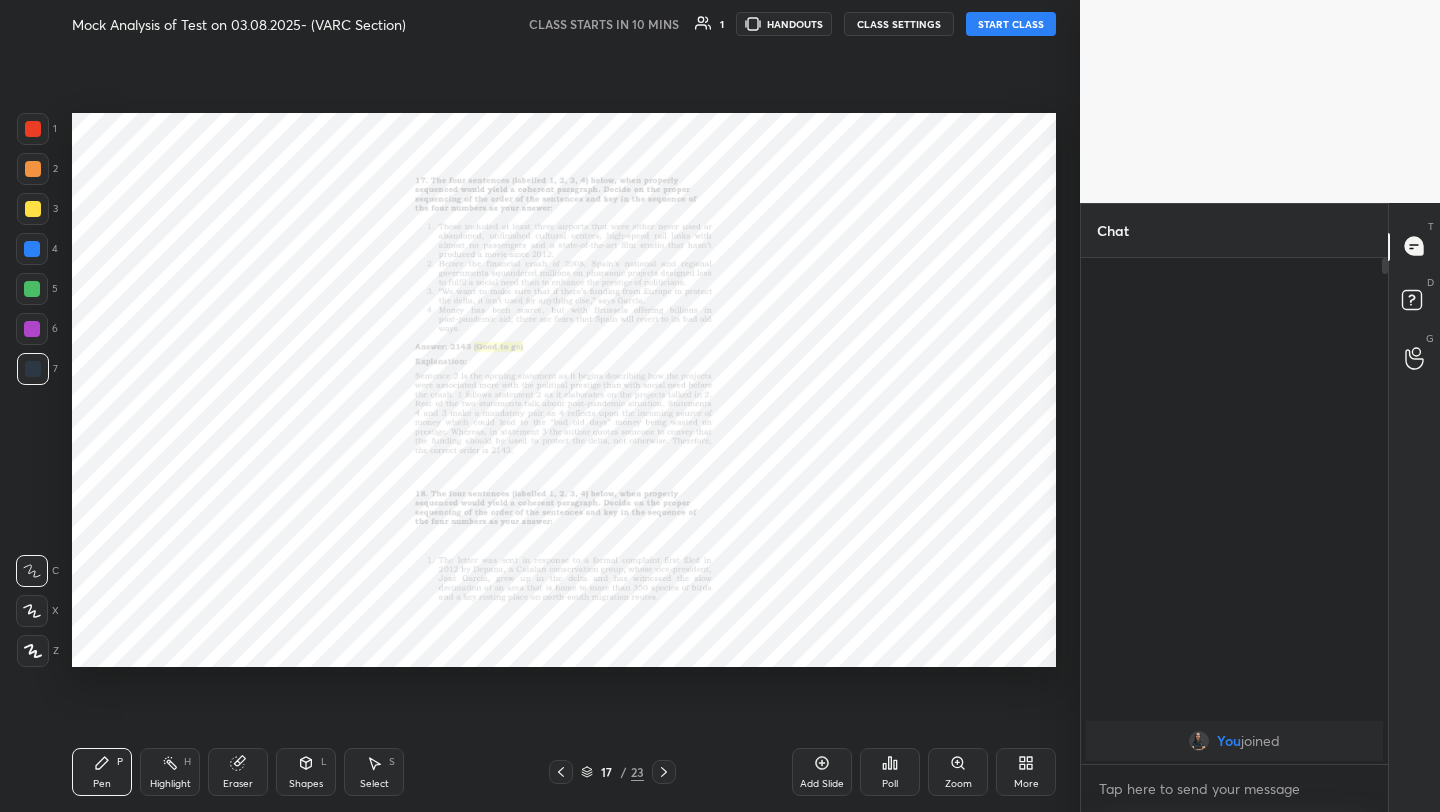 click 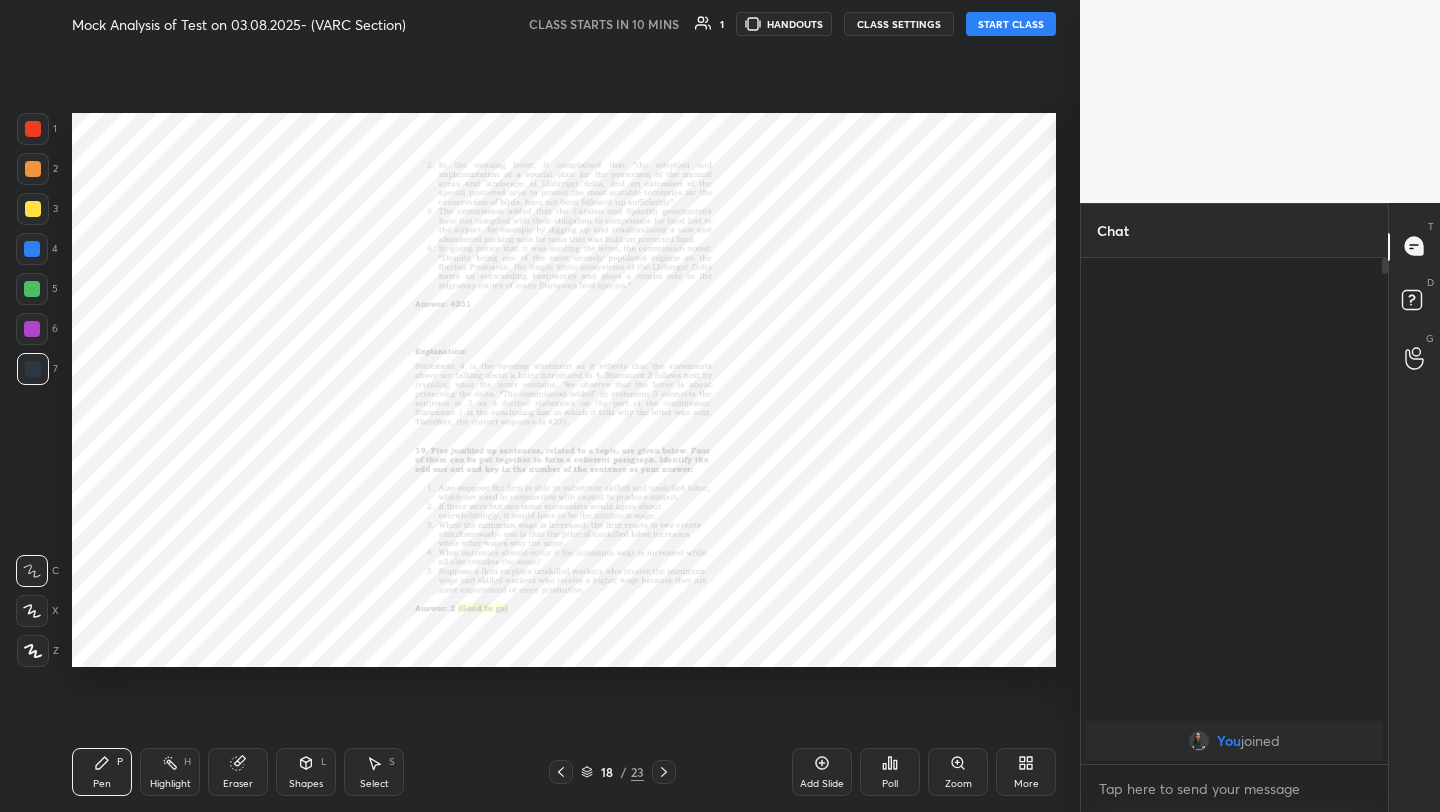 click 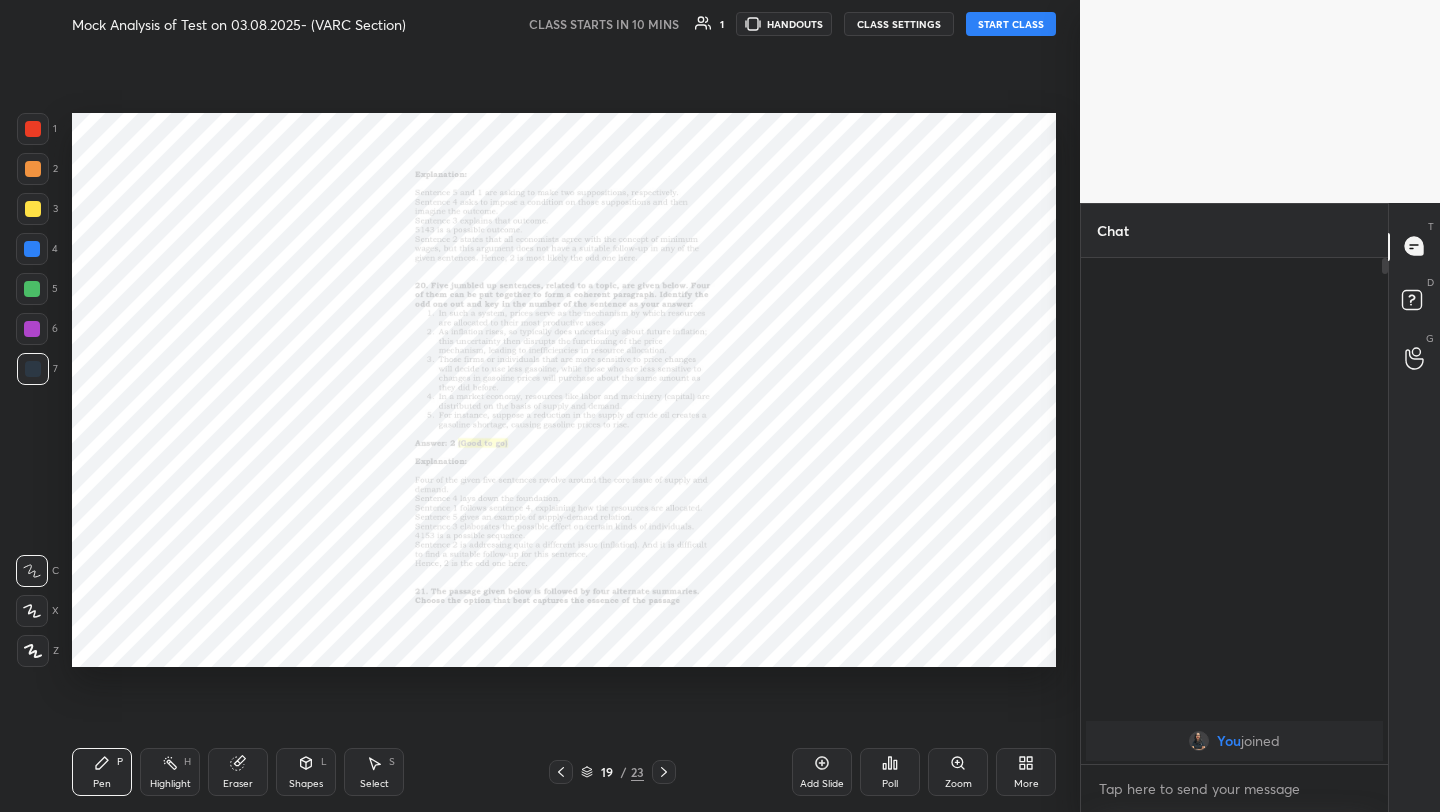 click 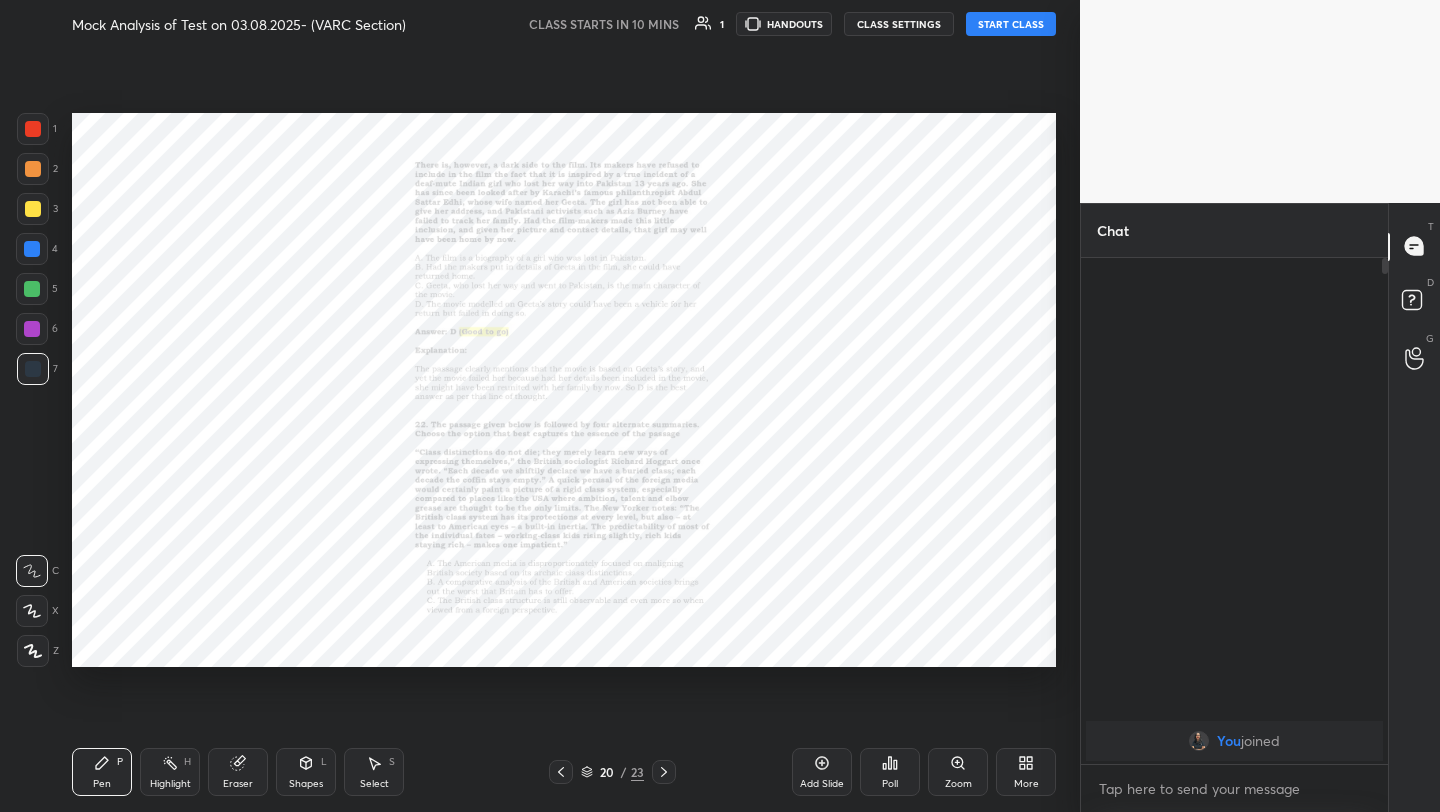 click 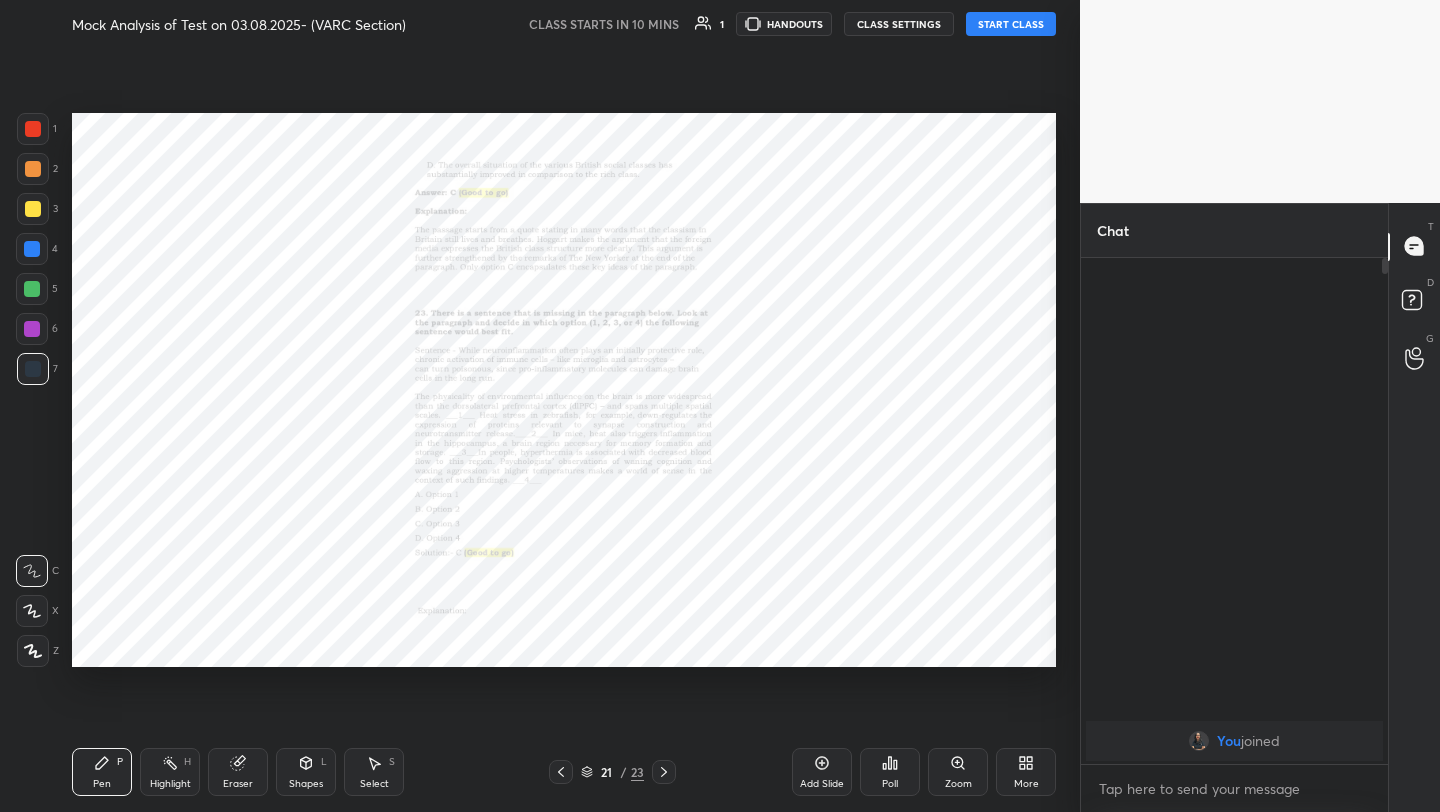 click 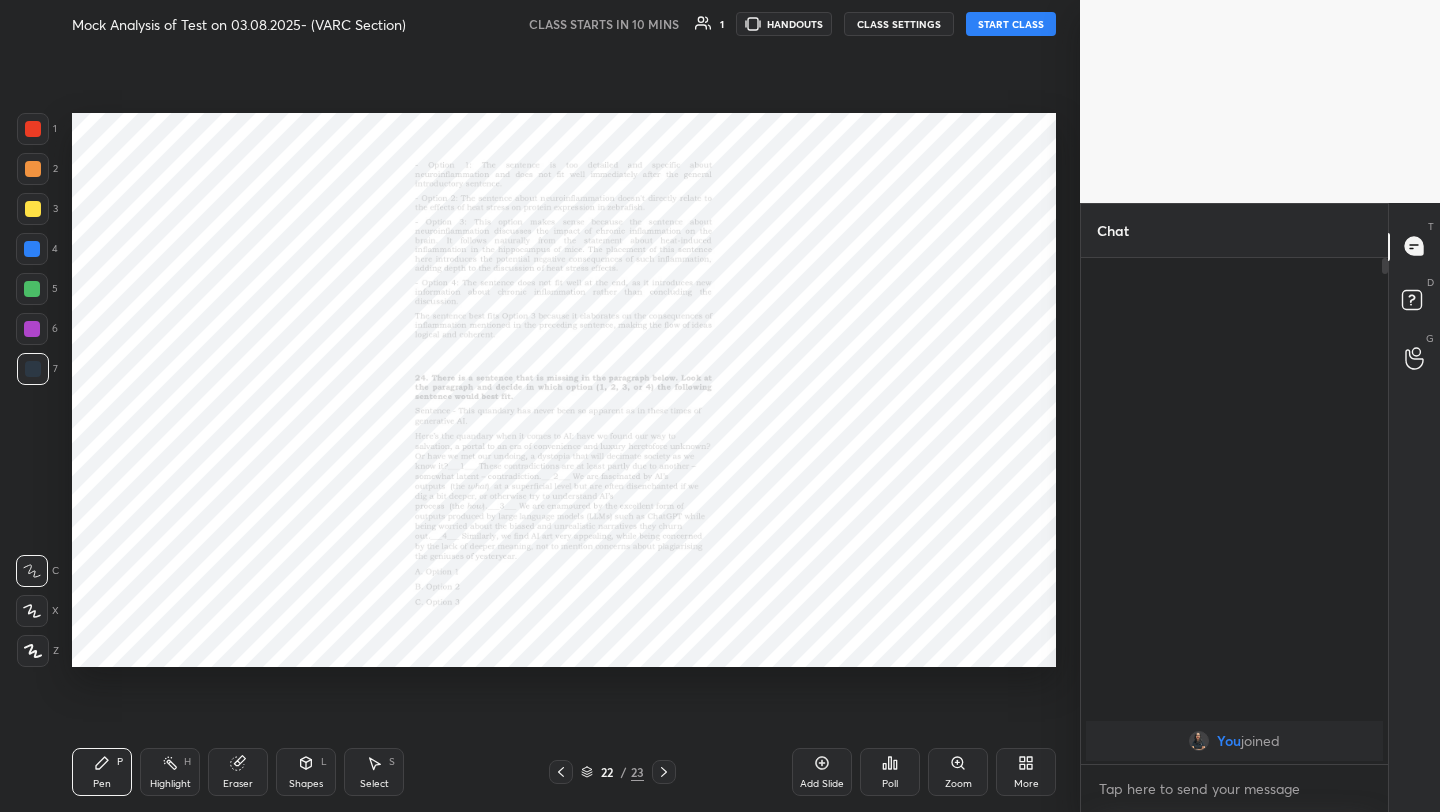 click 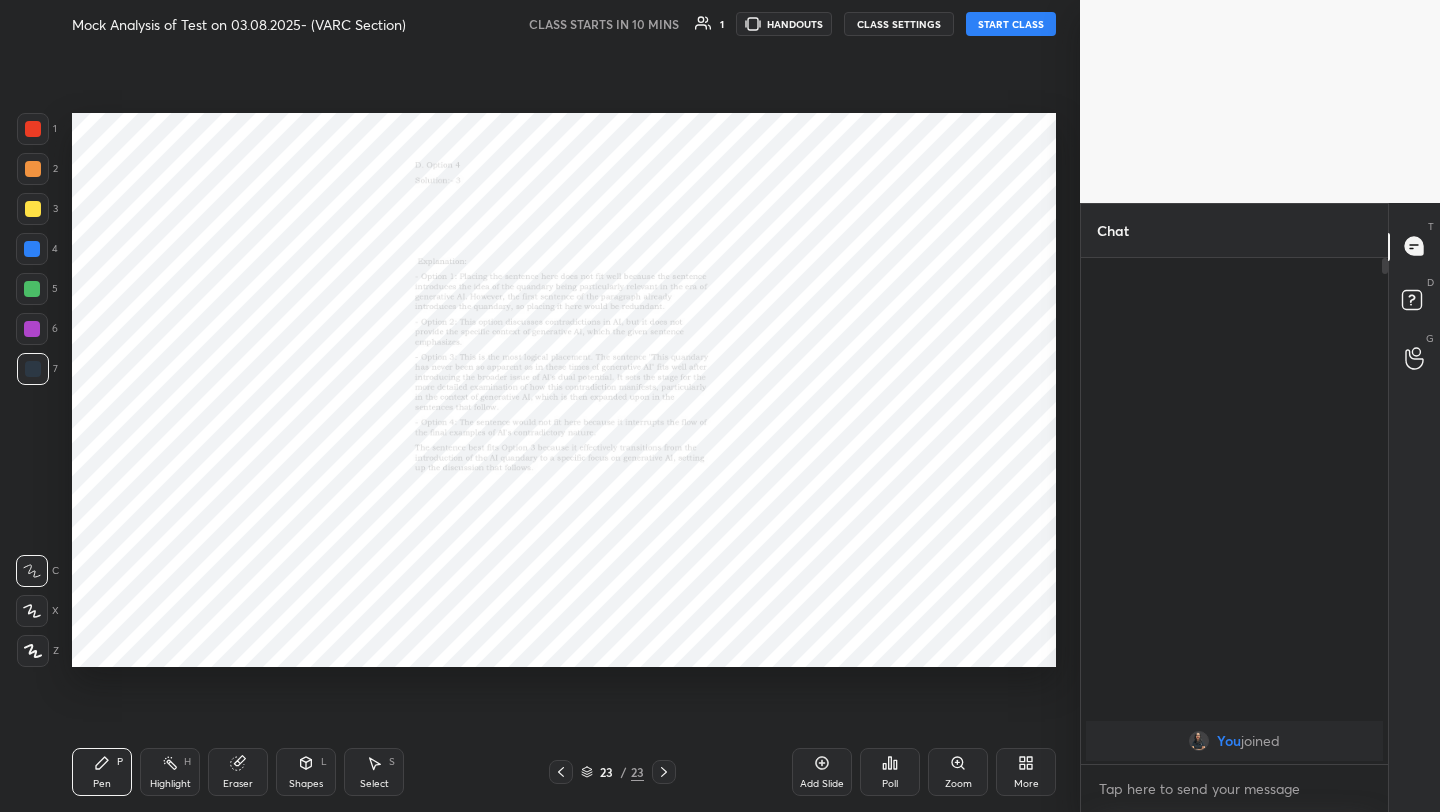 click 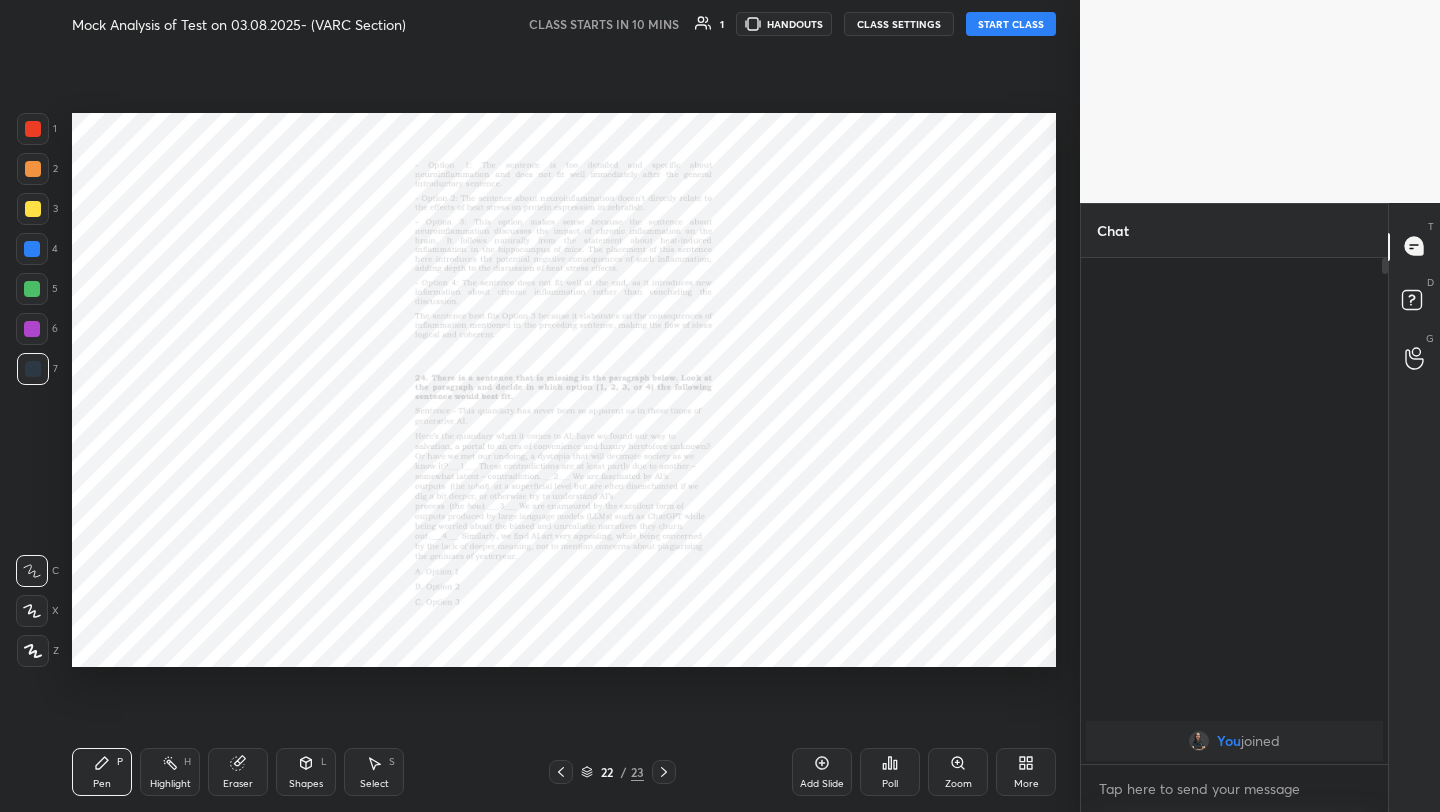 click 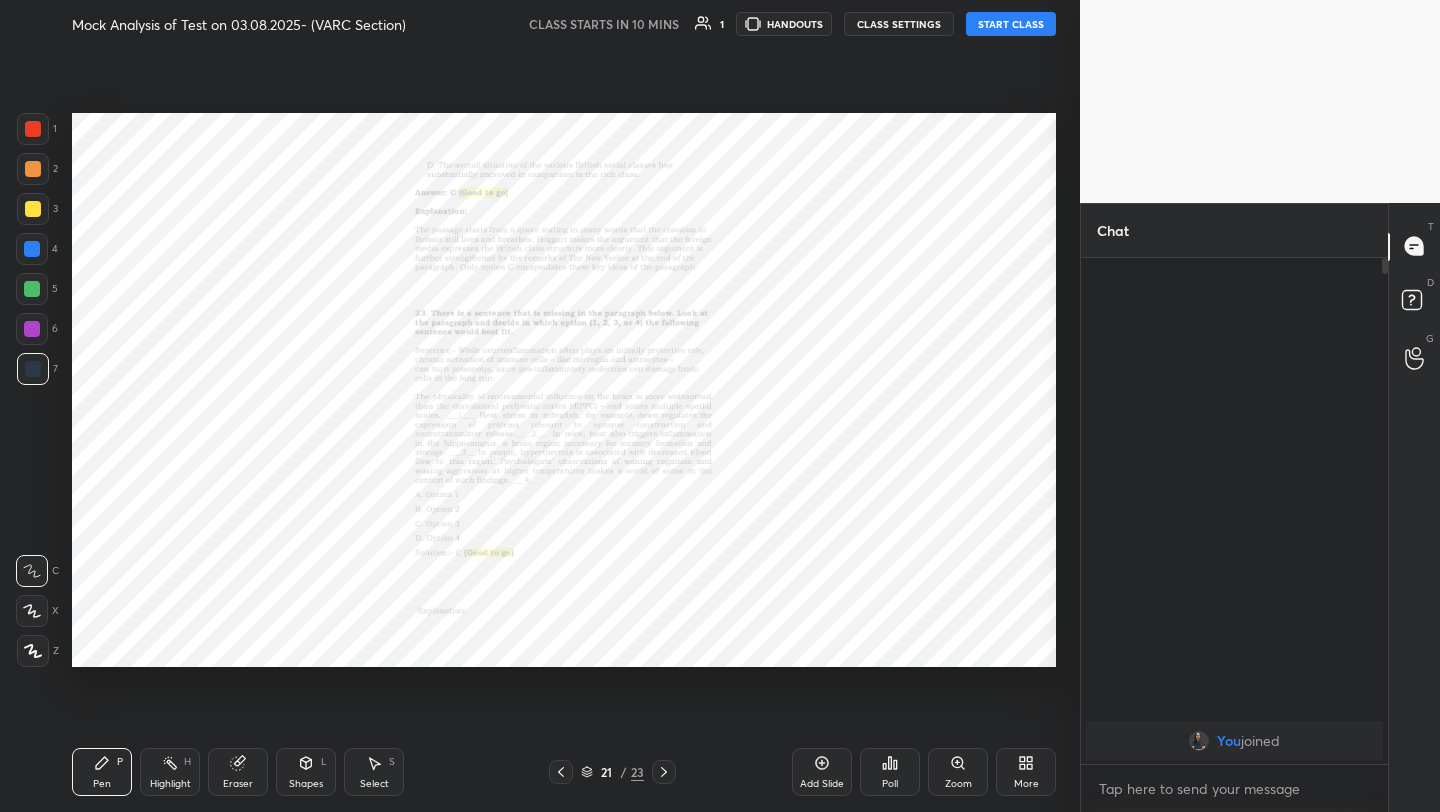 click 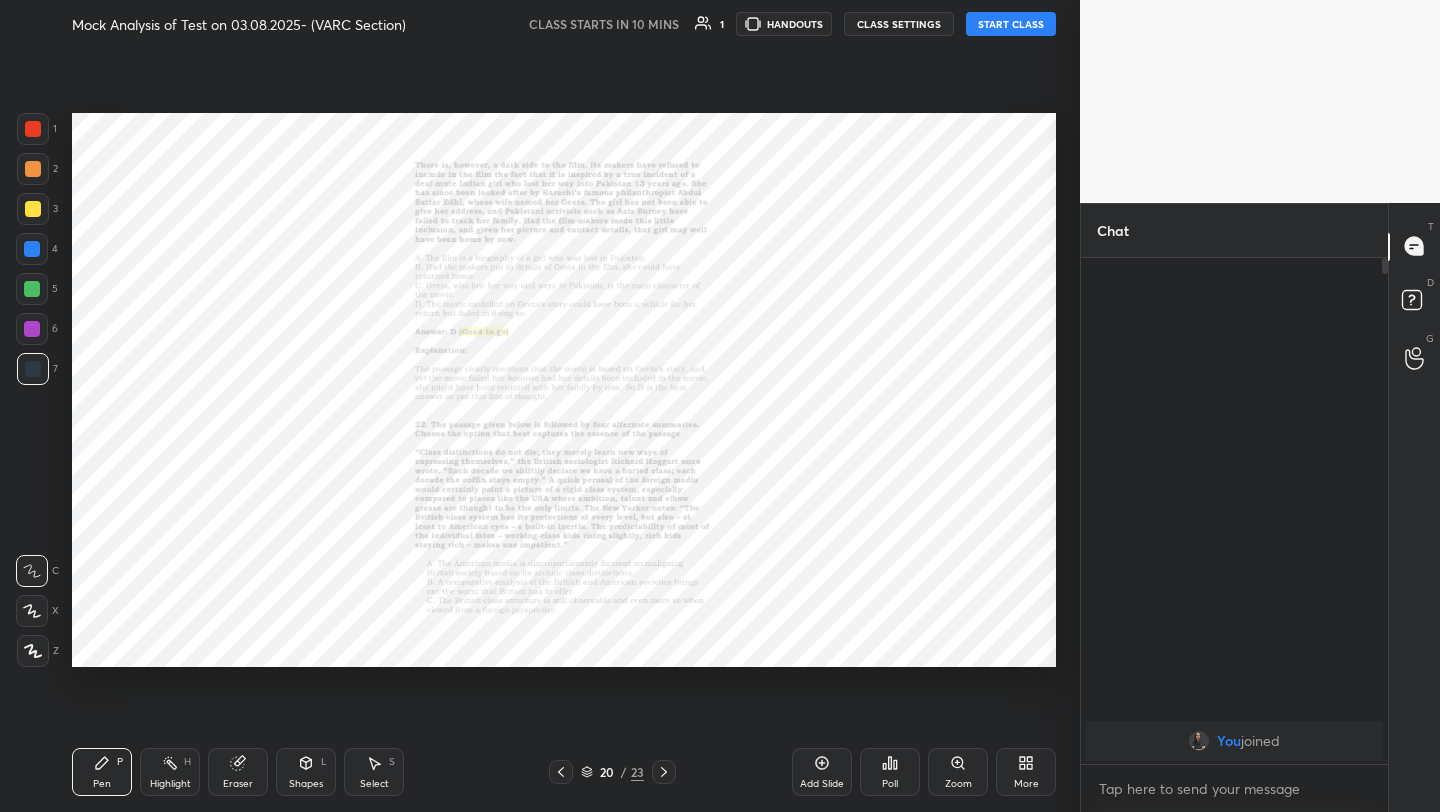 click 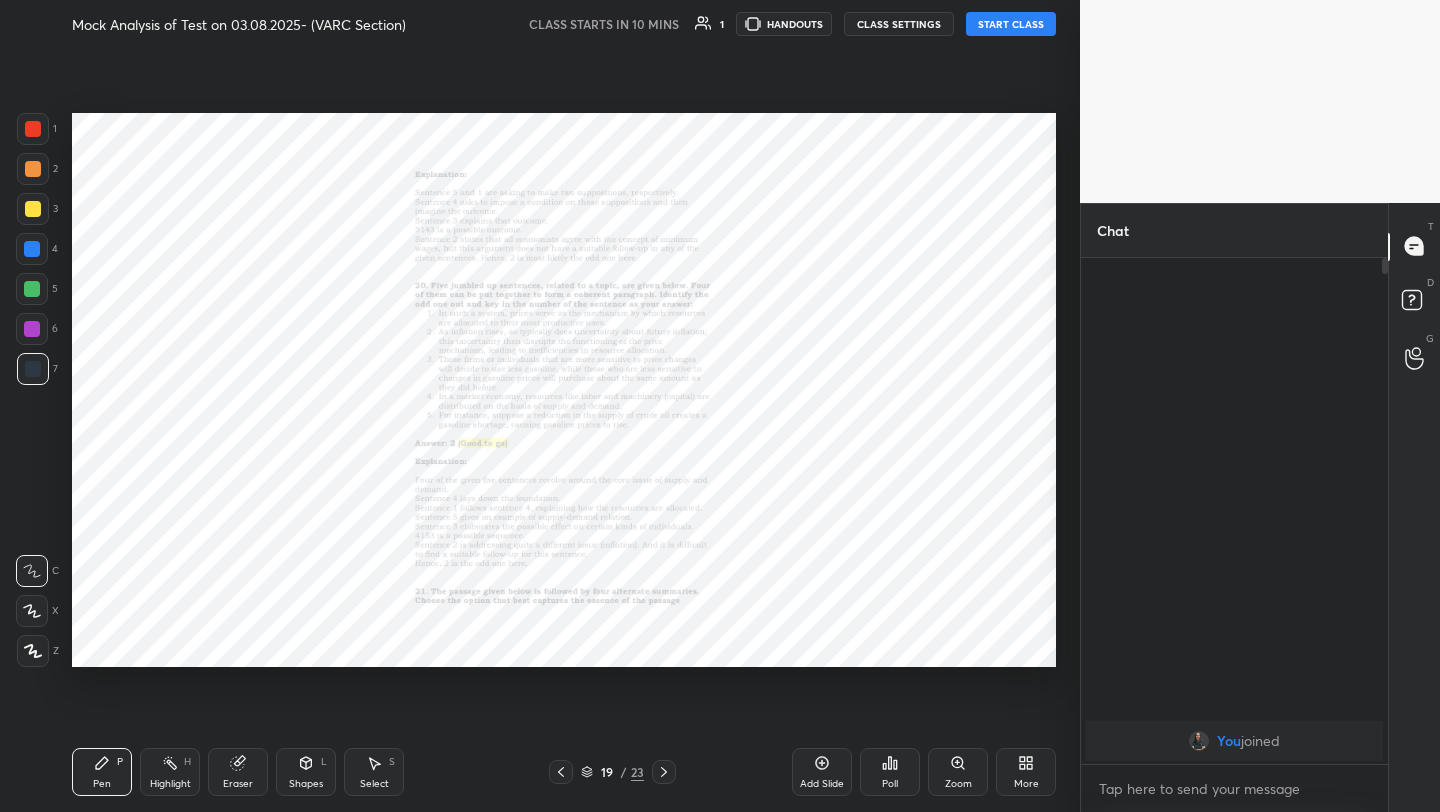 click 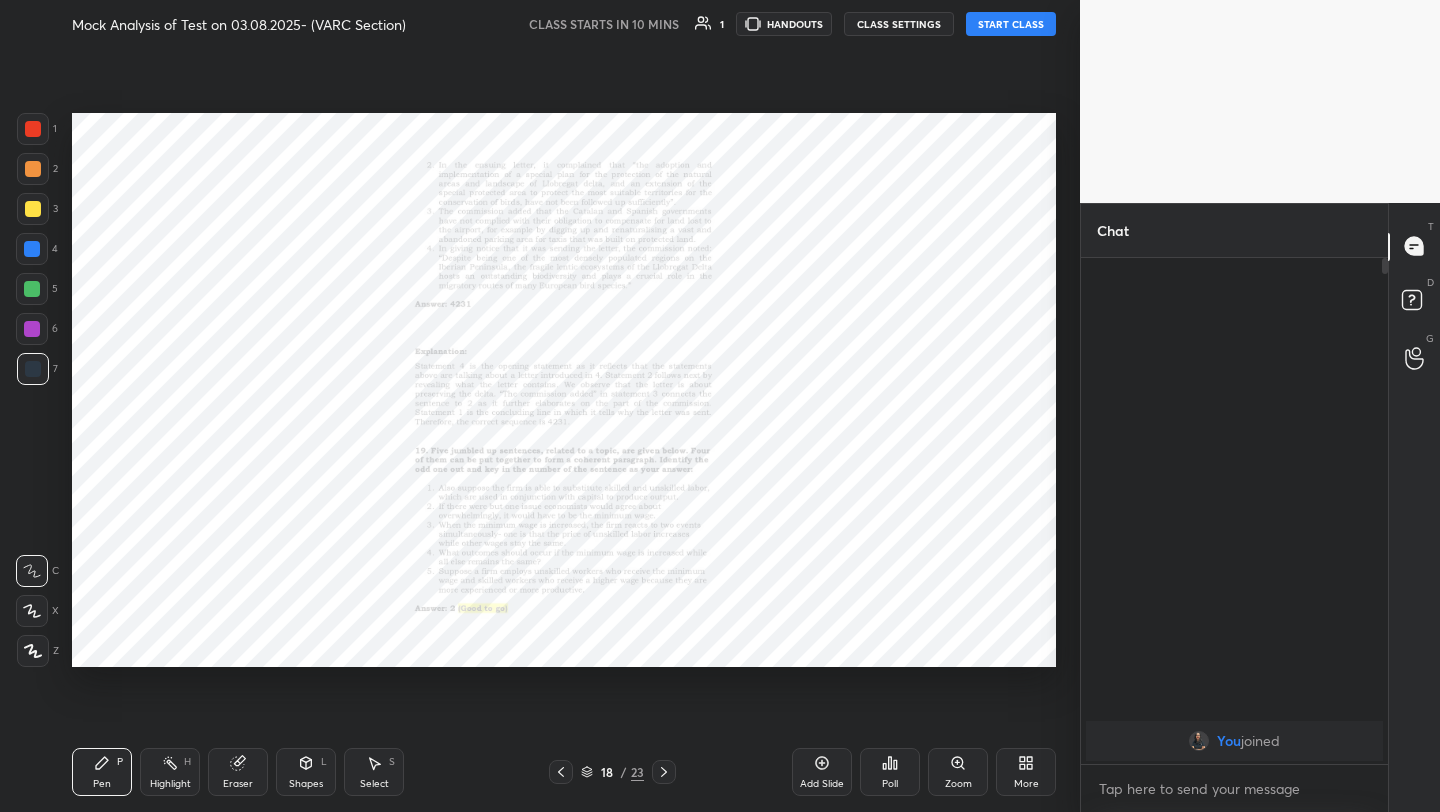 click 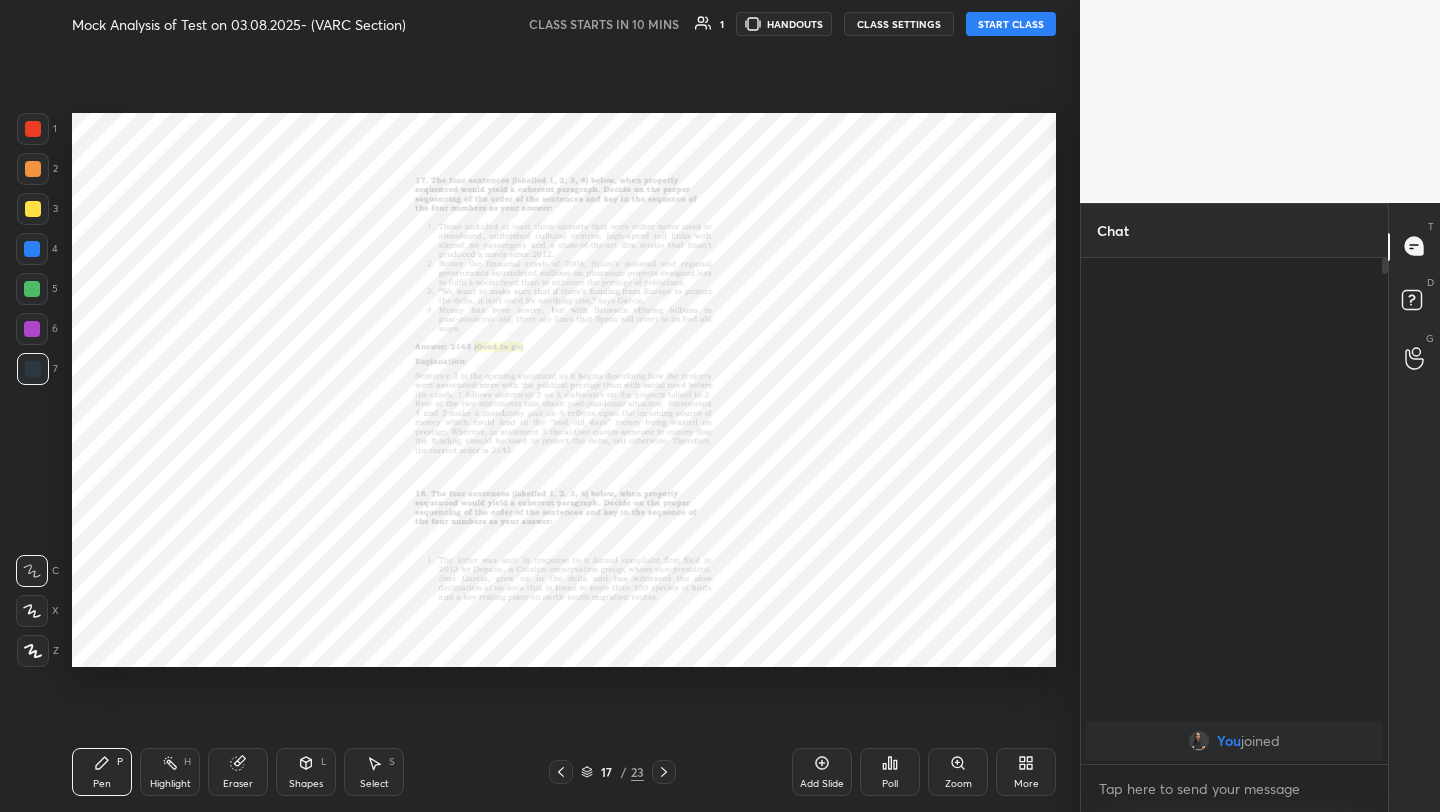 click 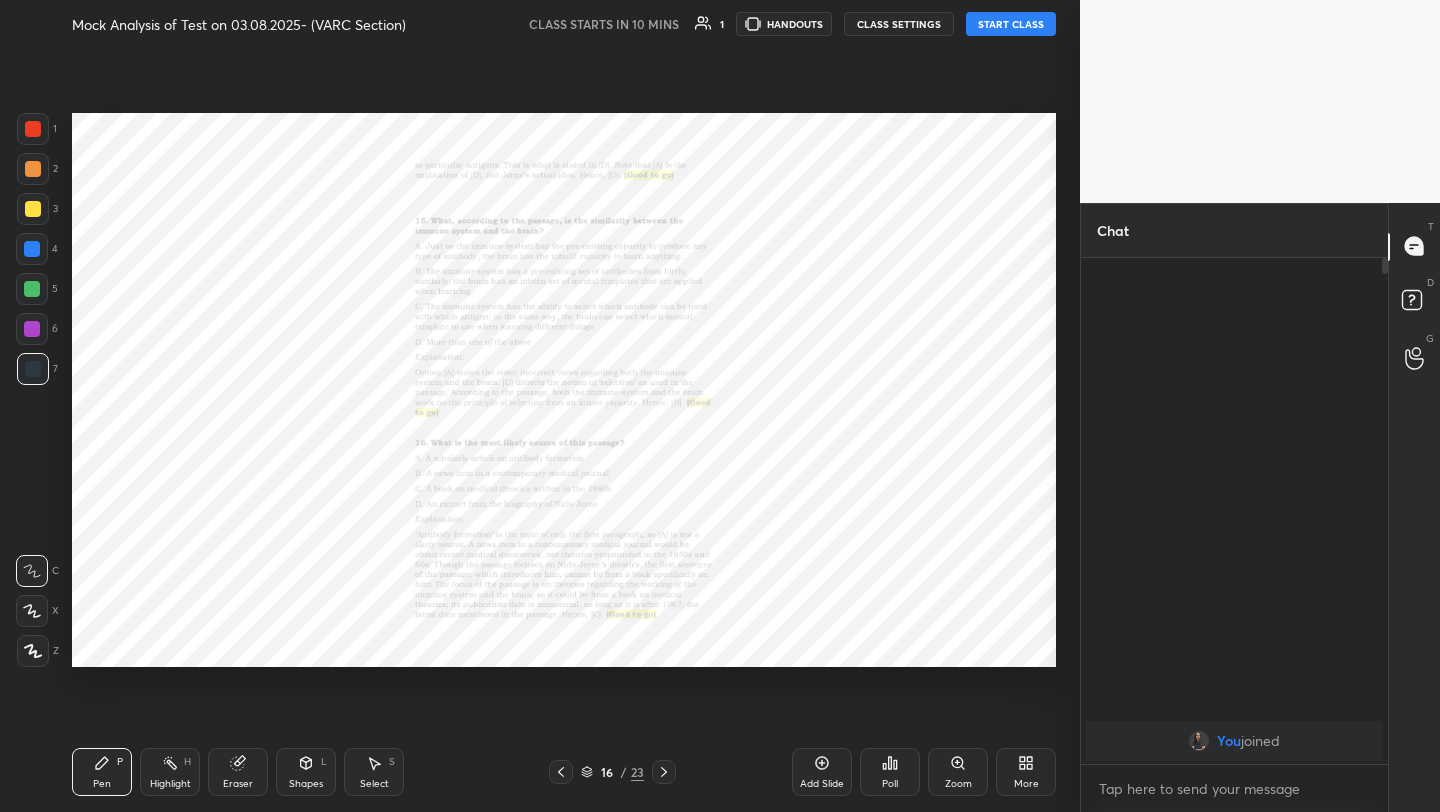 click 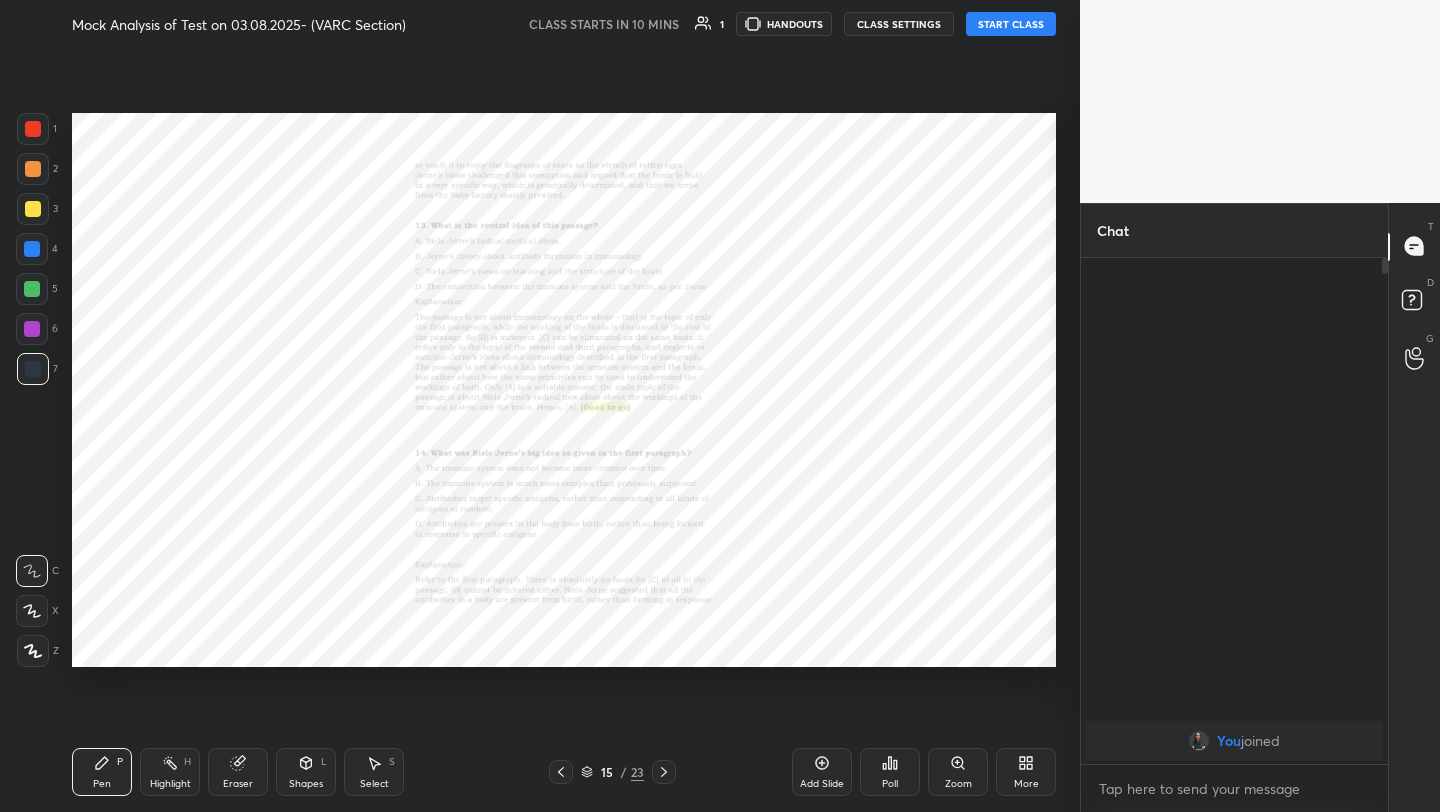 click 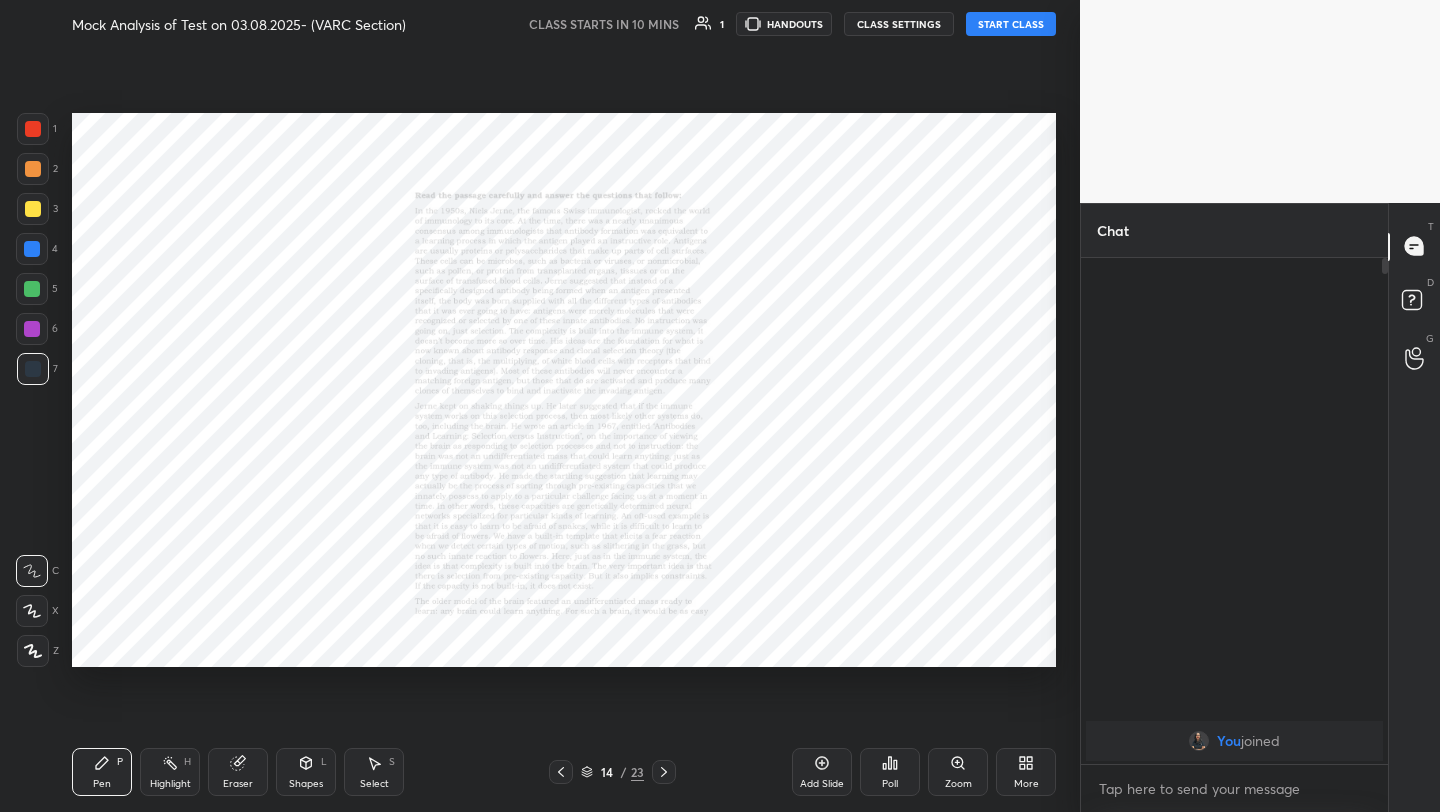 click 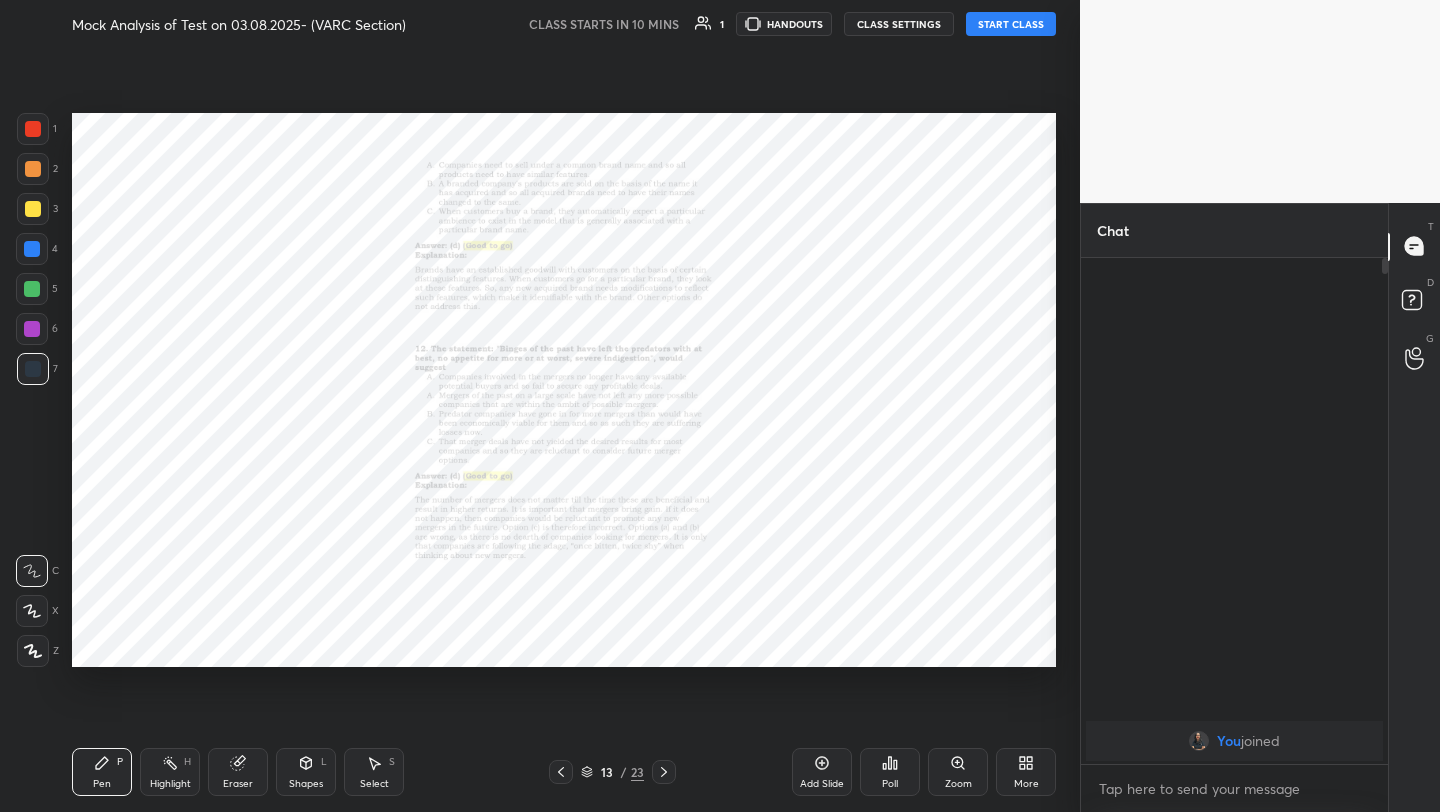 click 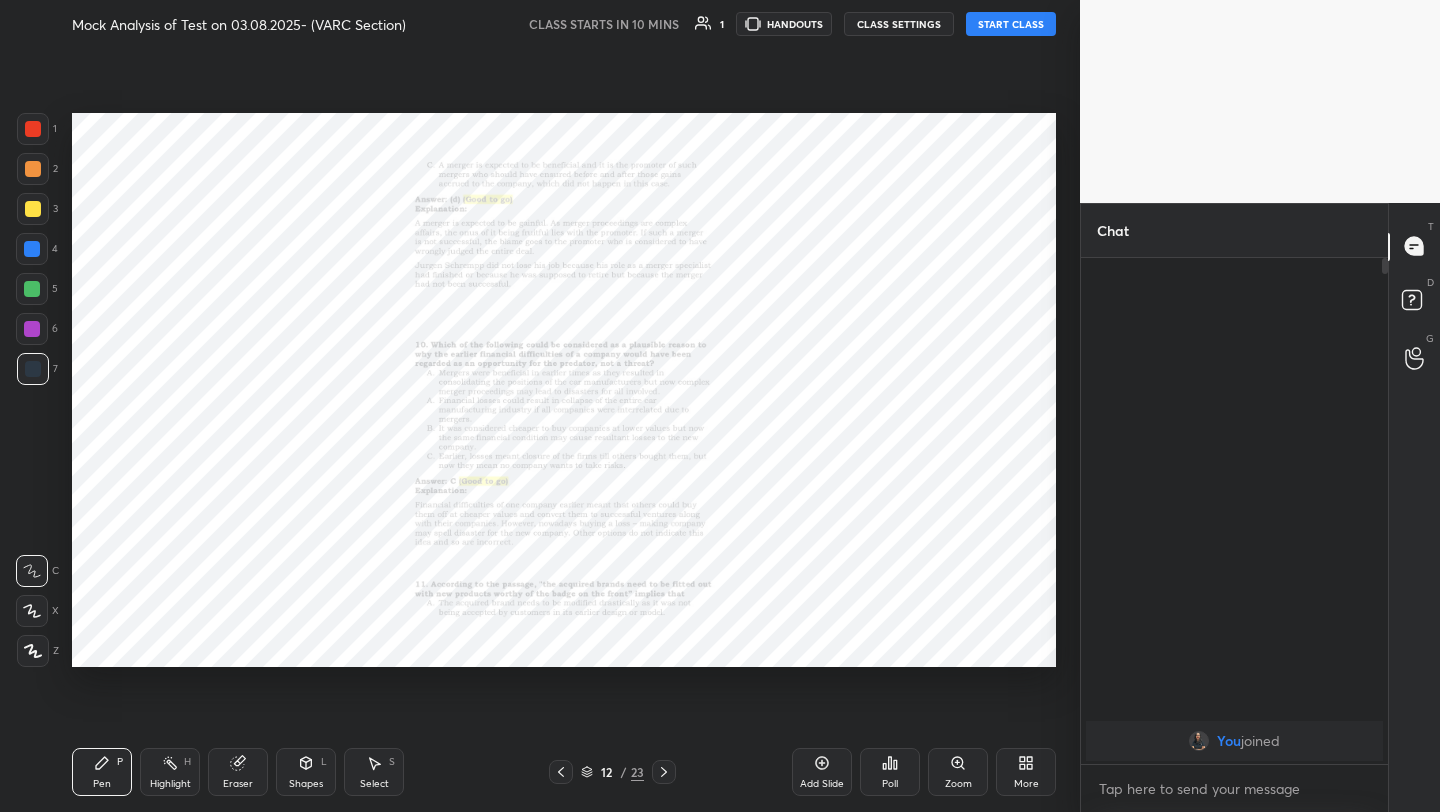 click 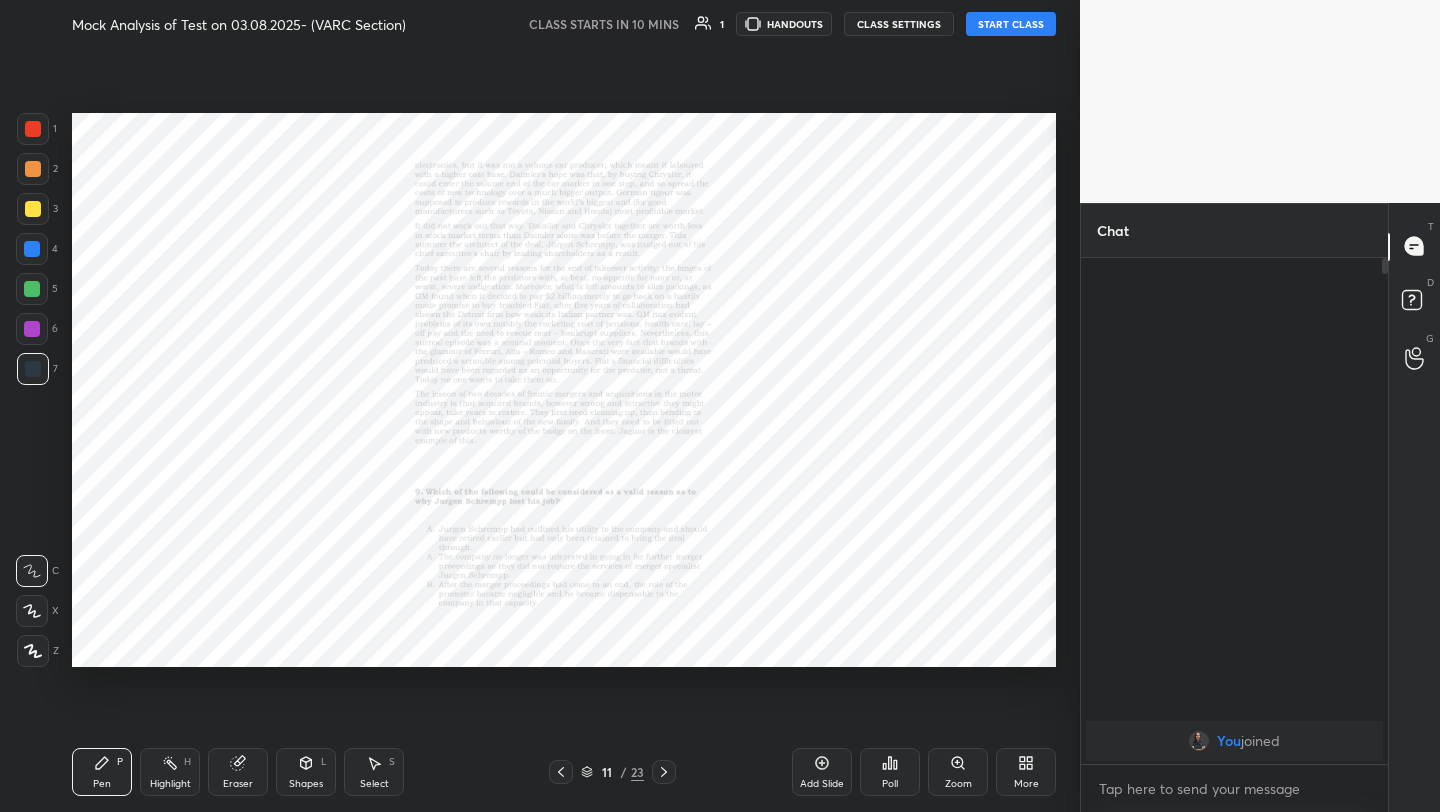 click 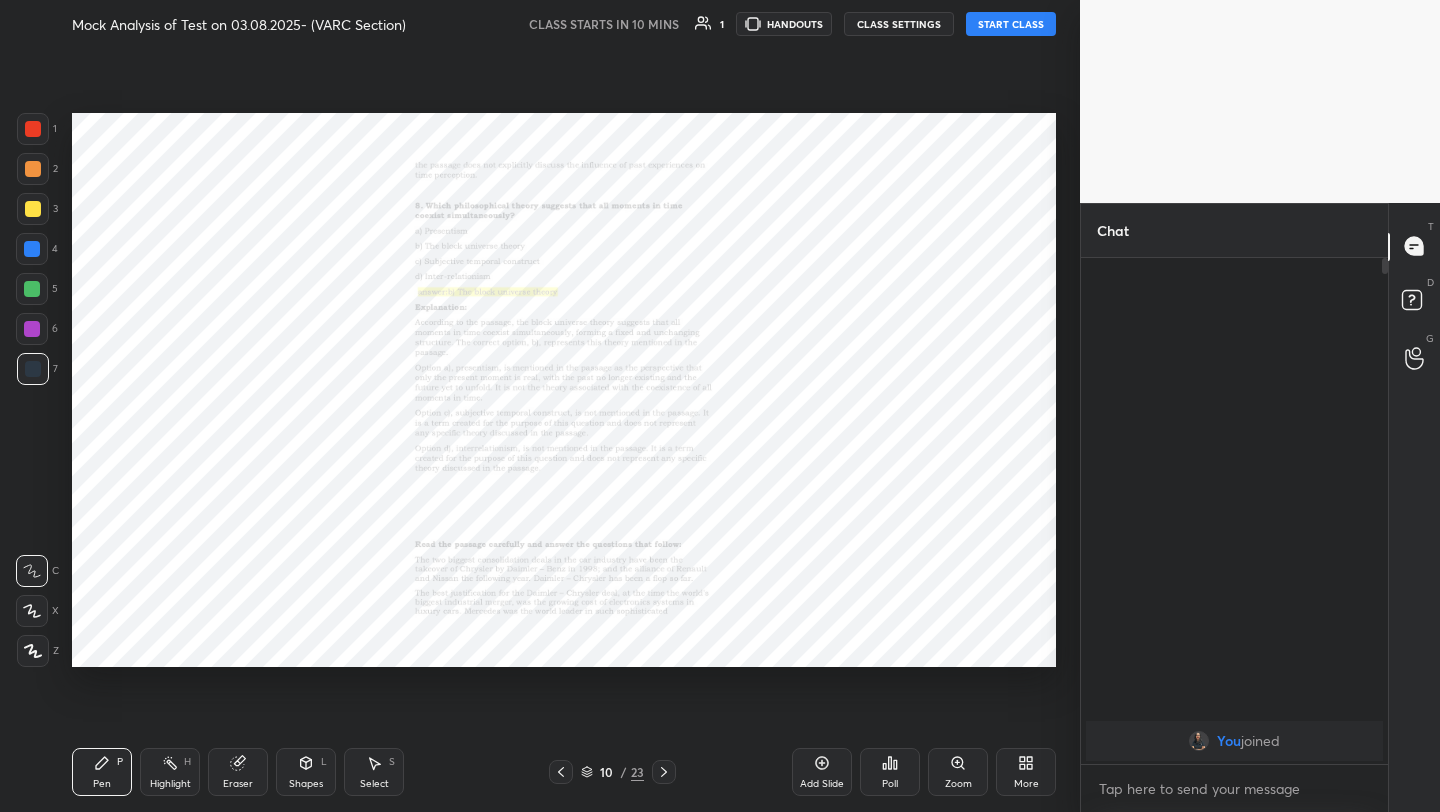 click 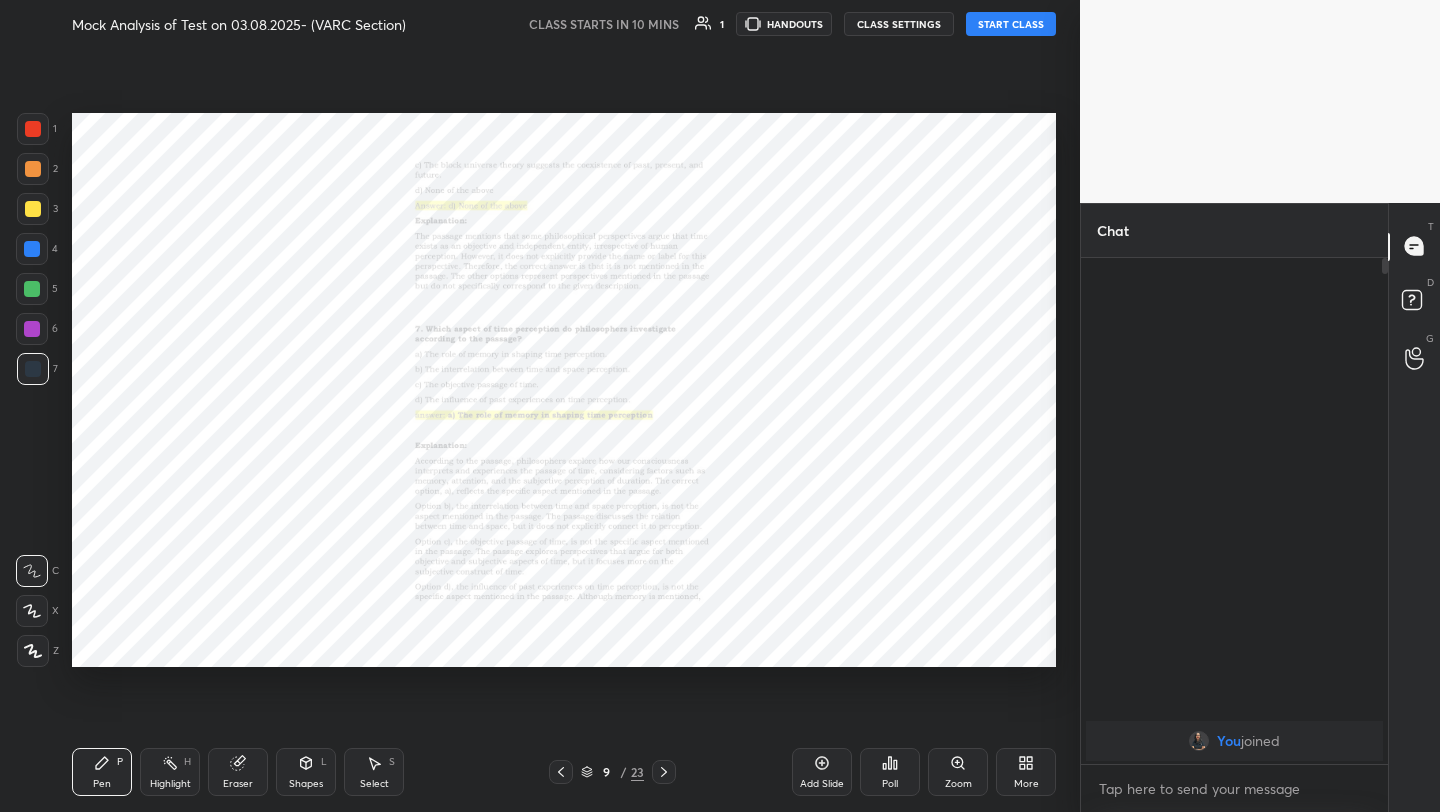 click 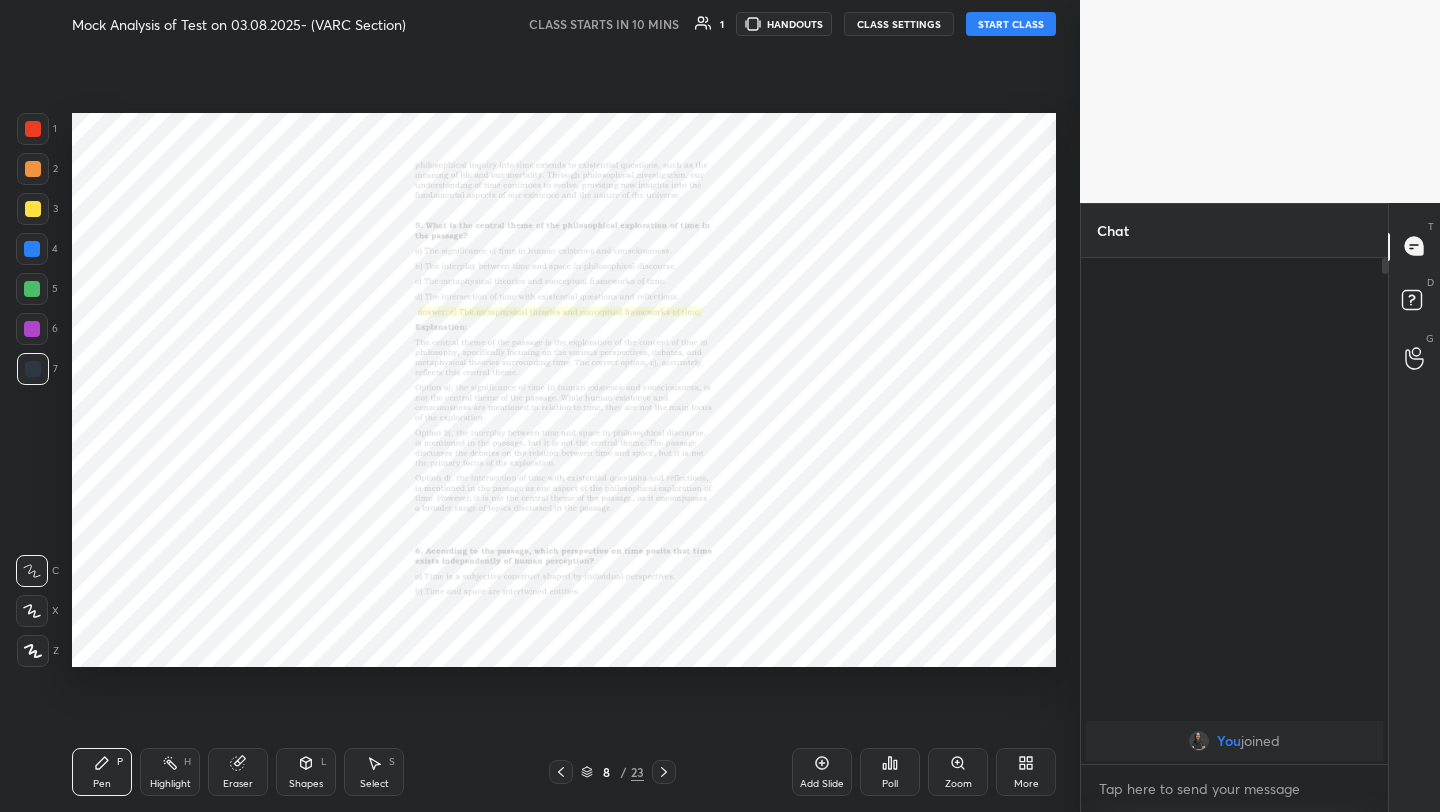 click 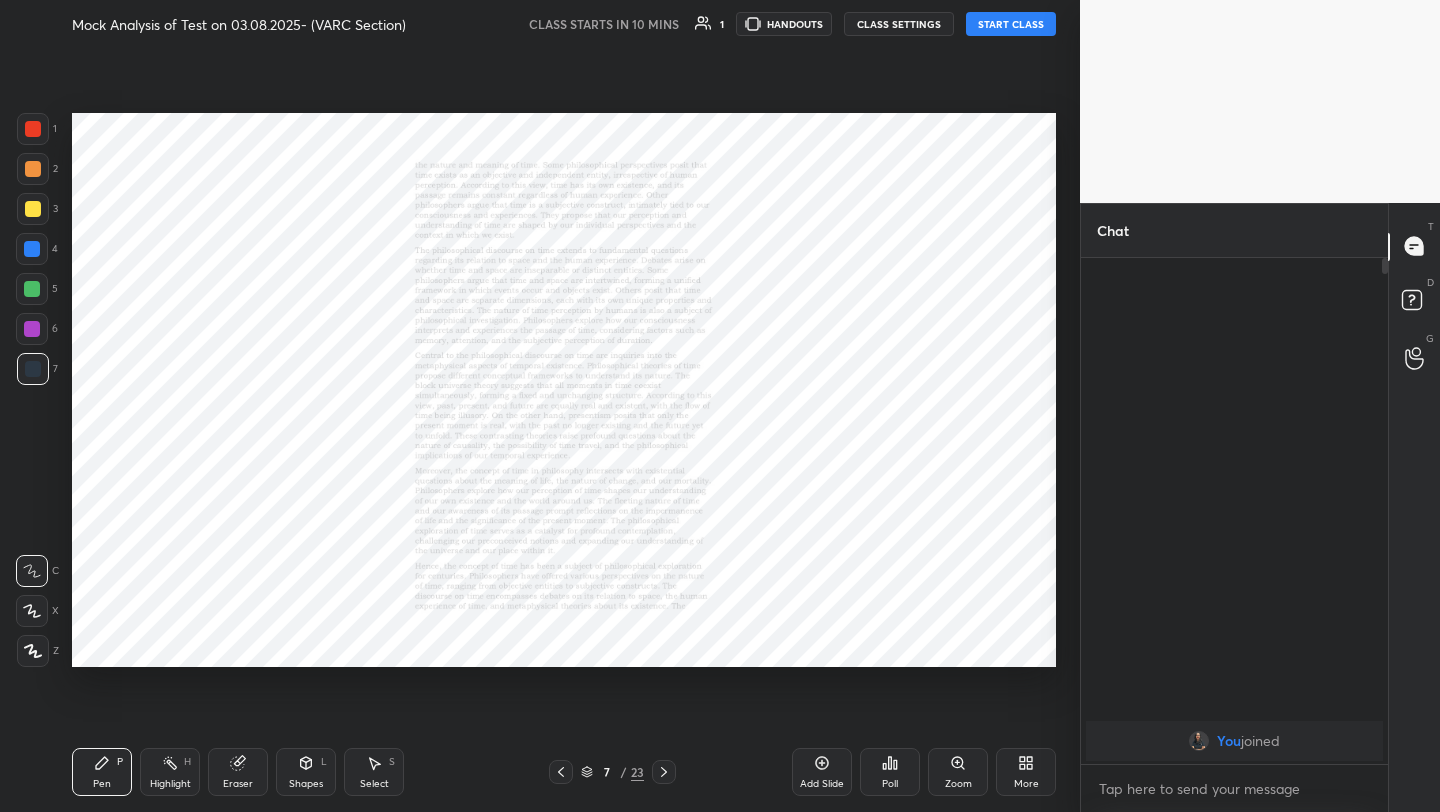 click 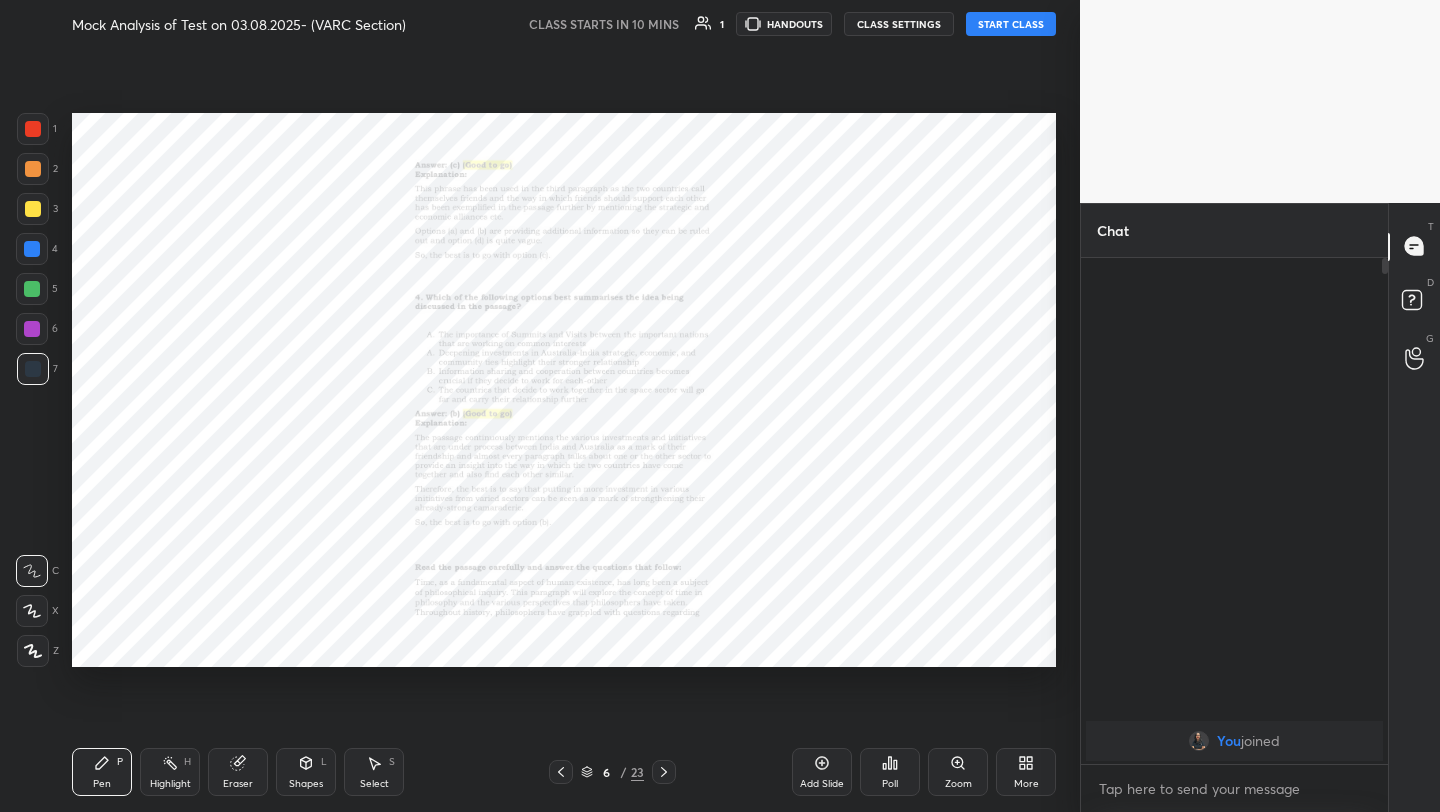 click 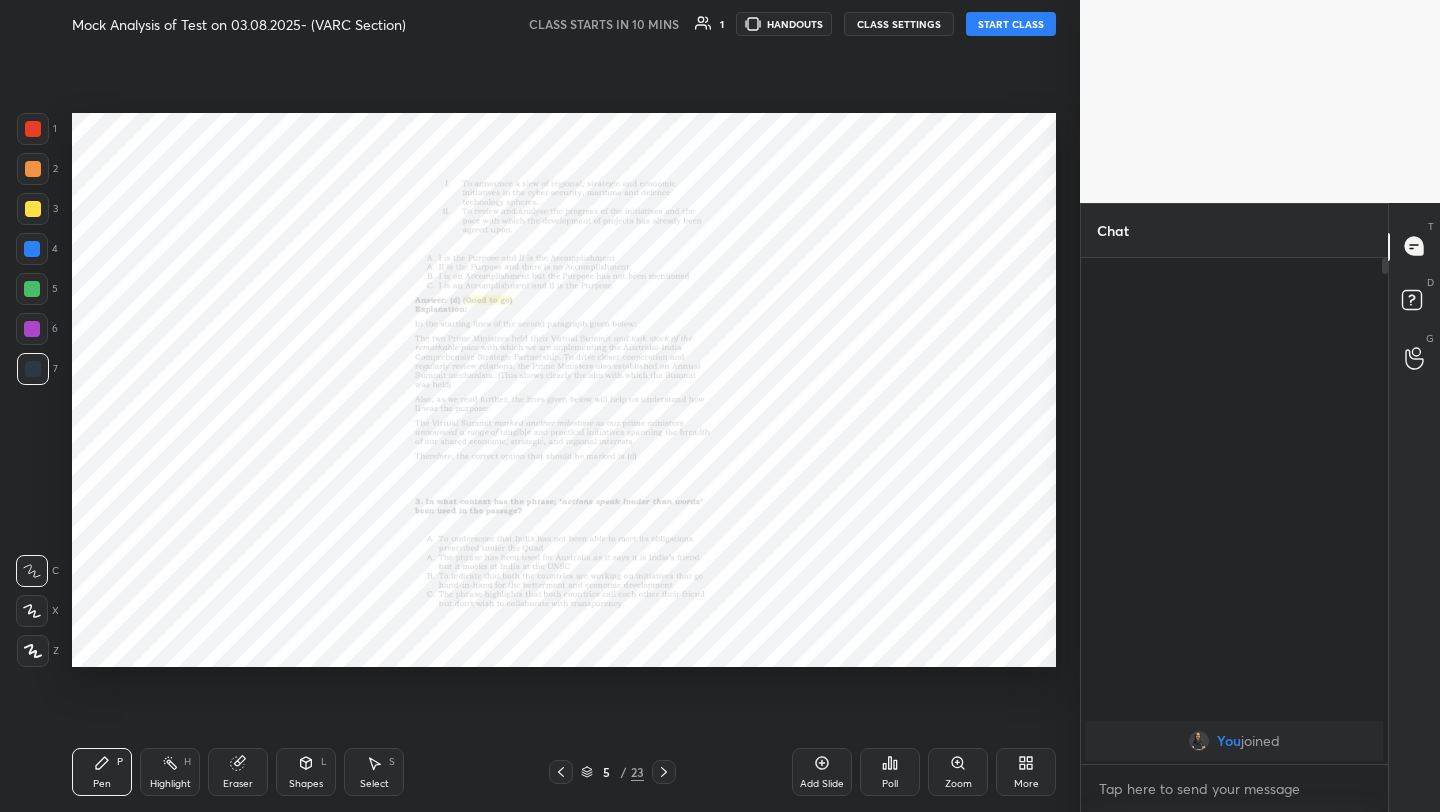 click 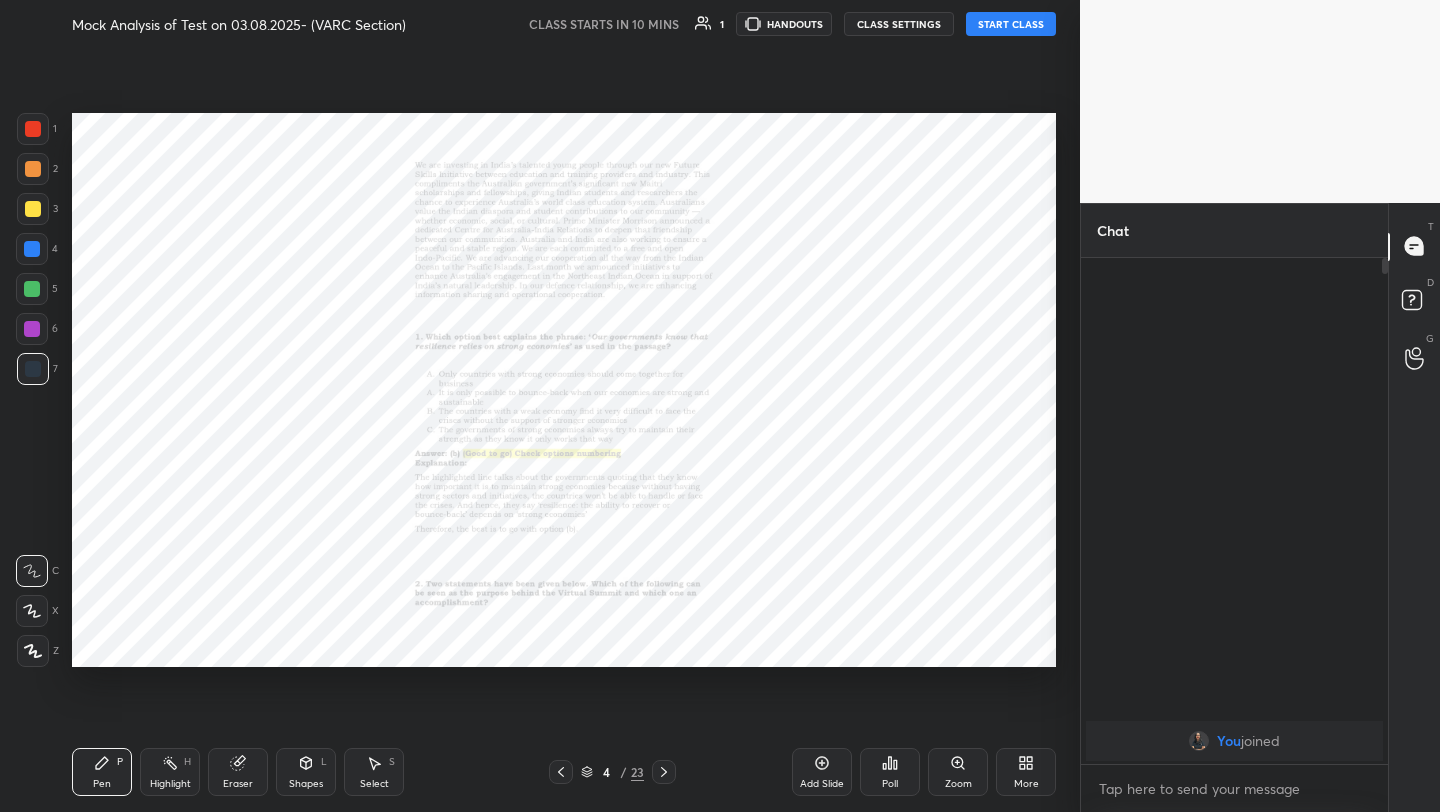 click 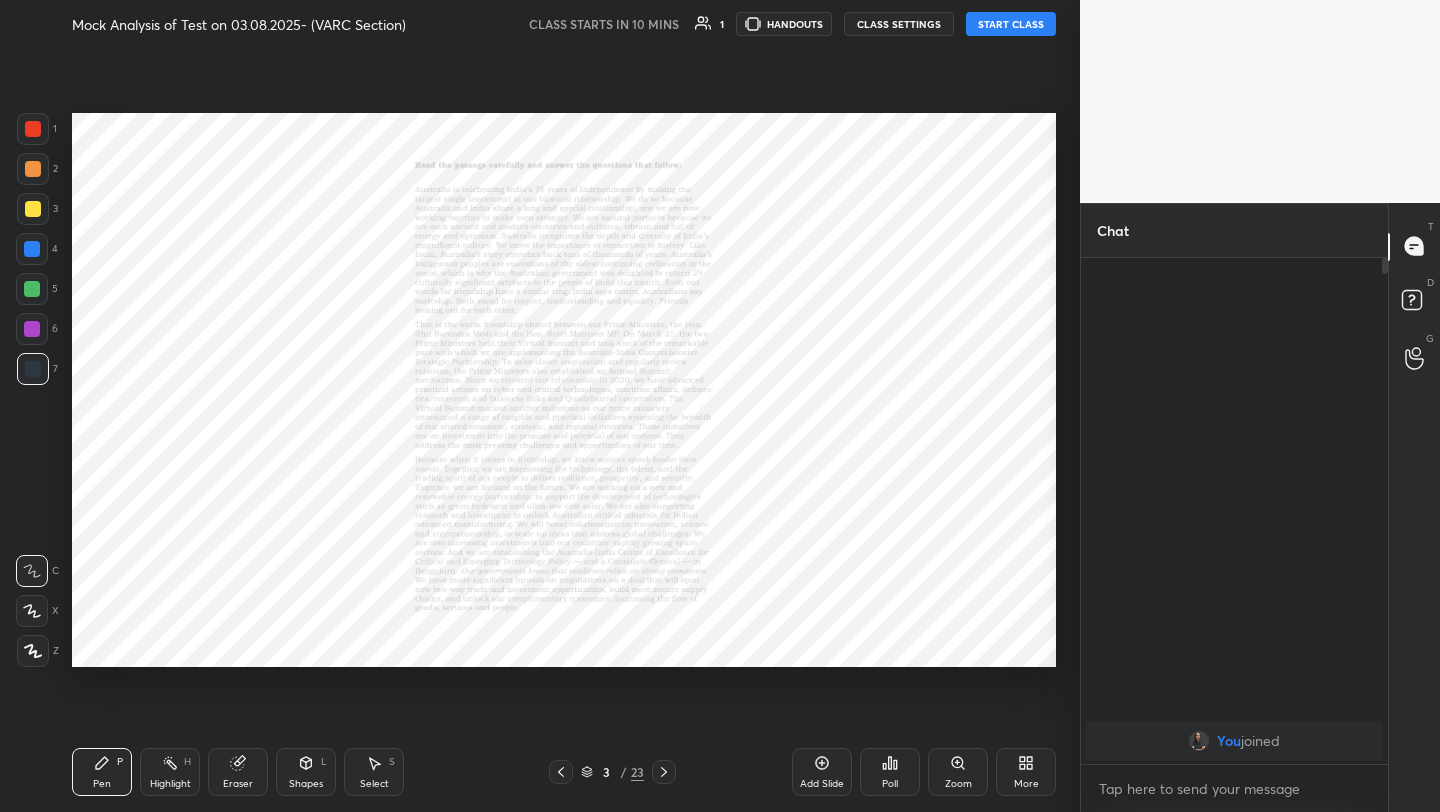 click 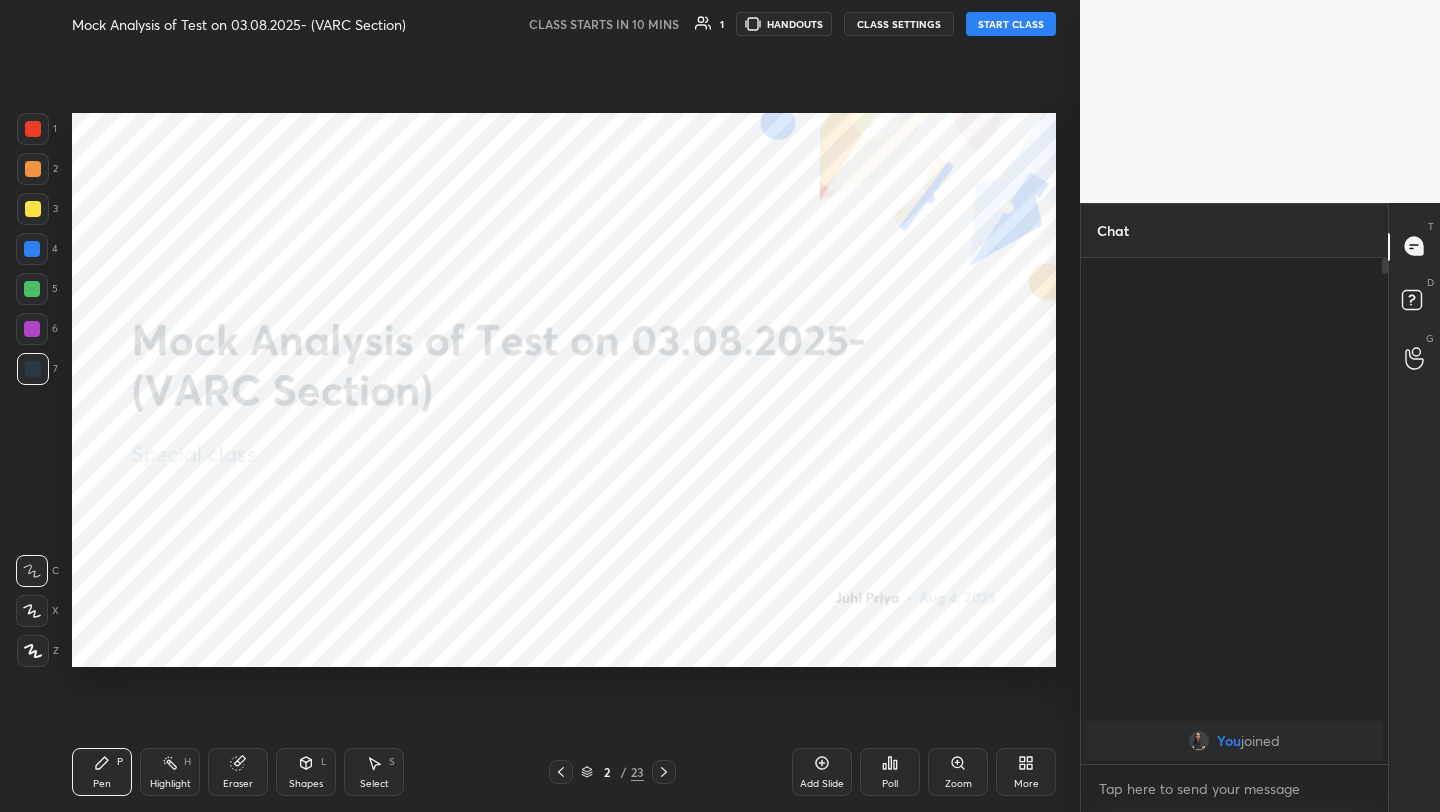 click 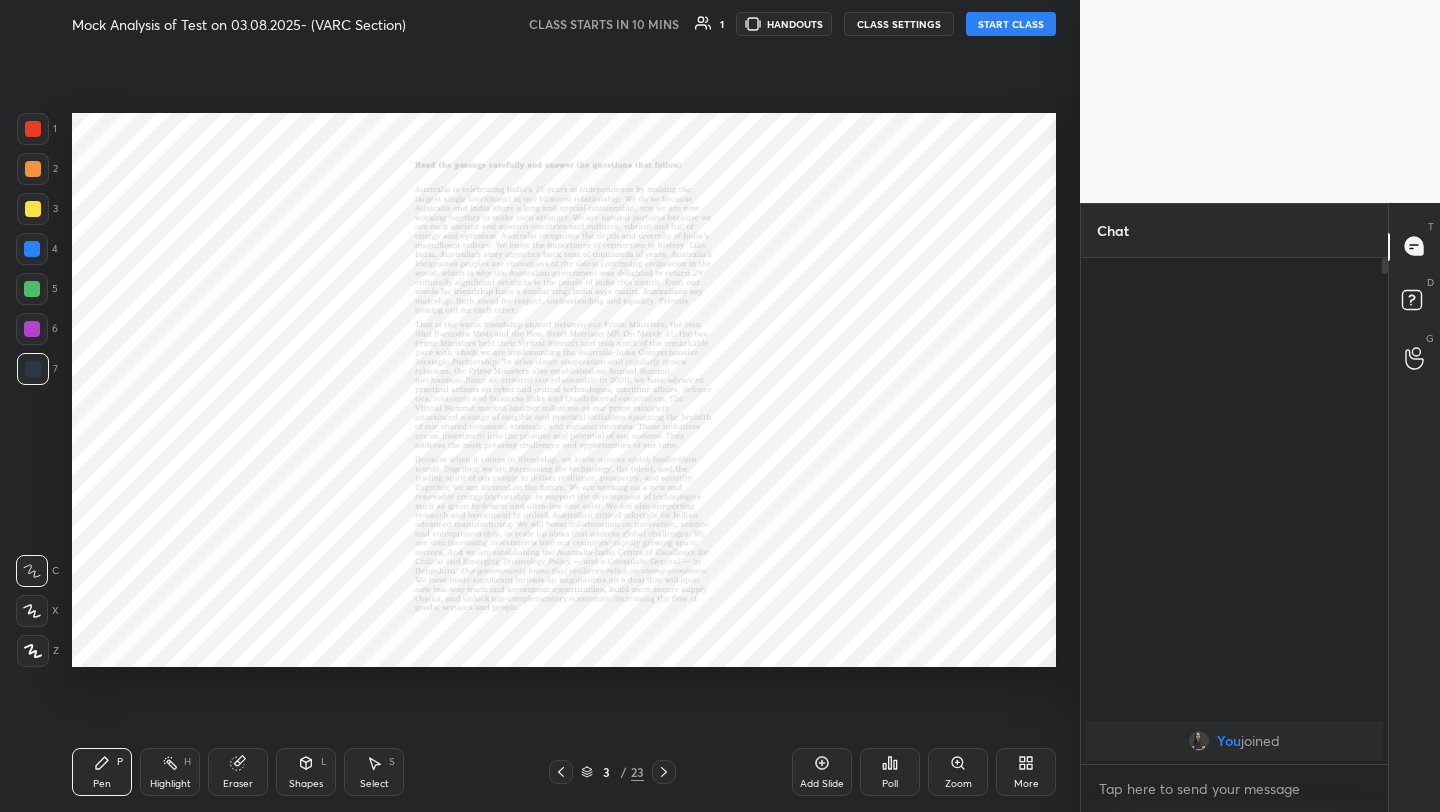 click 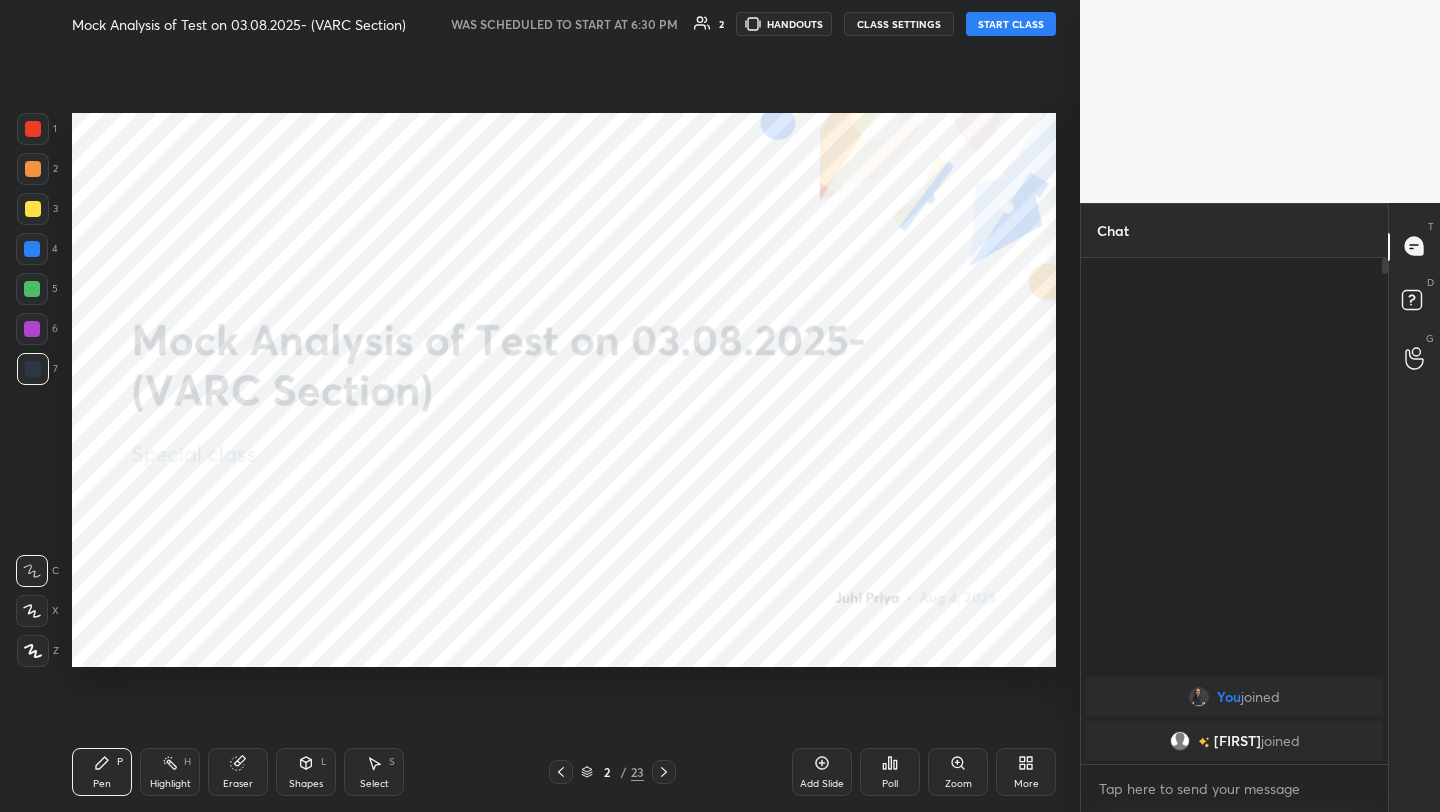 click on "START CLASS" at bounding box center [1011, 24] 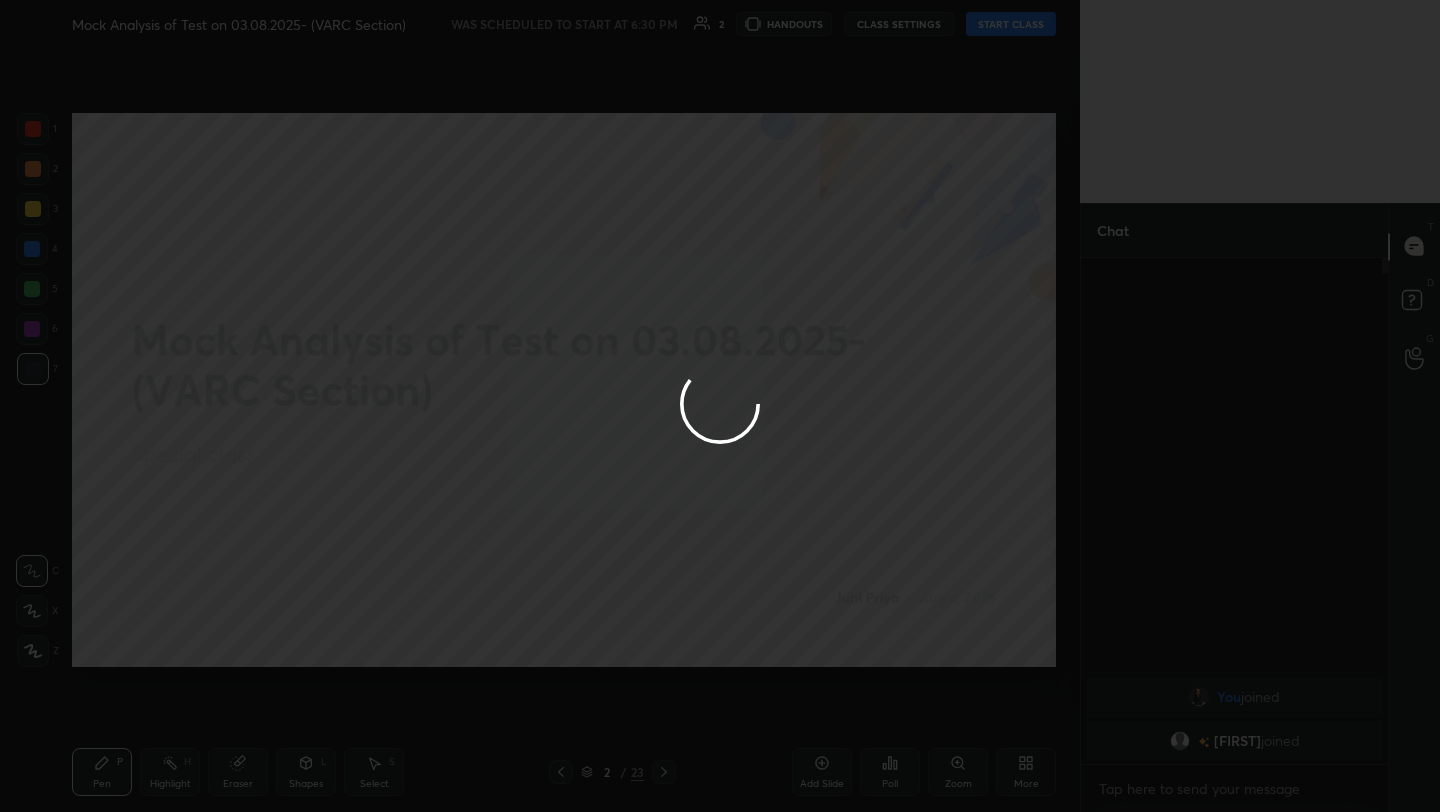 type on "x" 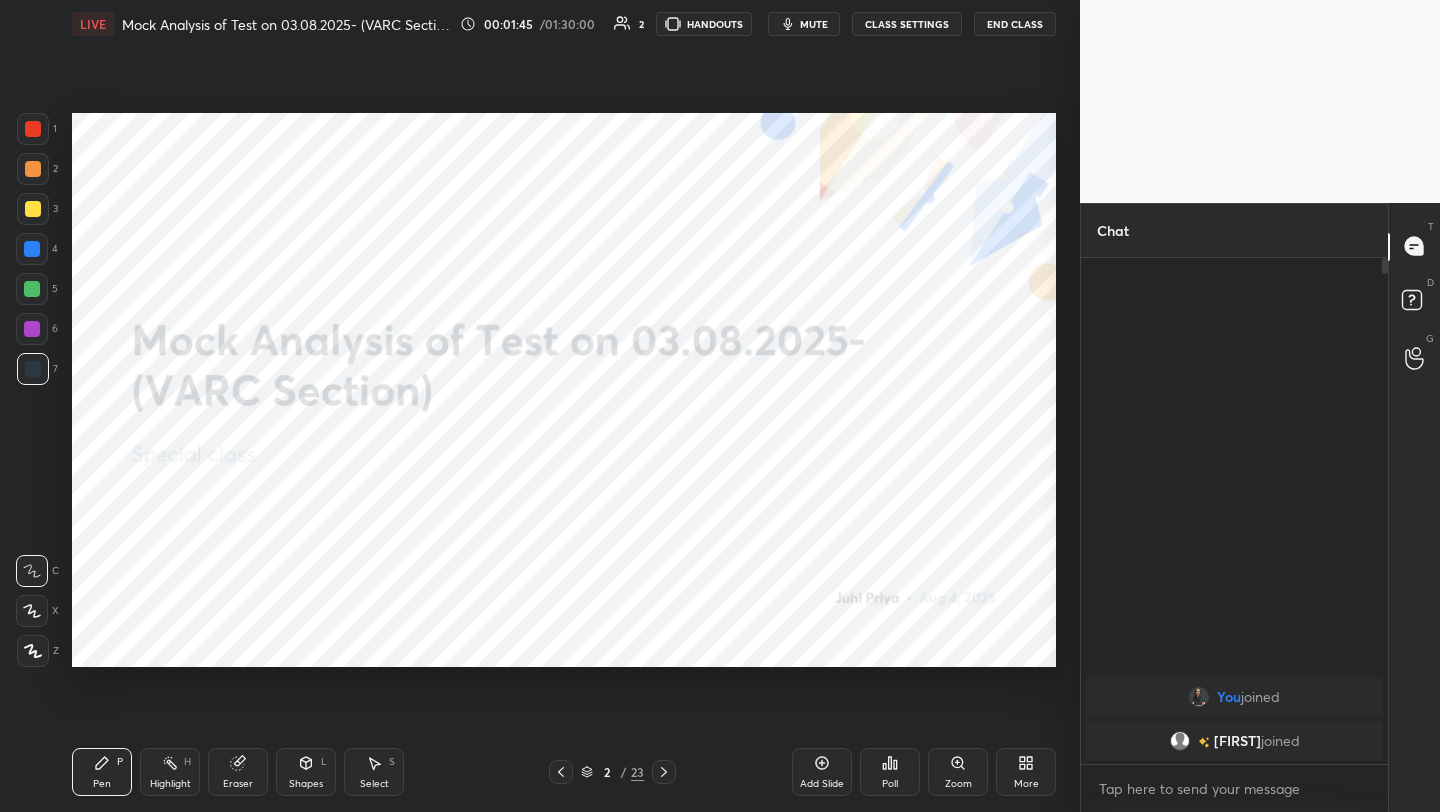 click at bounding box center (664, 772) 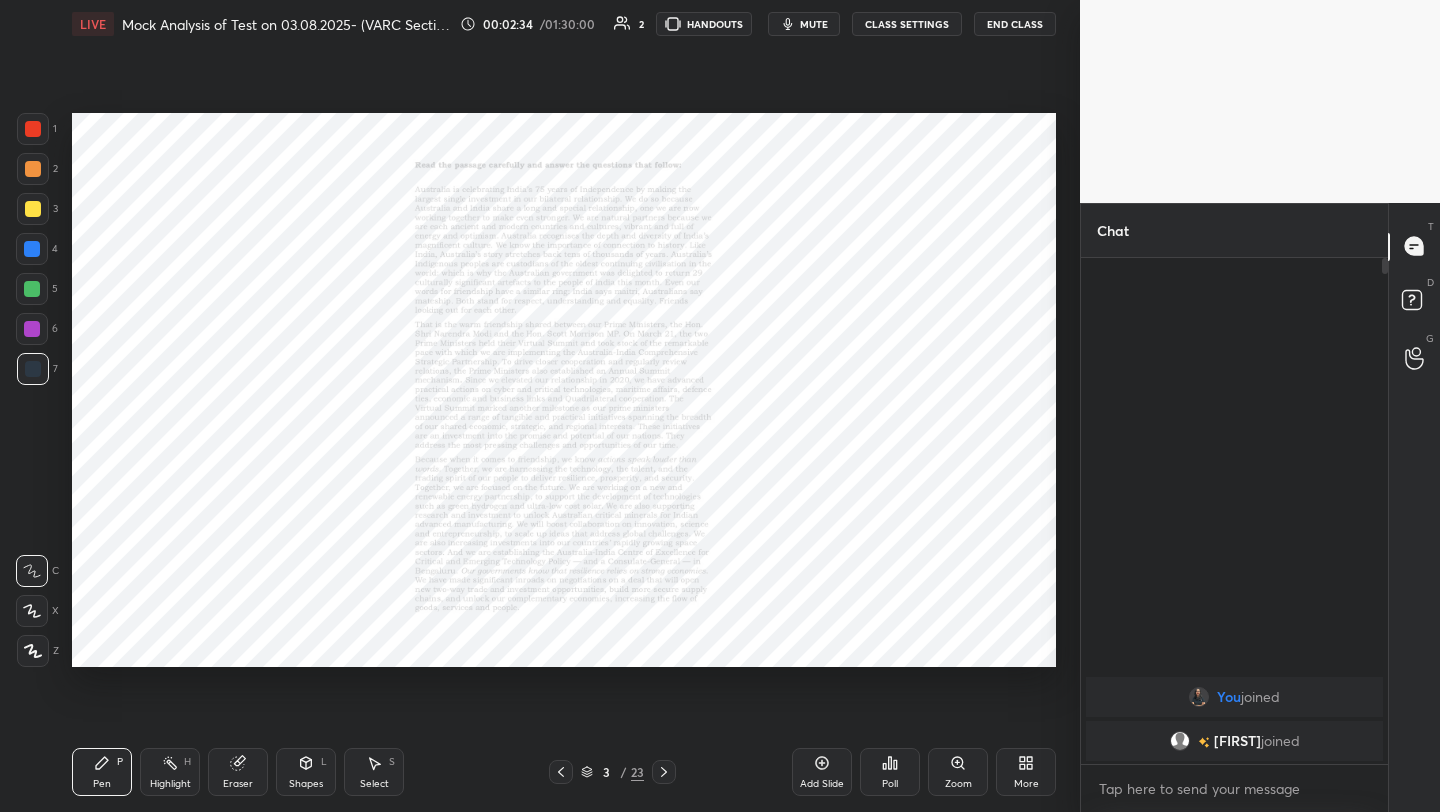 click at bounding box center [33, 129] 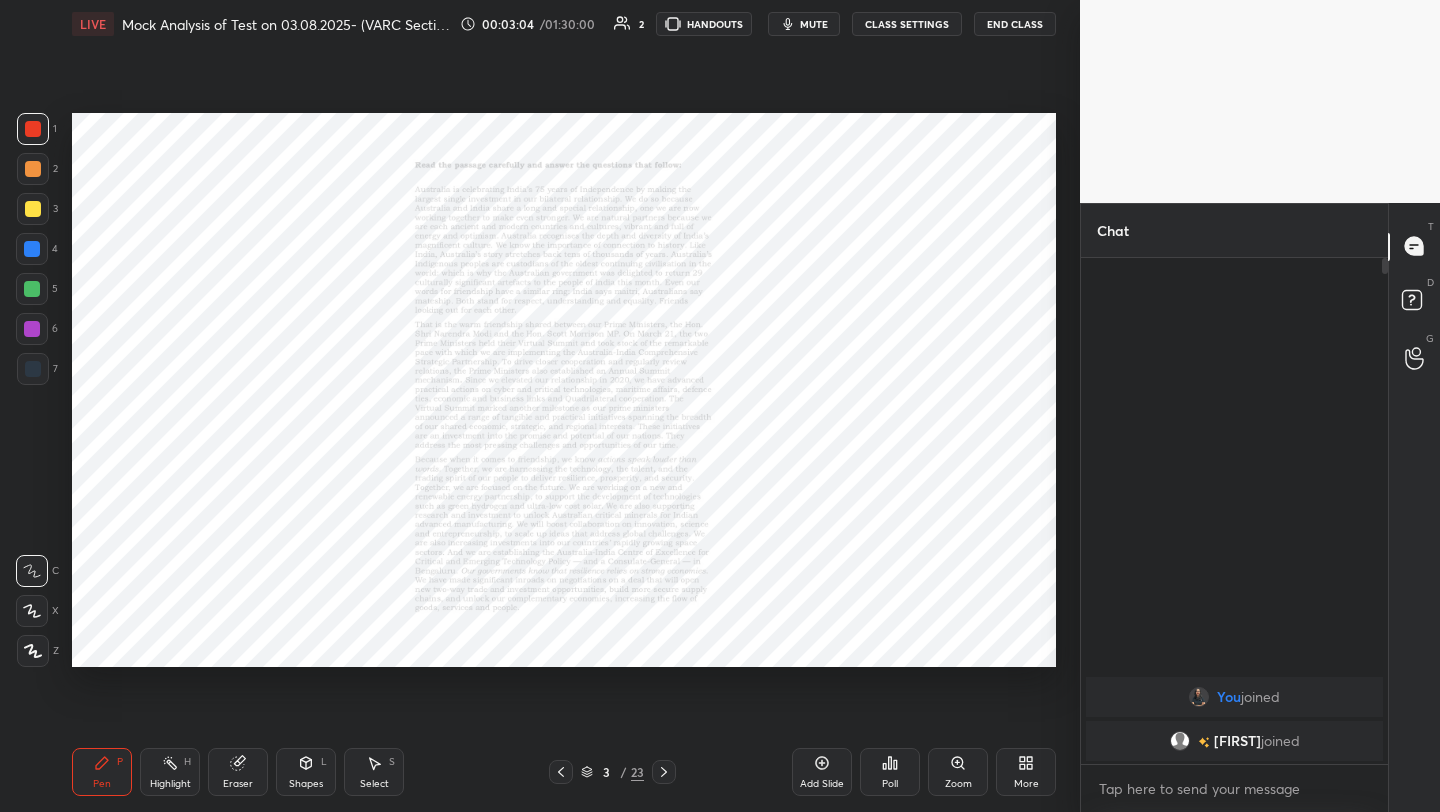 click 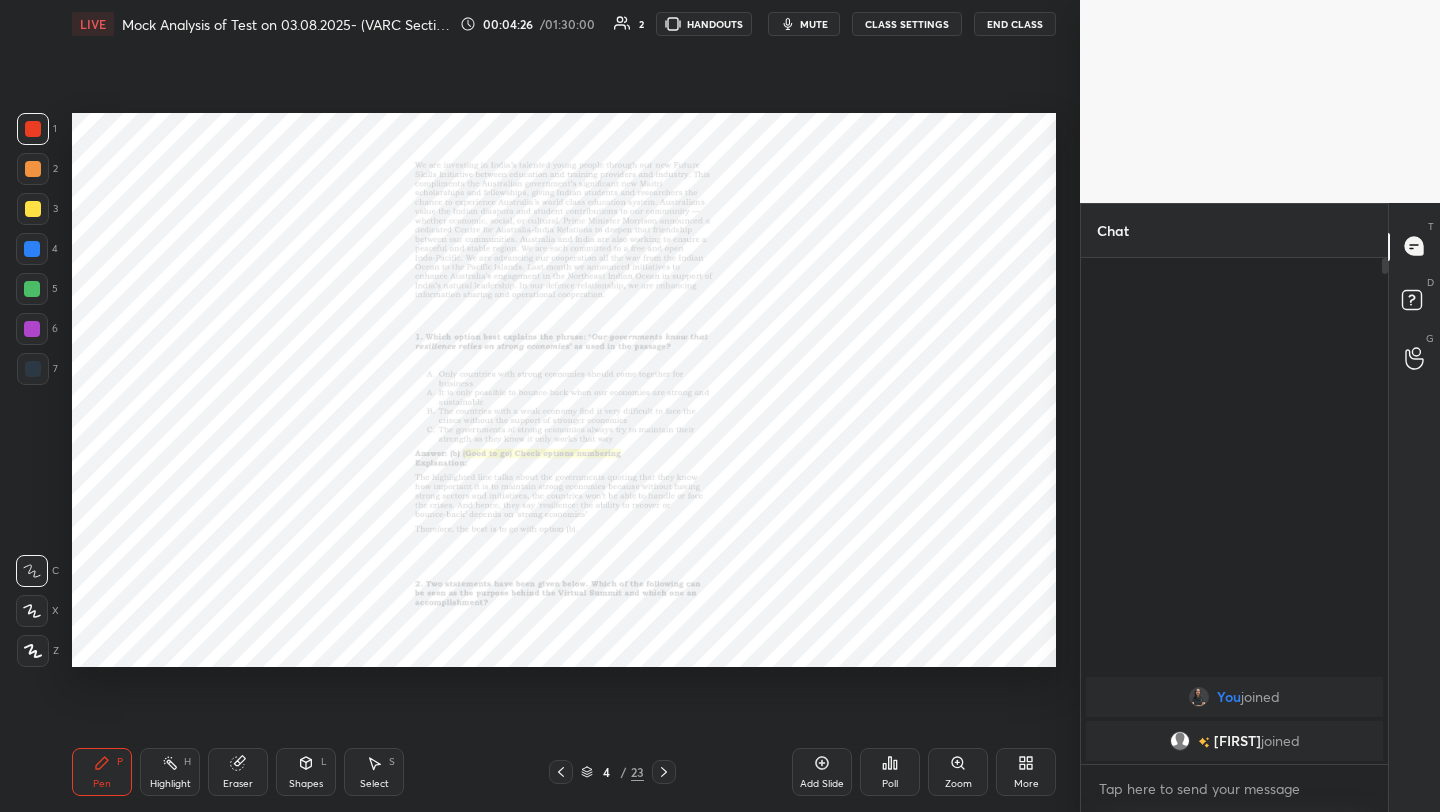 click 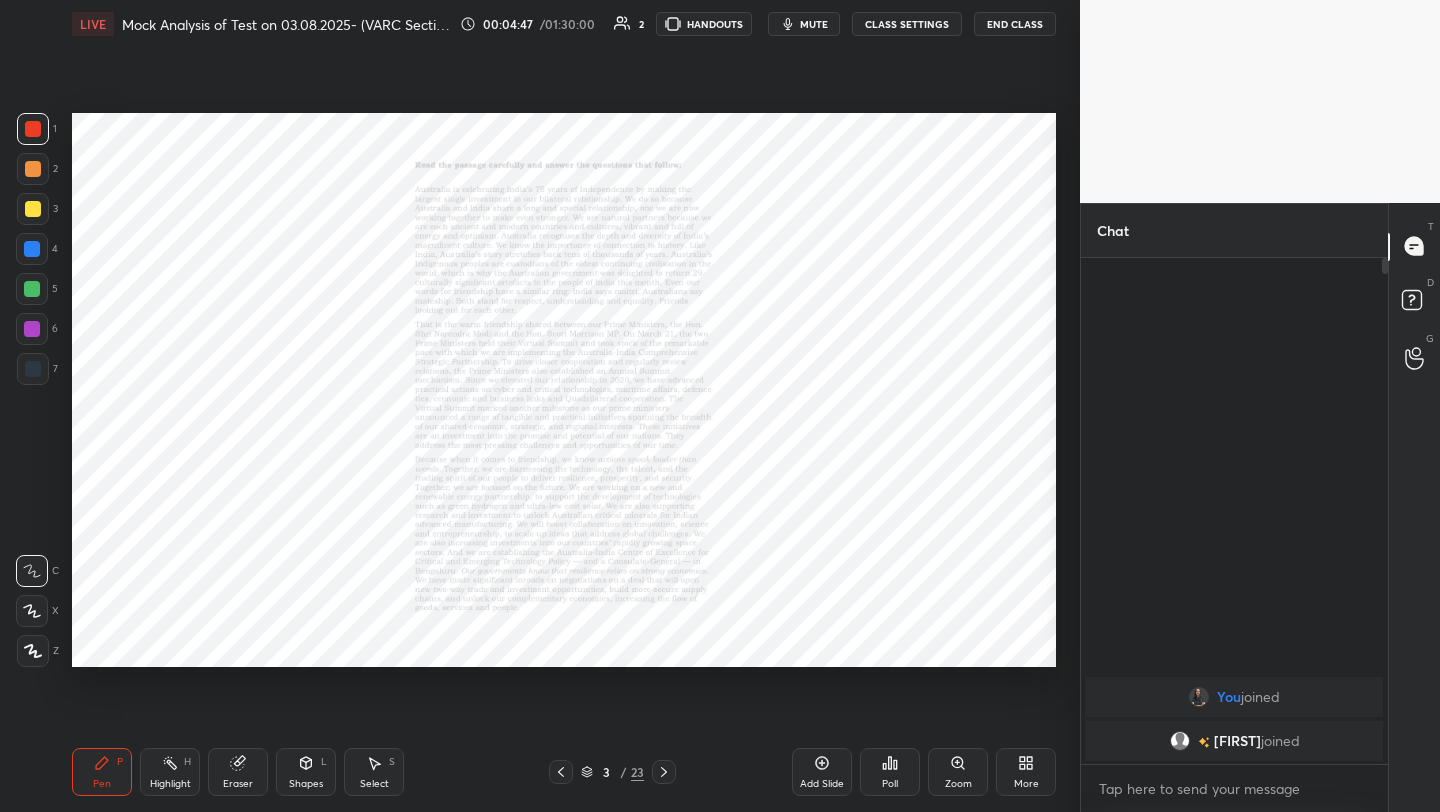 click 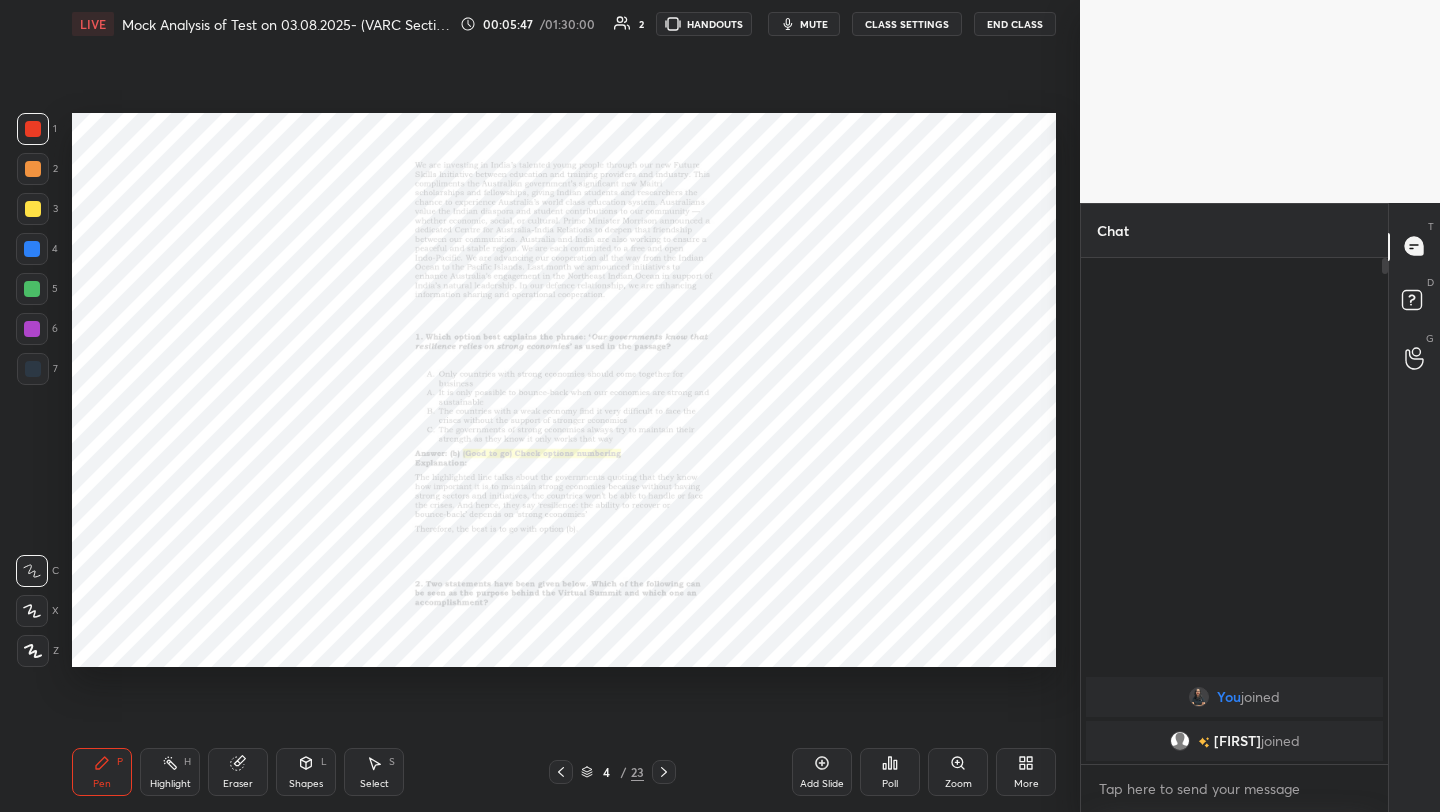 click 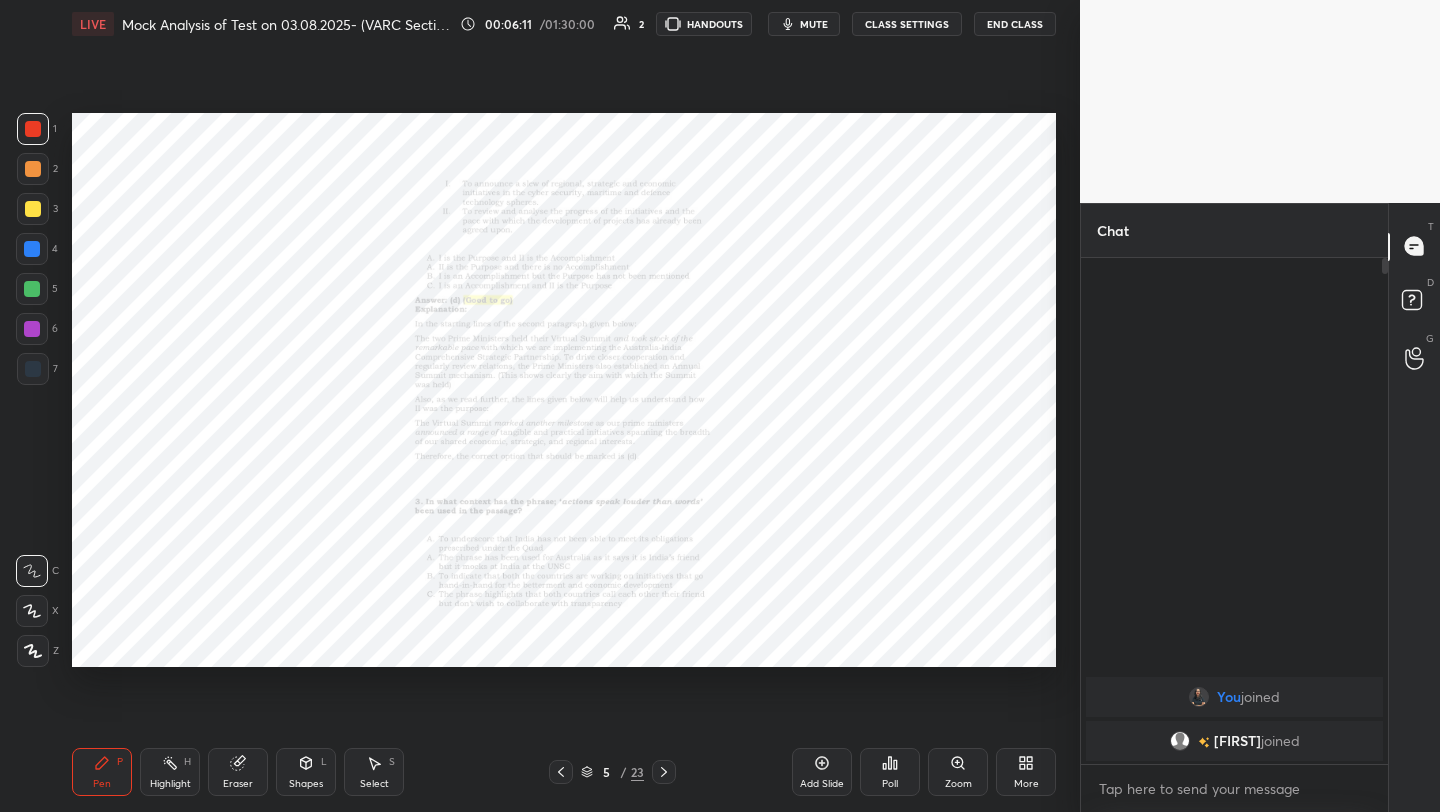 click 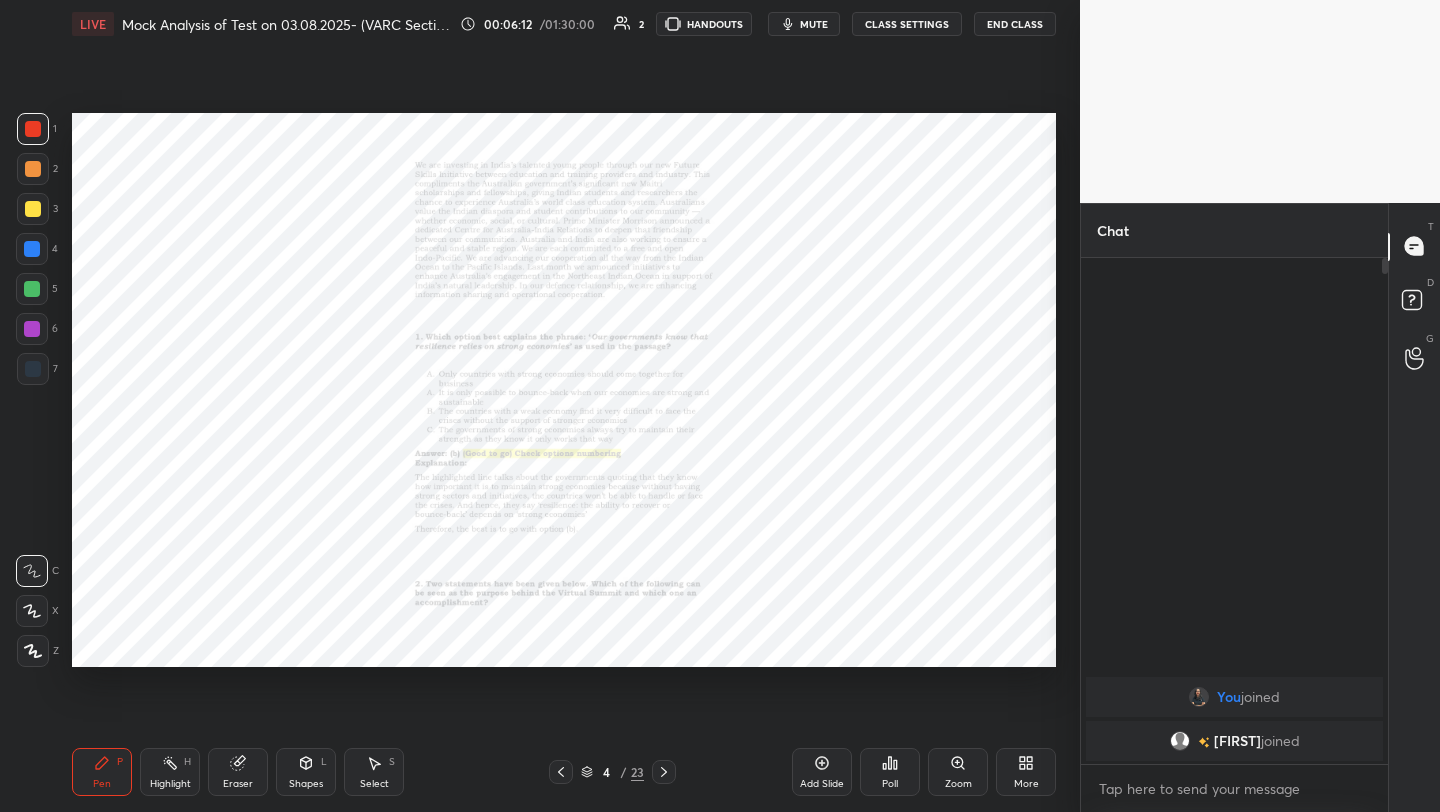 click 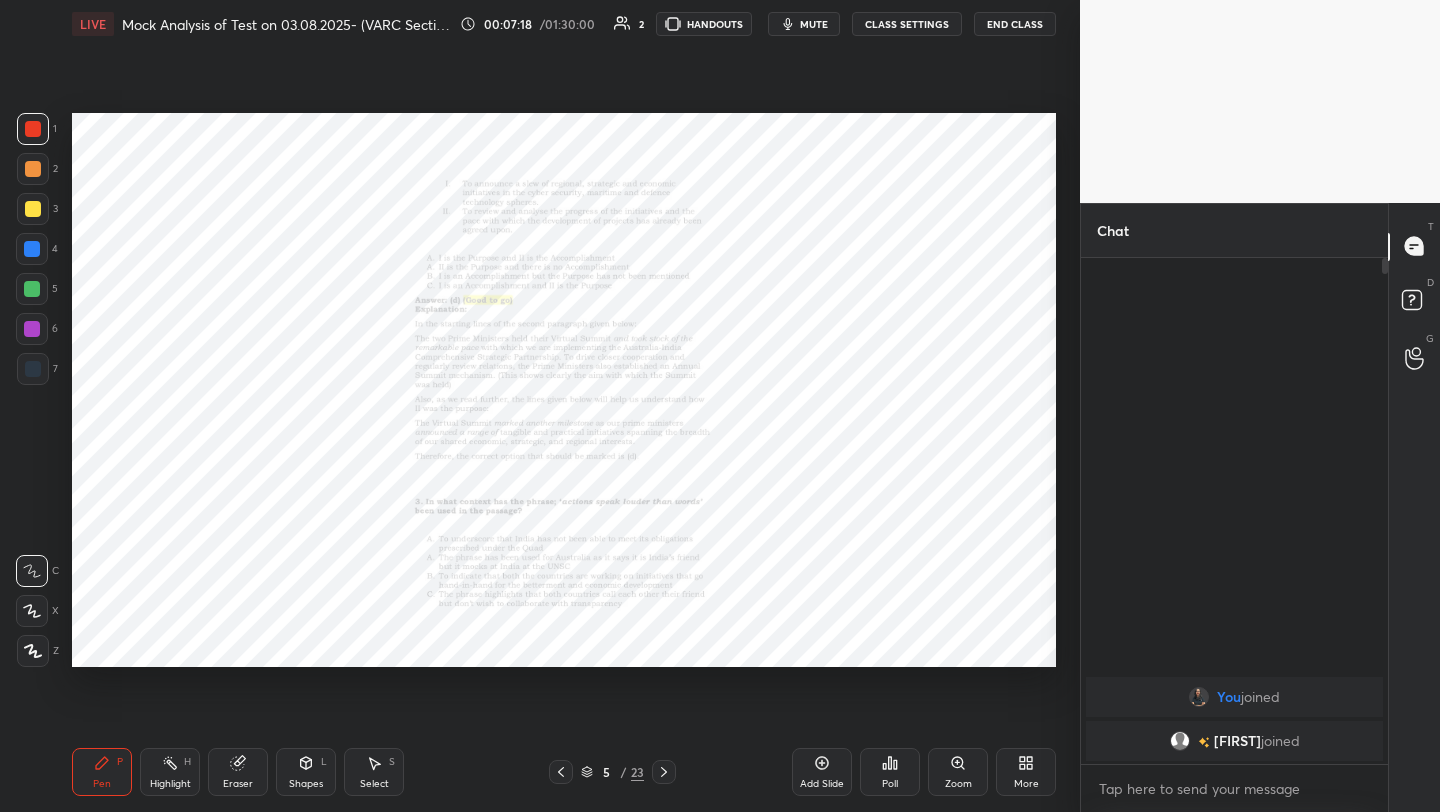 click 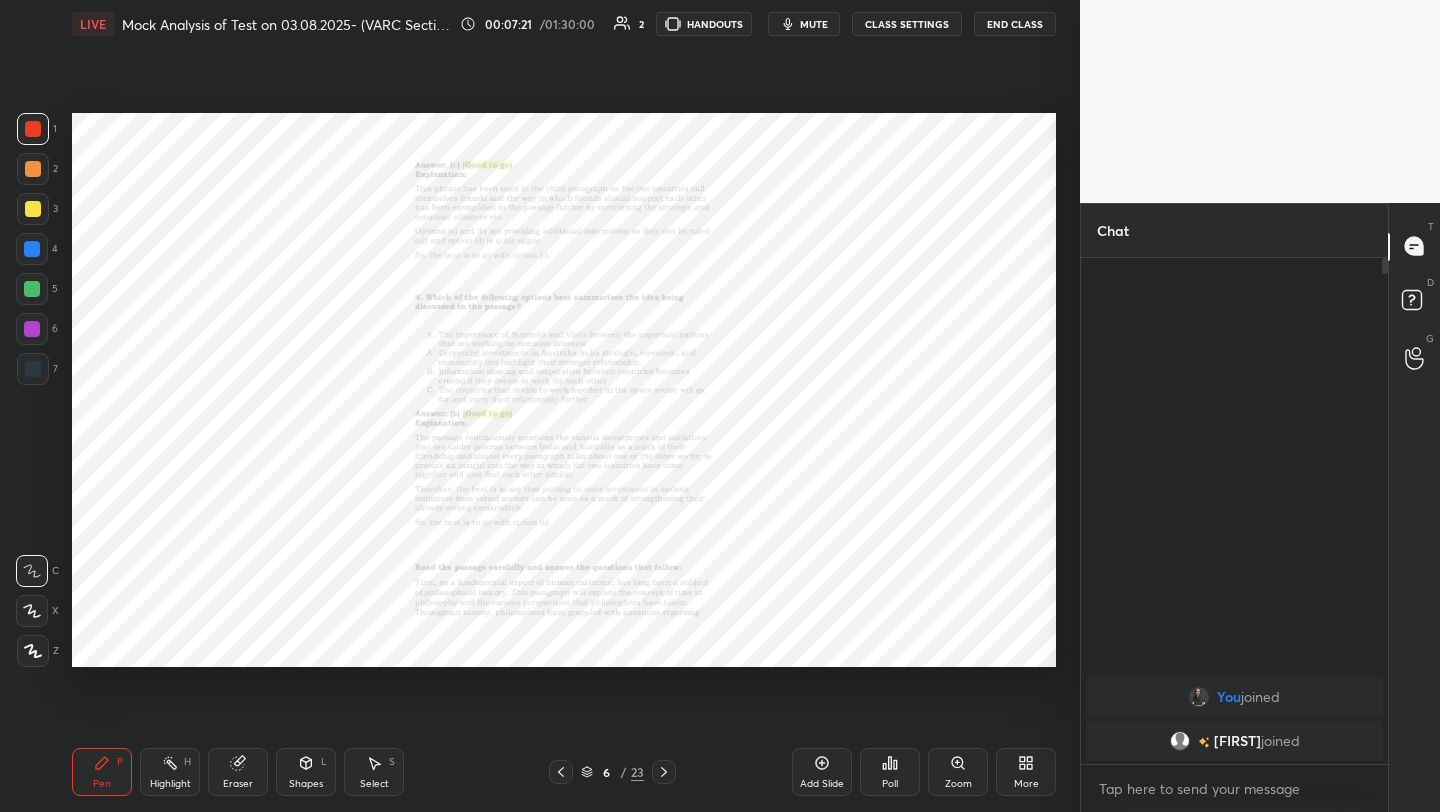 click 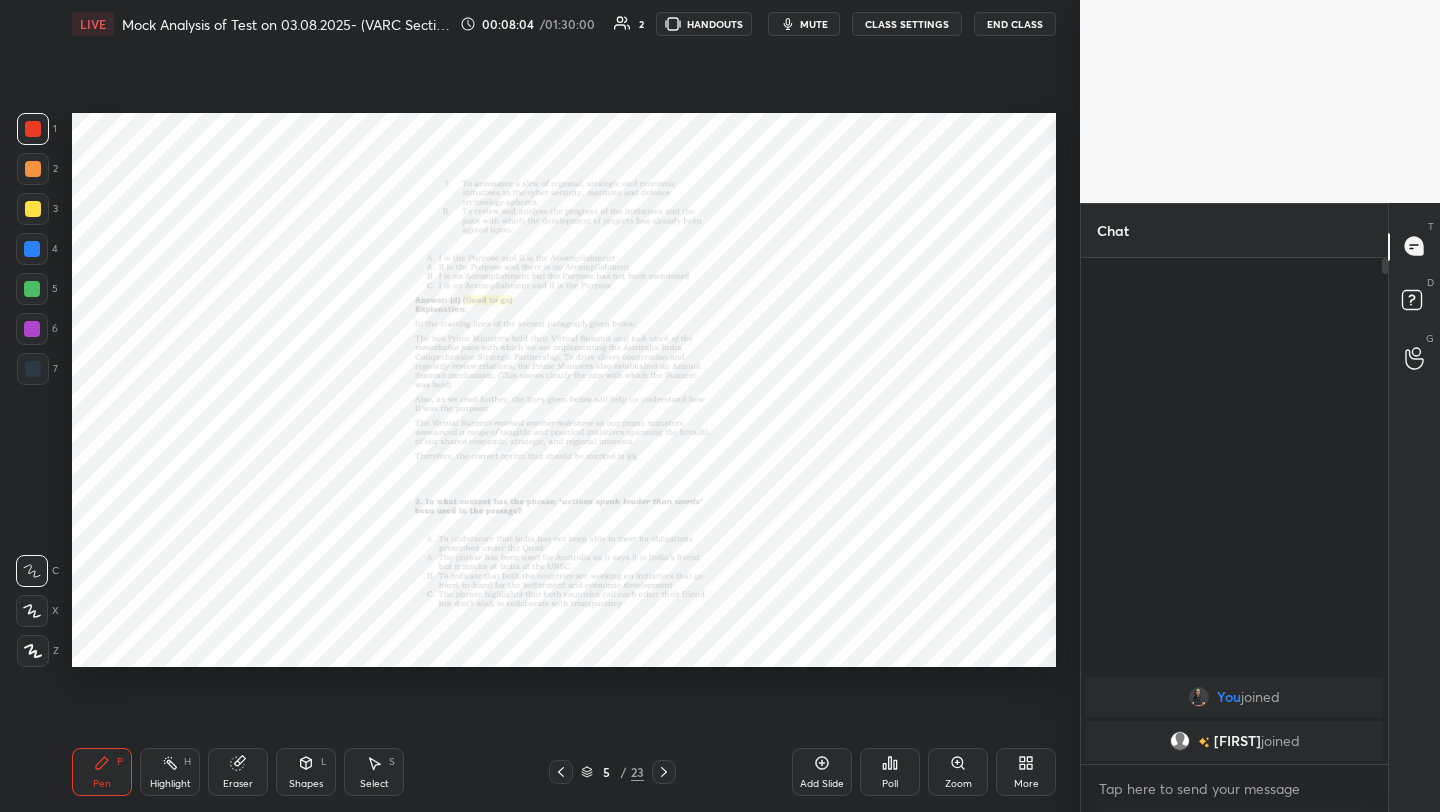 click 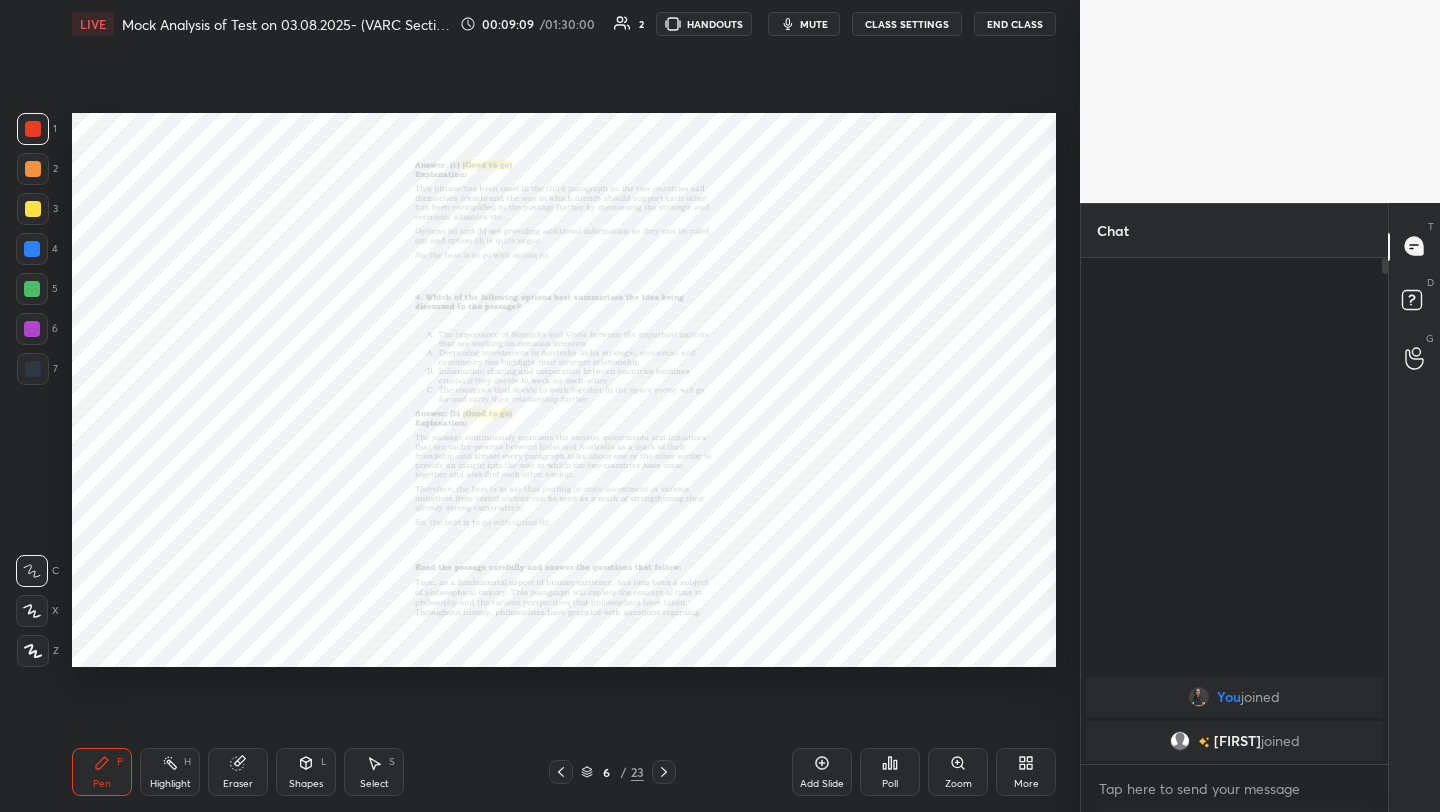 click 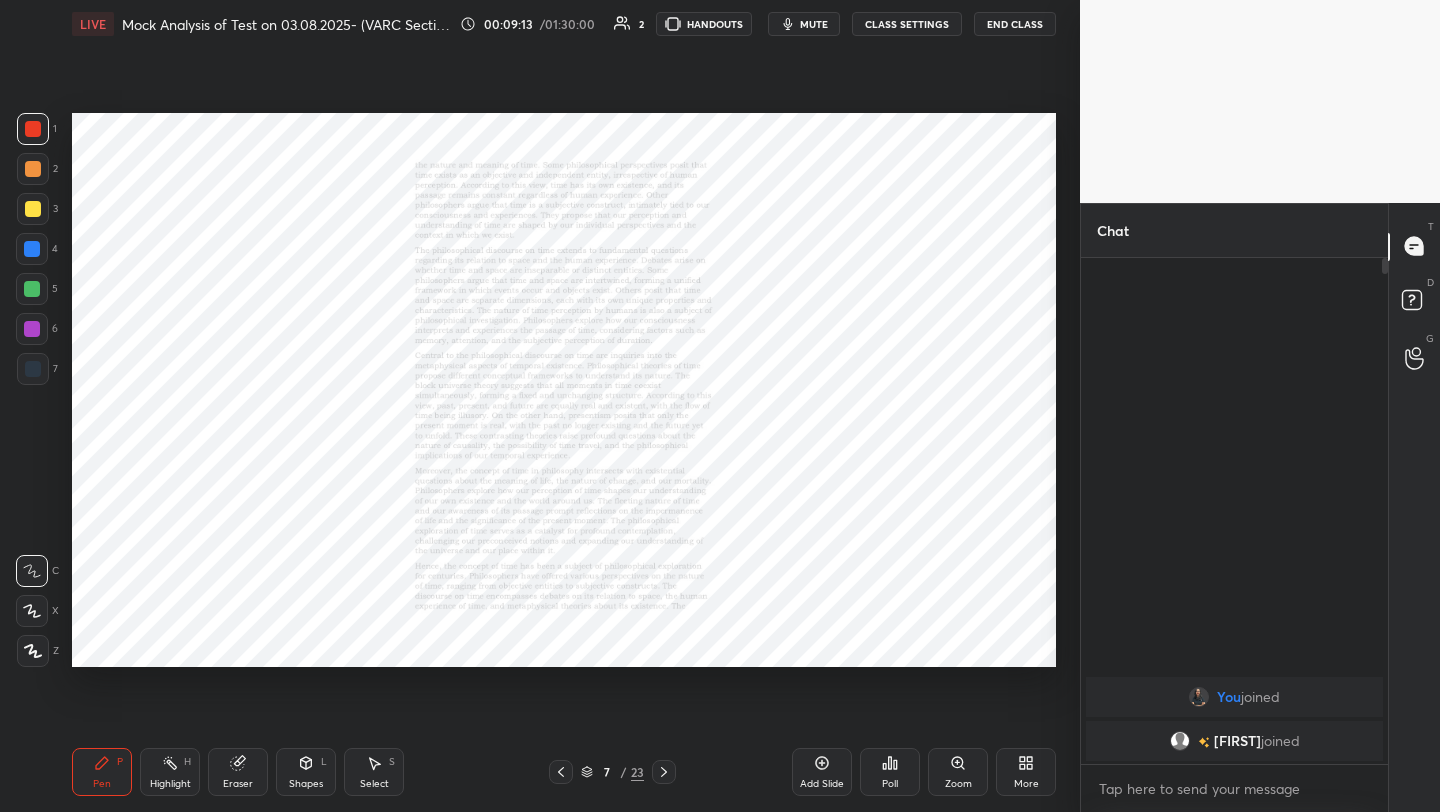 click 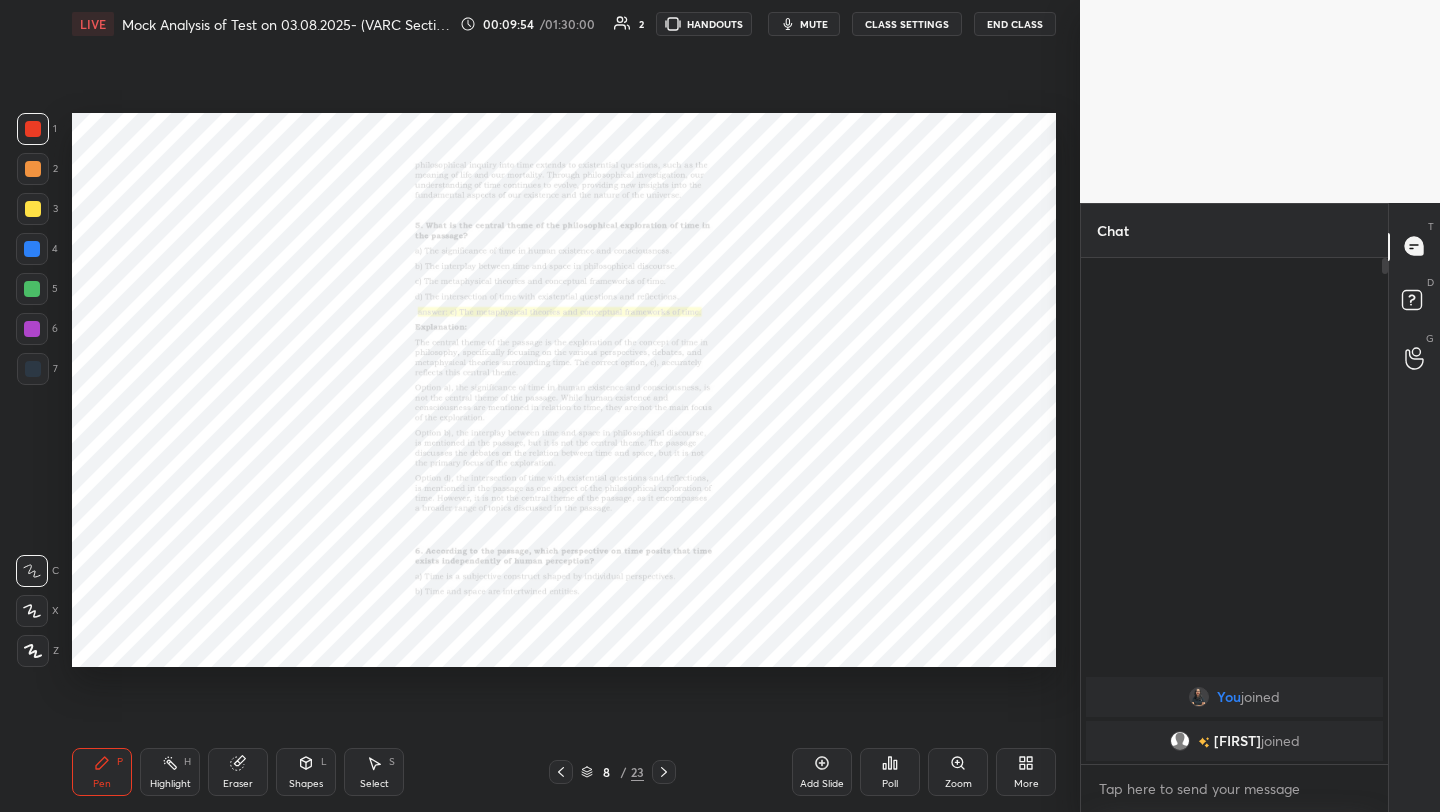 click 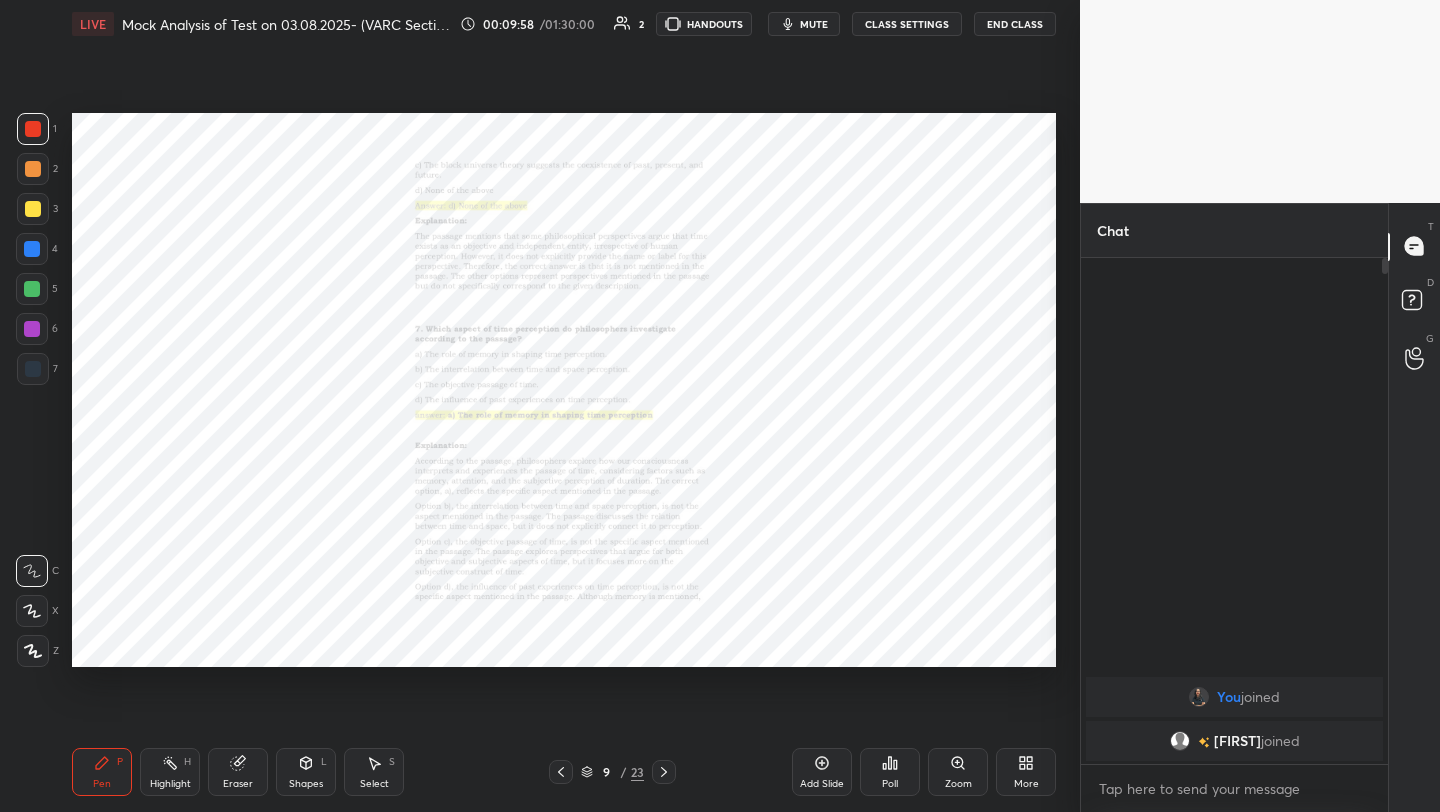 click 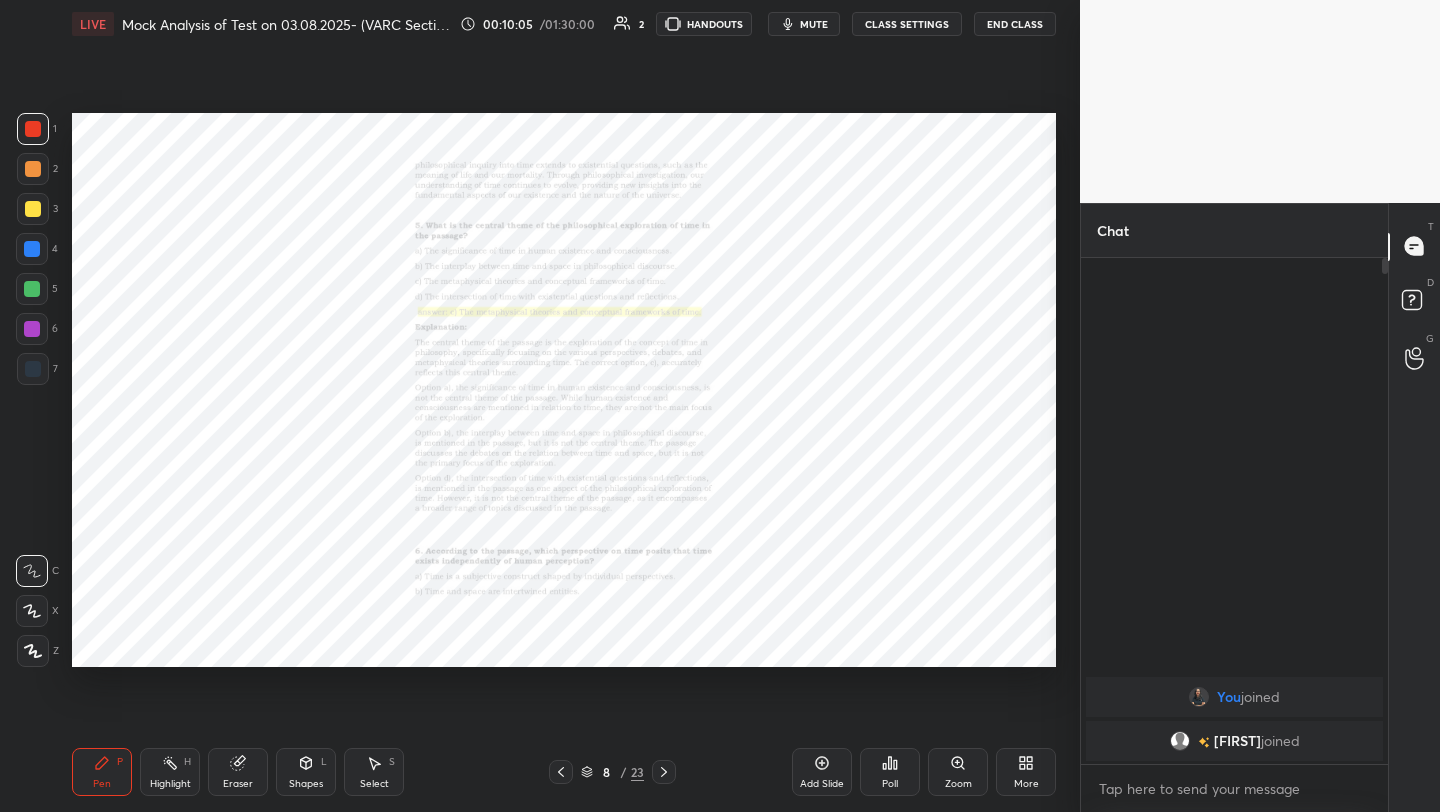 click 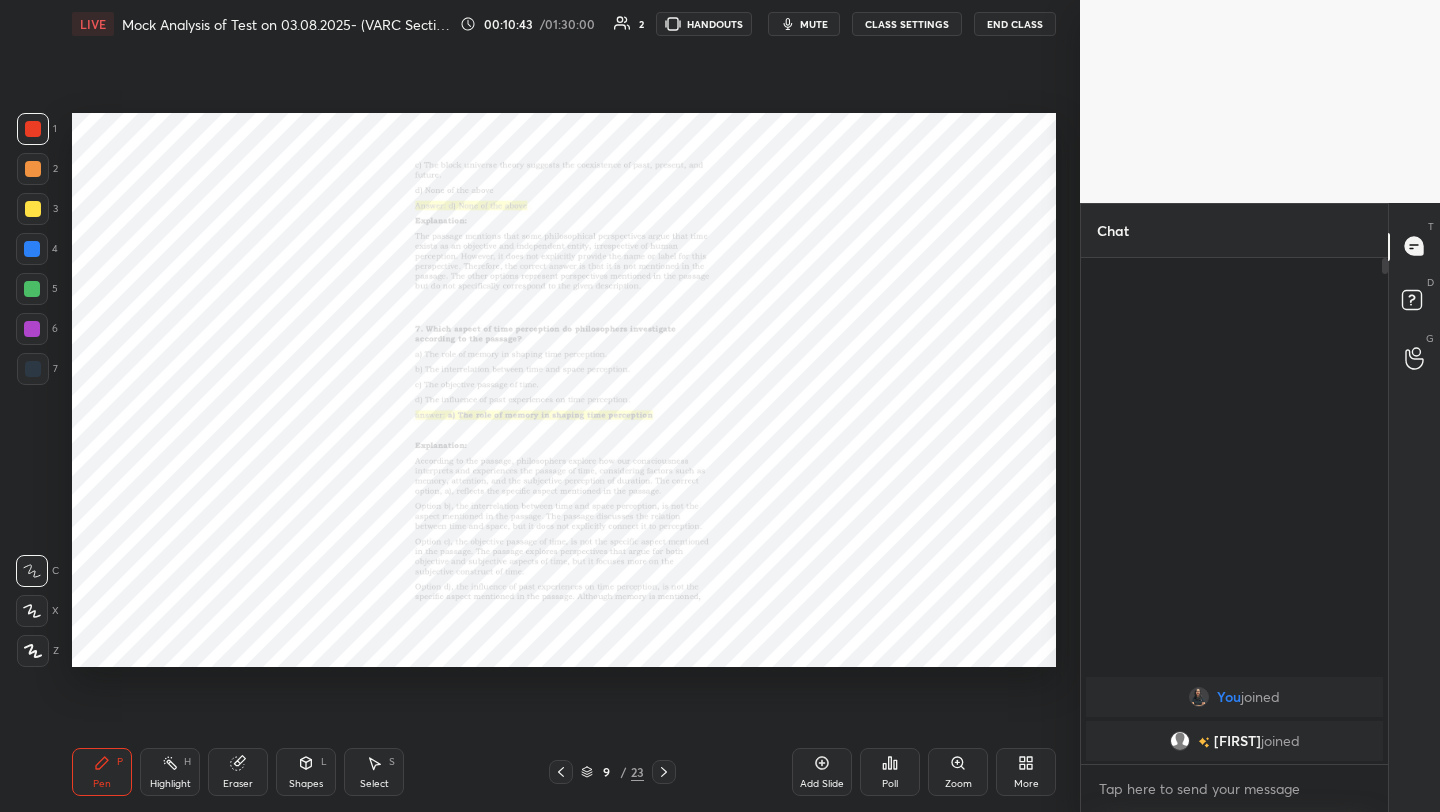 click 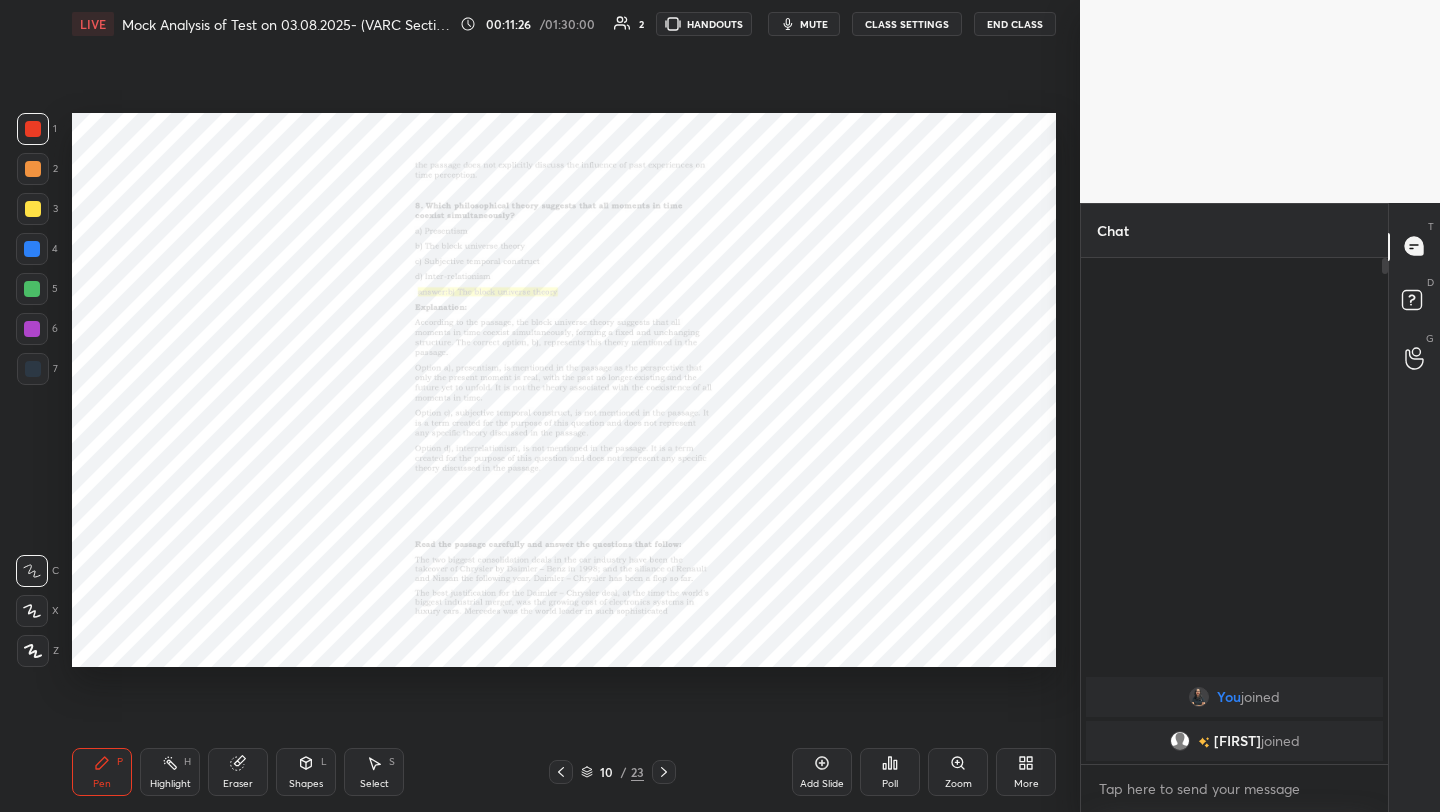 click 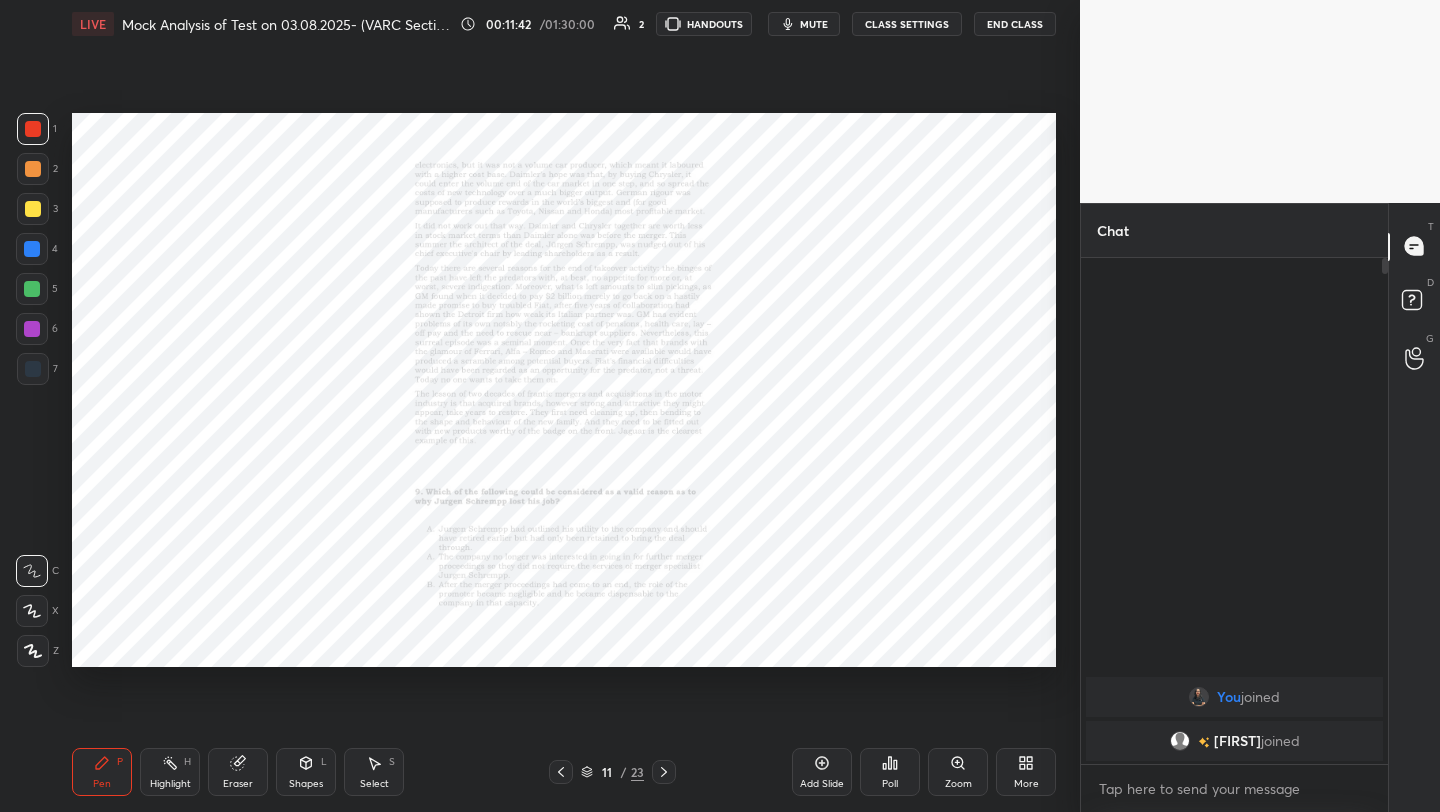 click at bounding box center (664, 772) 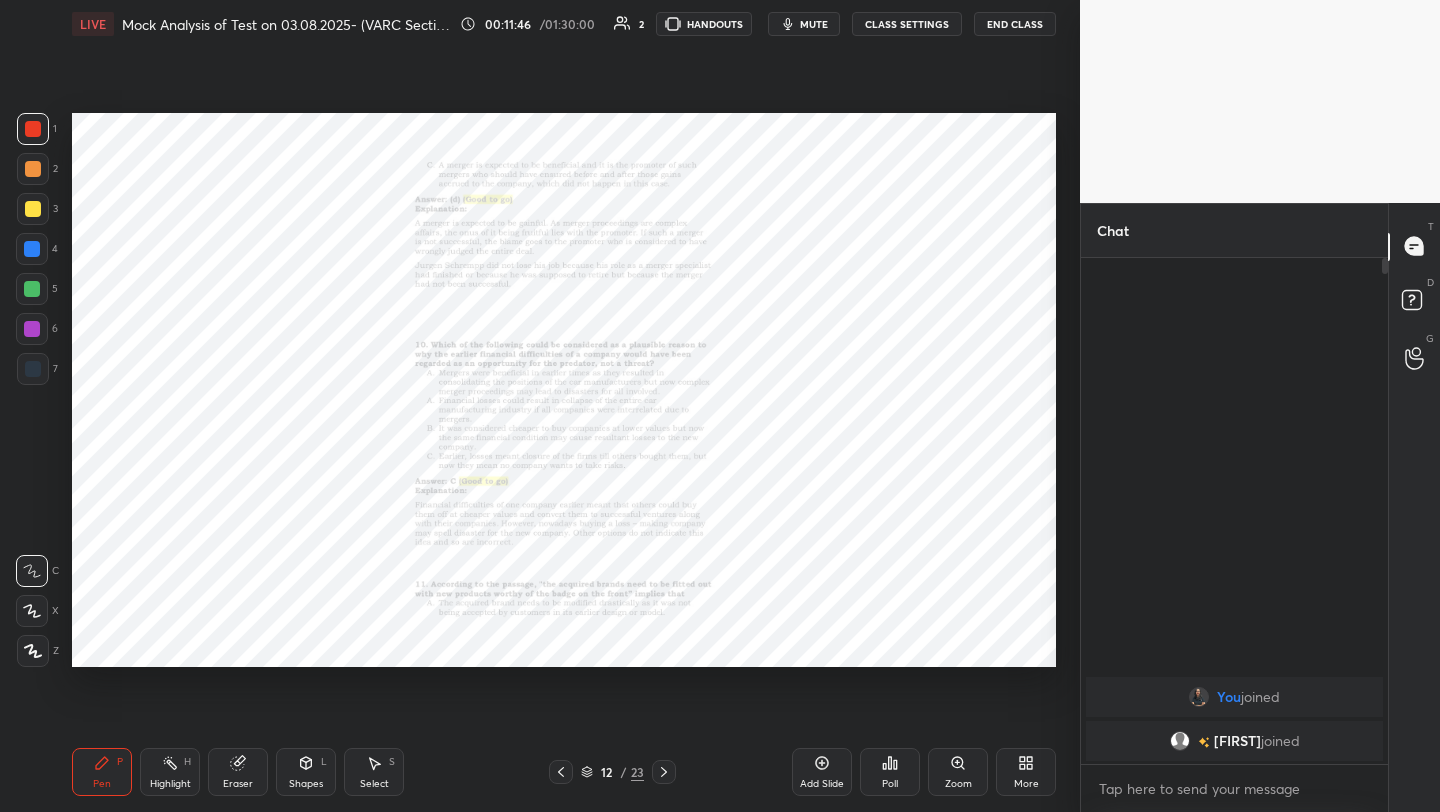 click at bounding box center (561, 772) 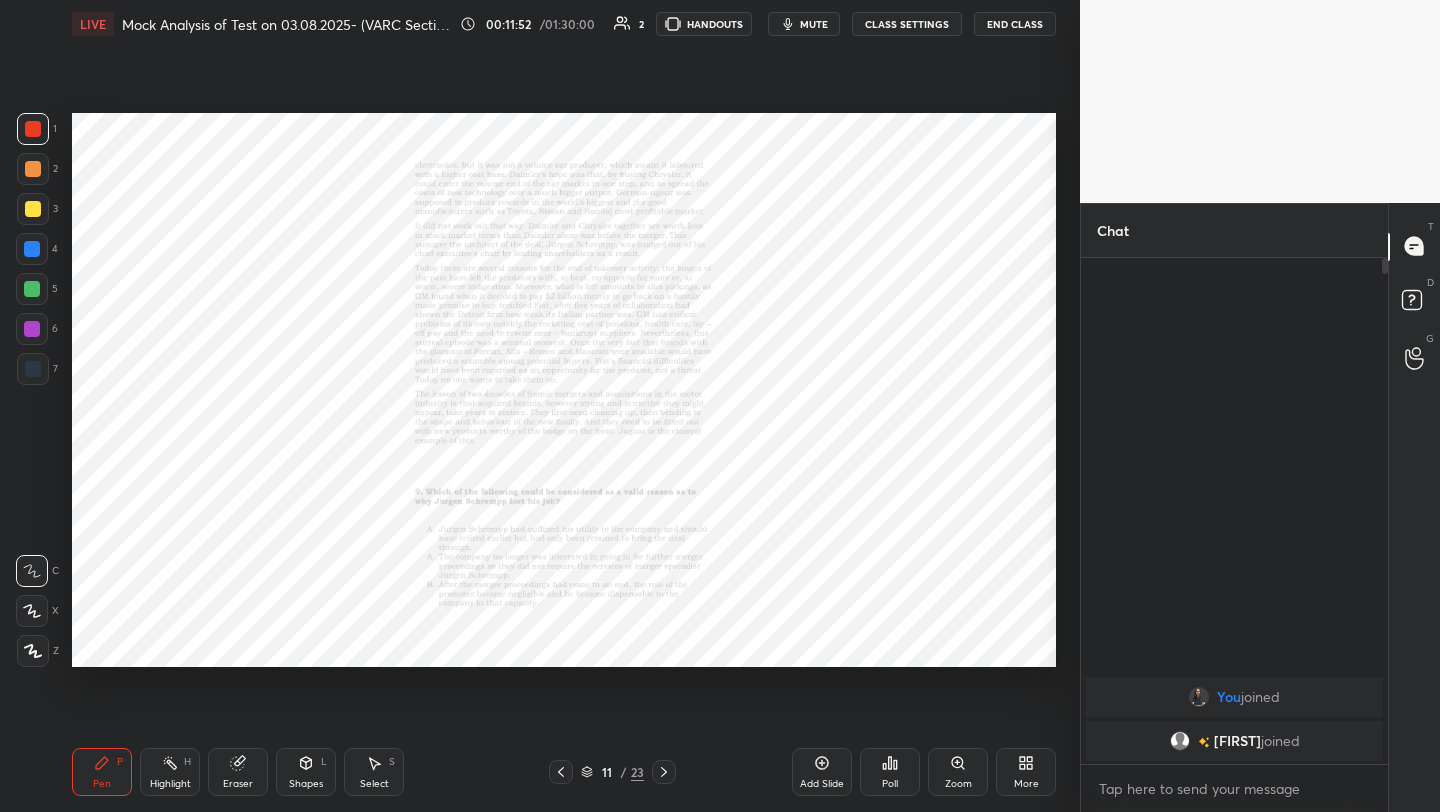click 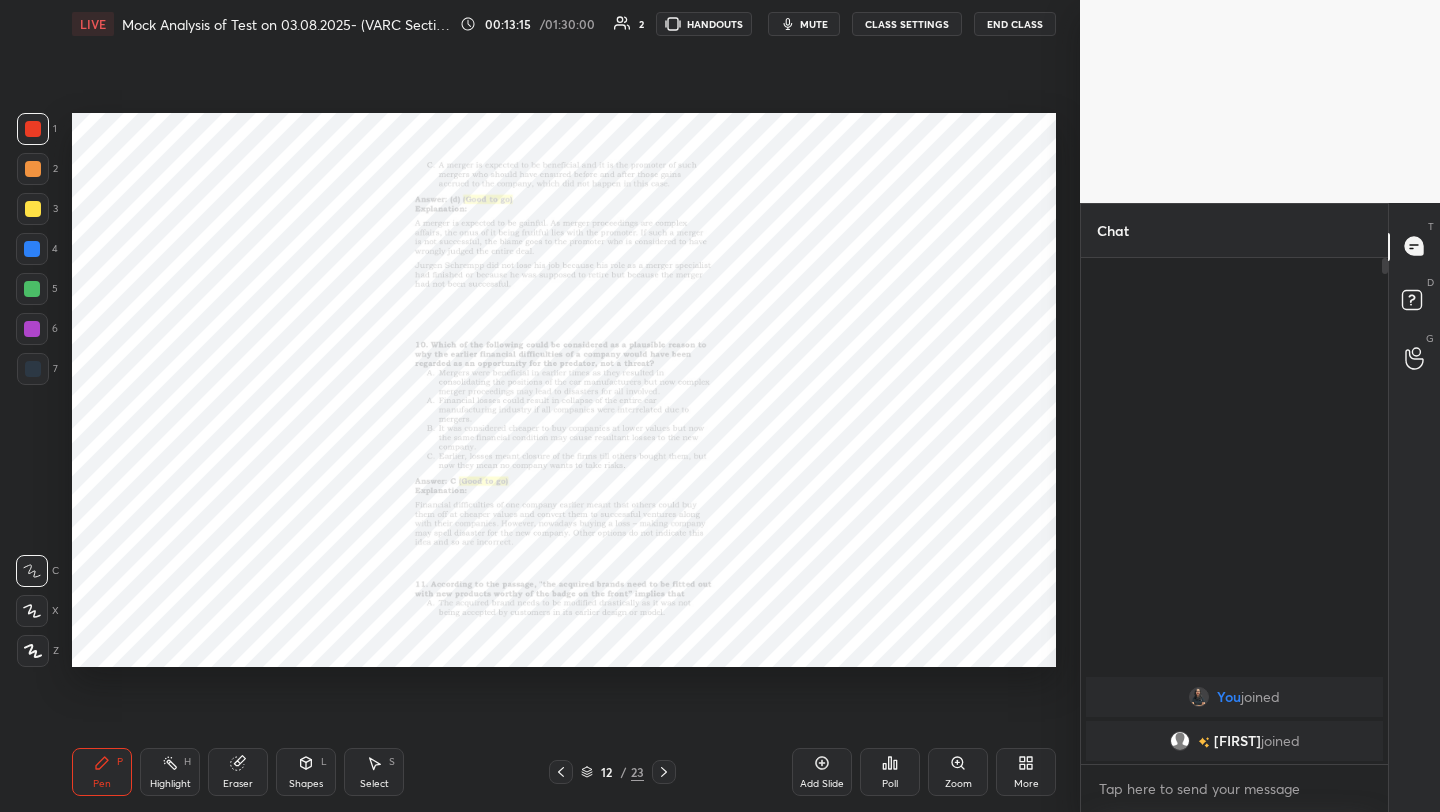 click at bounding box center (664, 772) 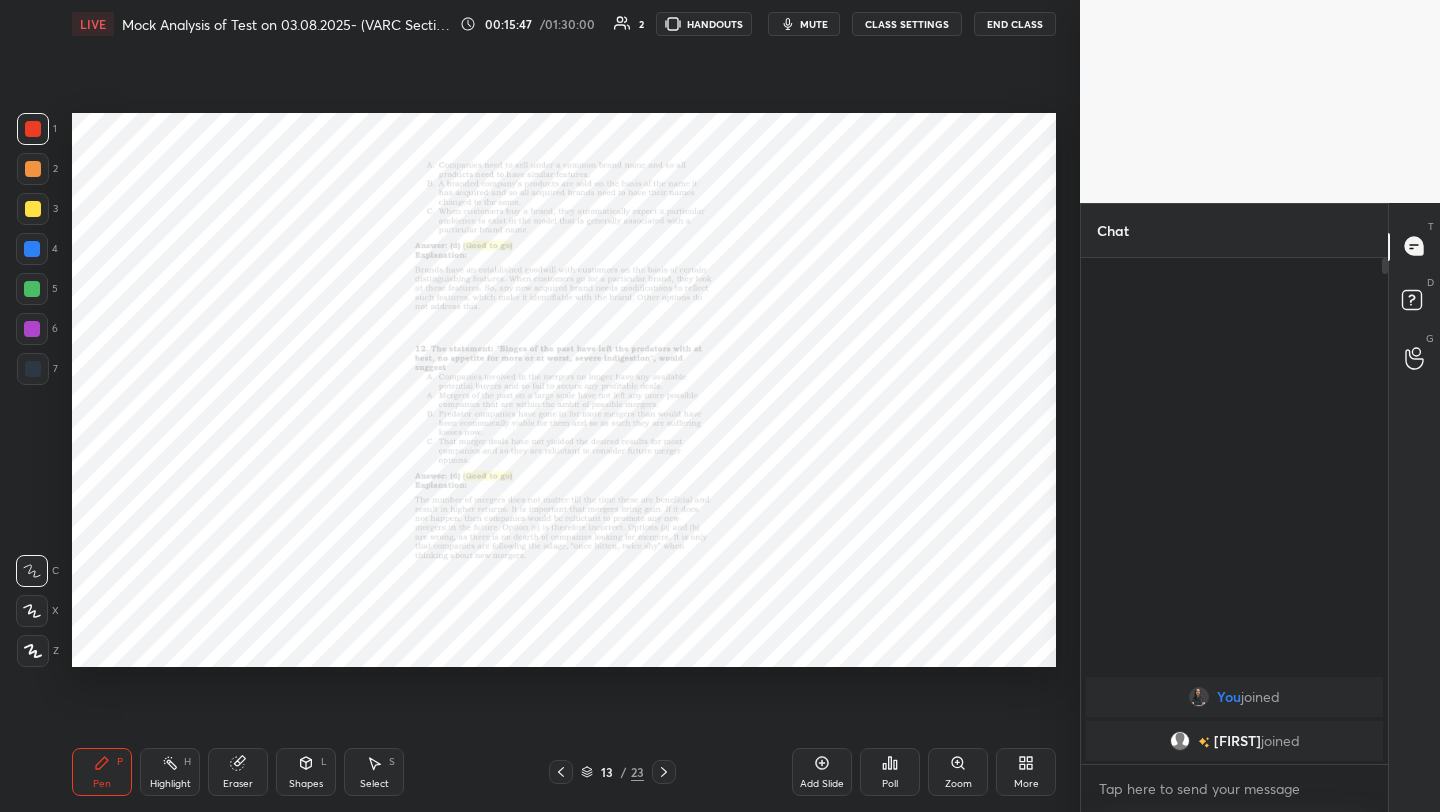click 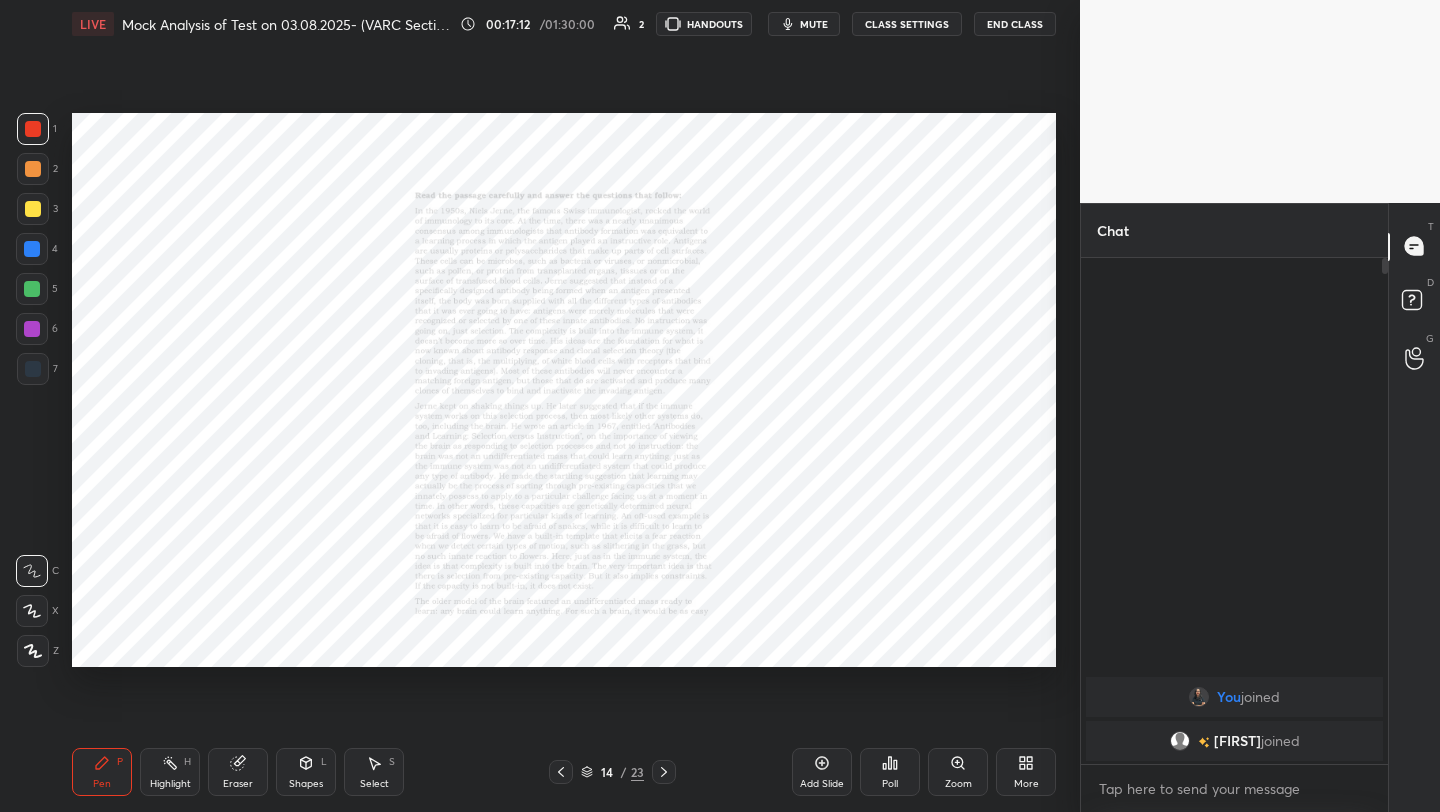 click 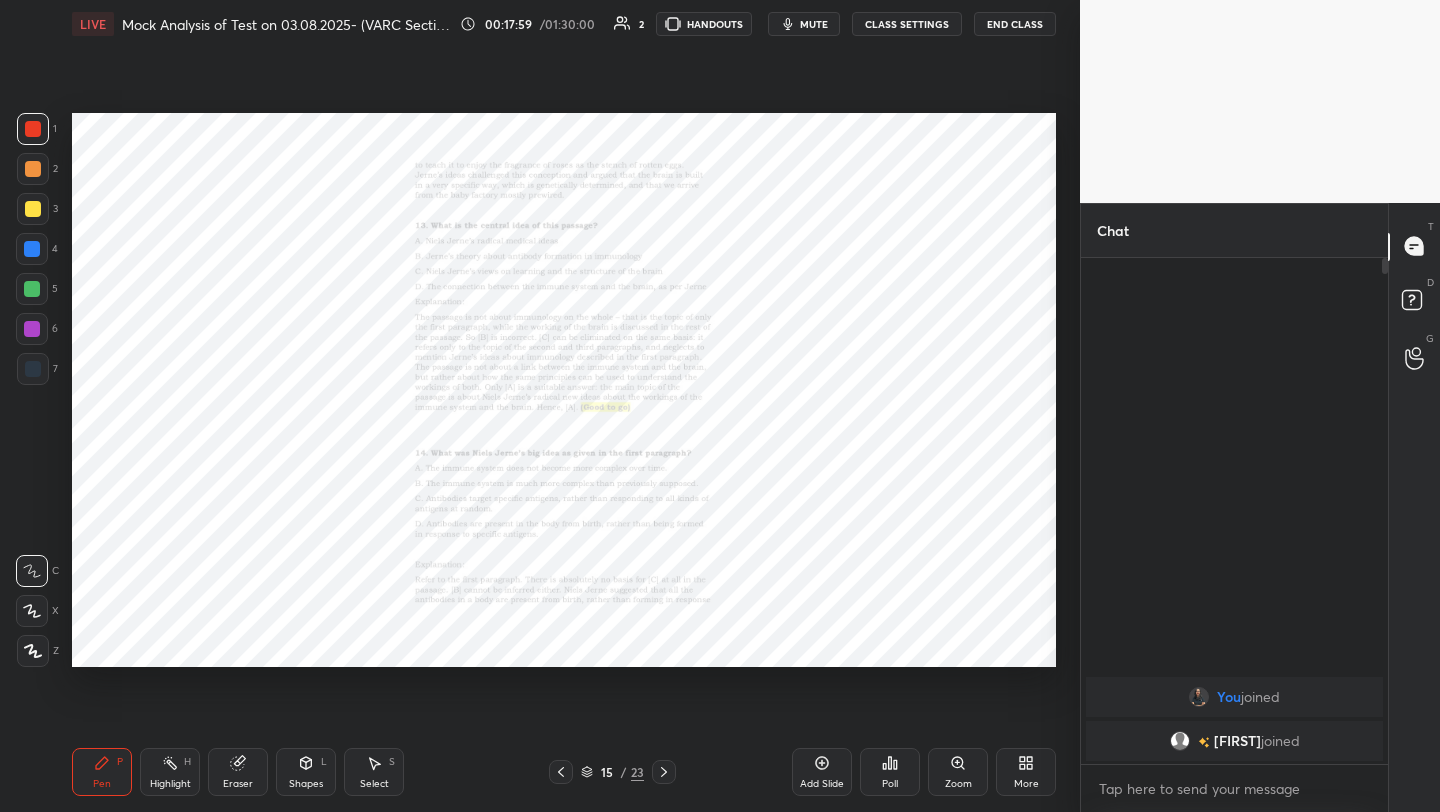 click 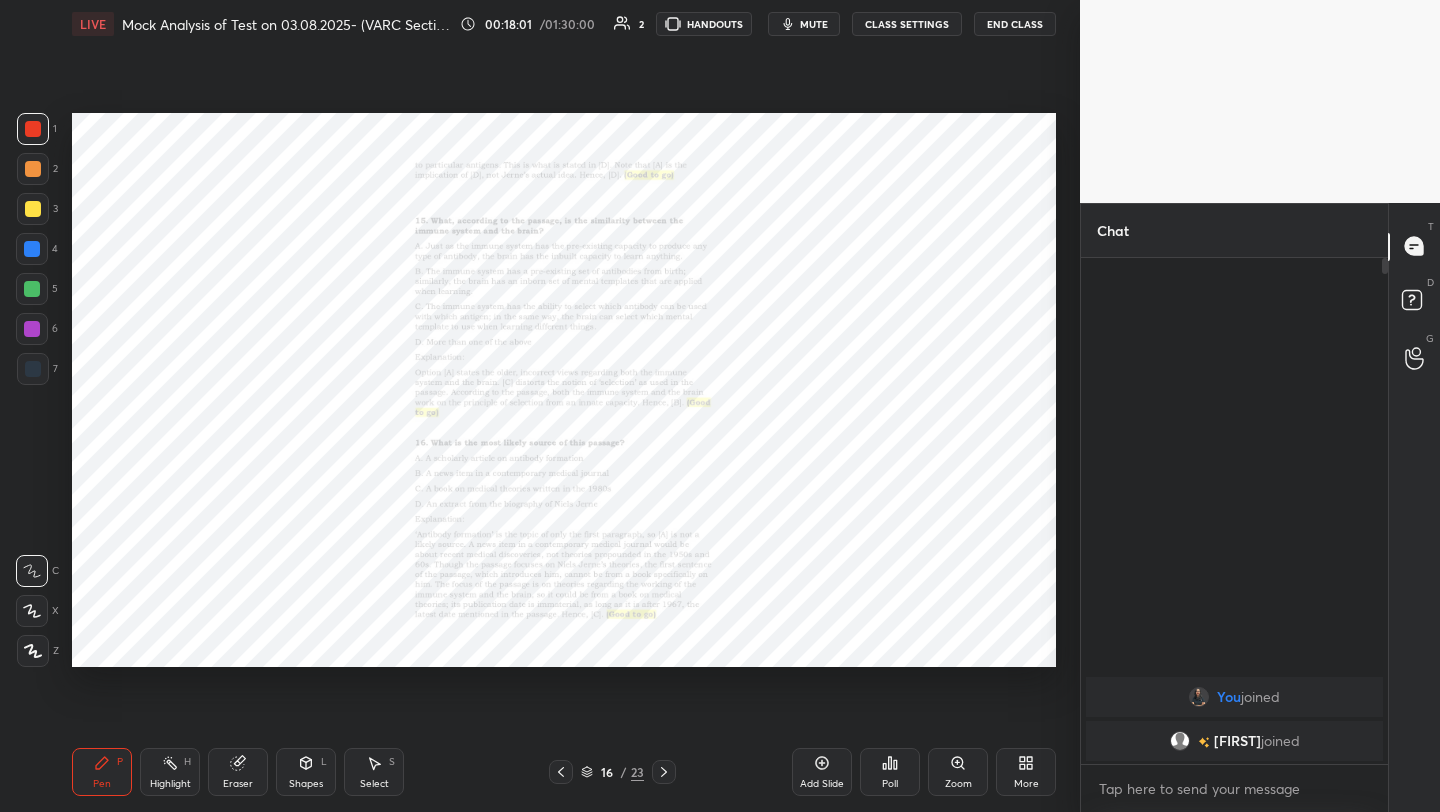 click at bounding box center (561, 772) 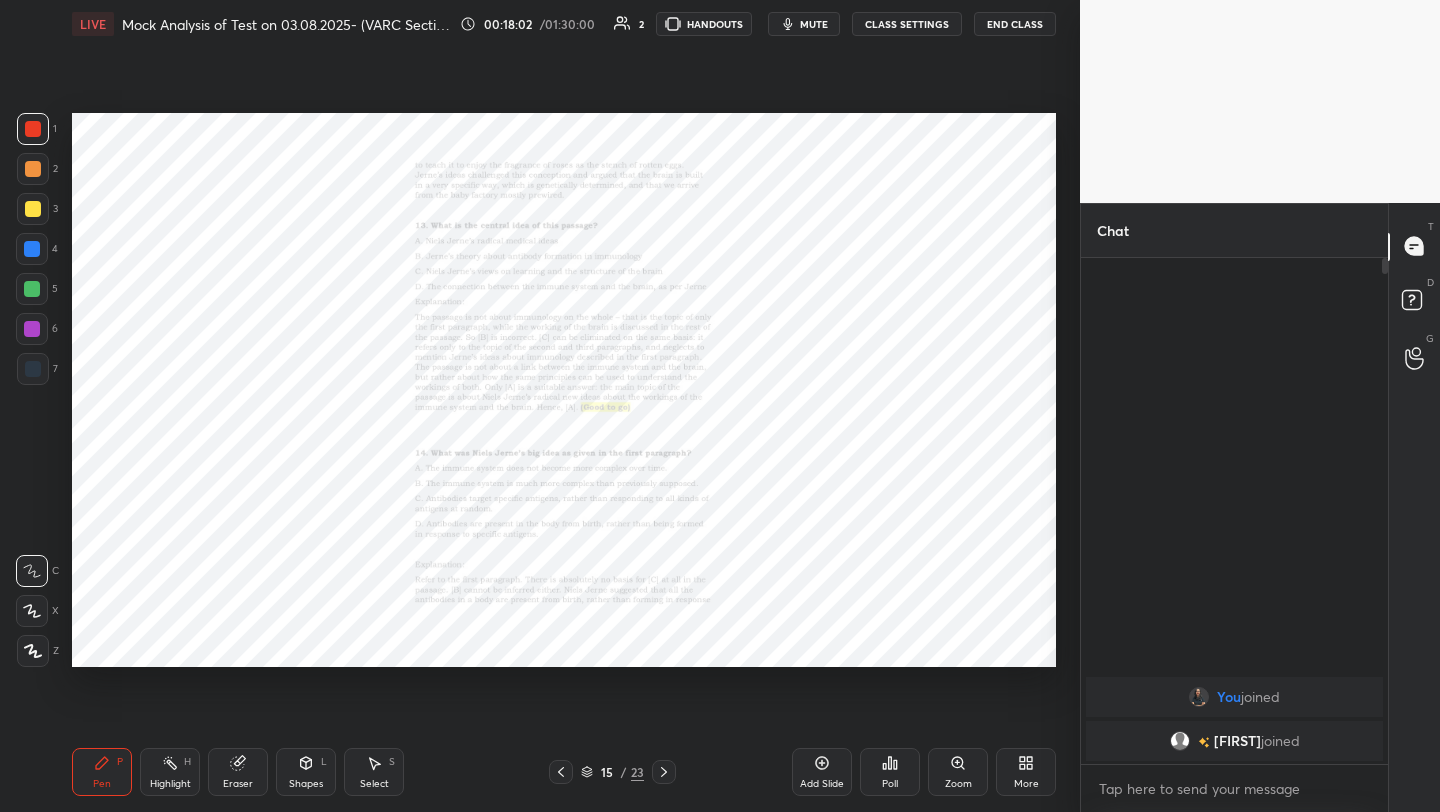 click 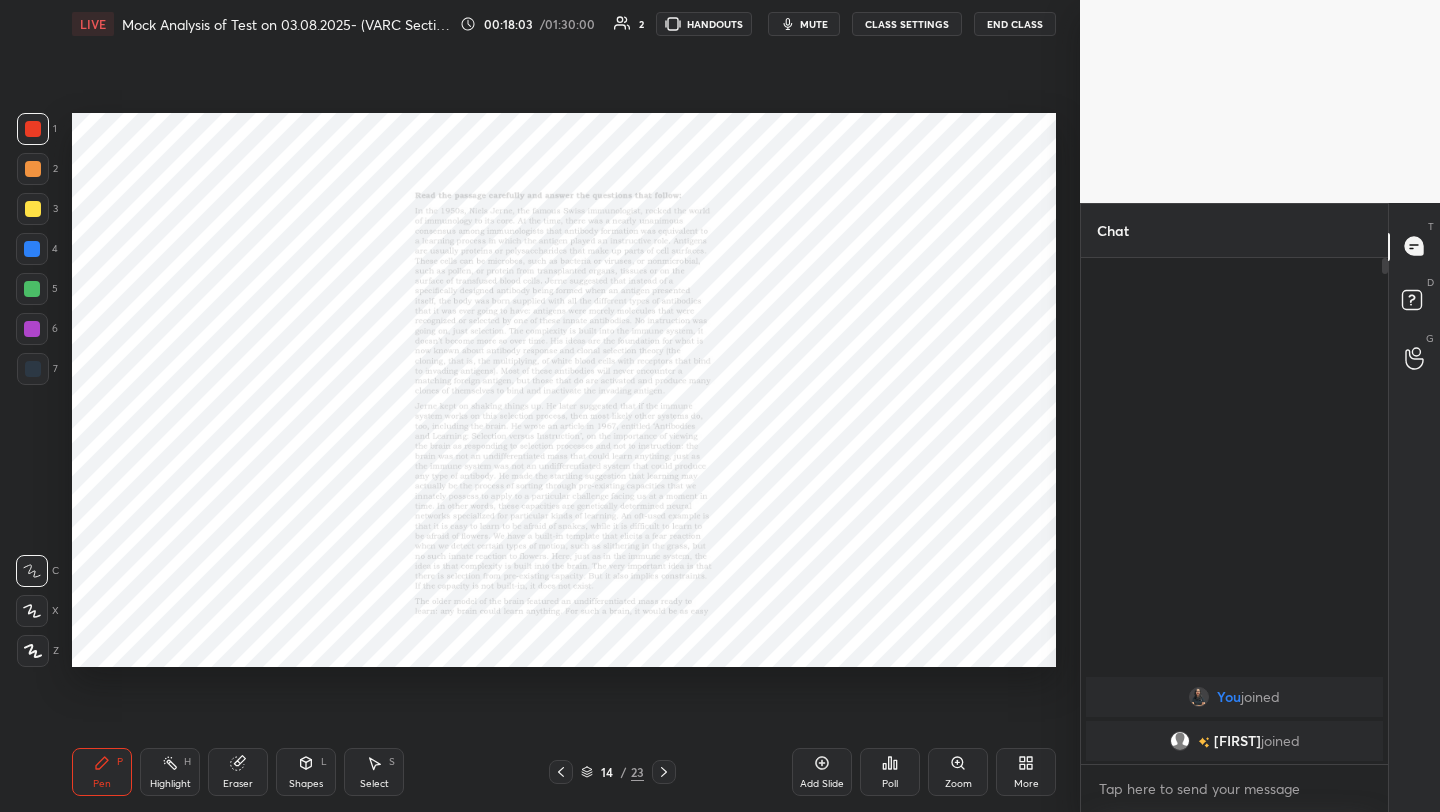 click 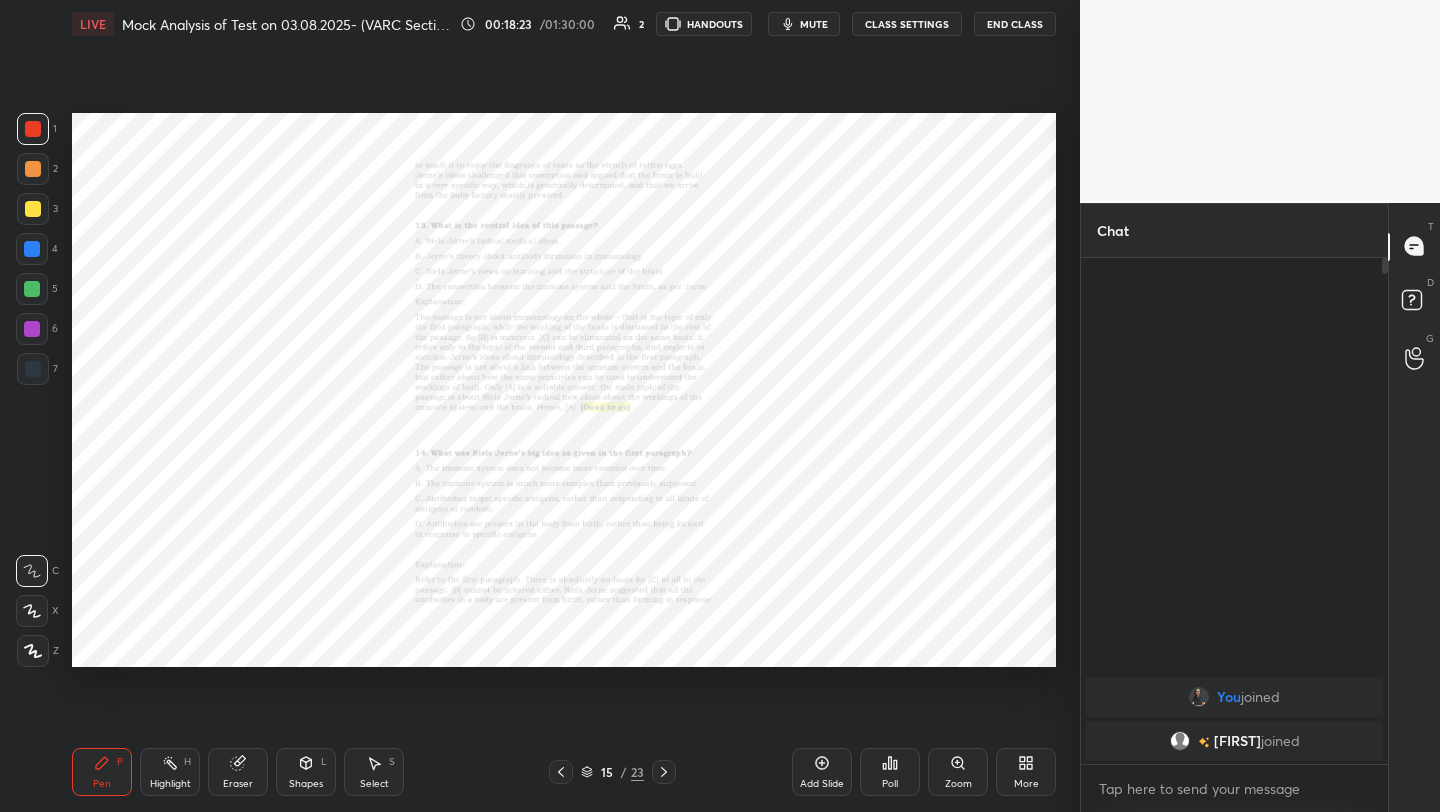 click 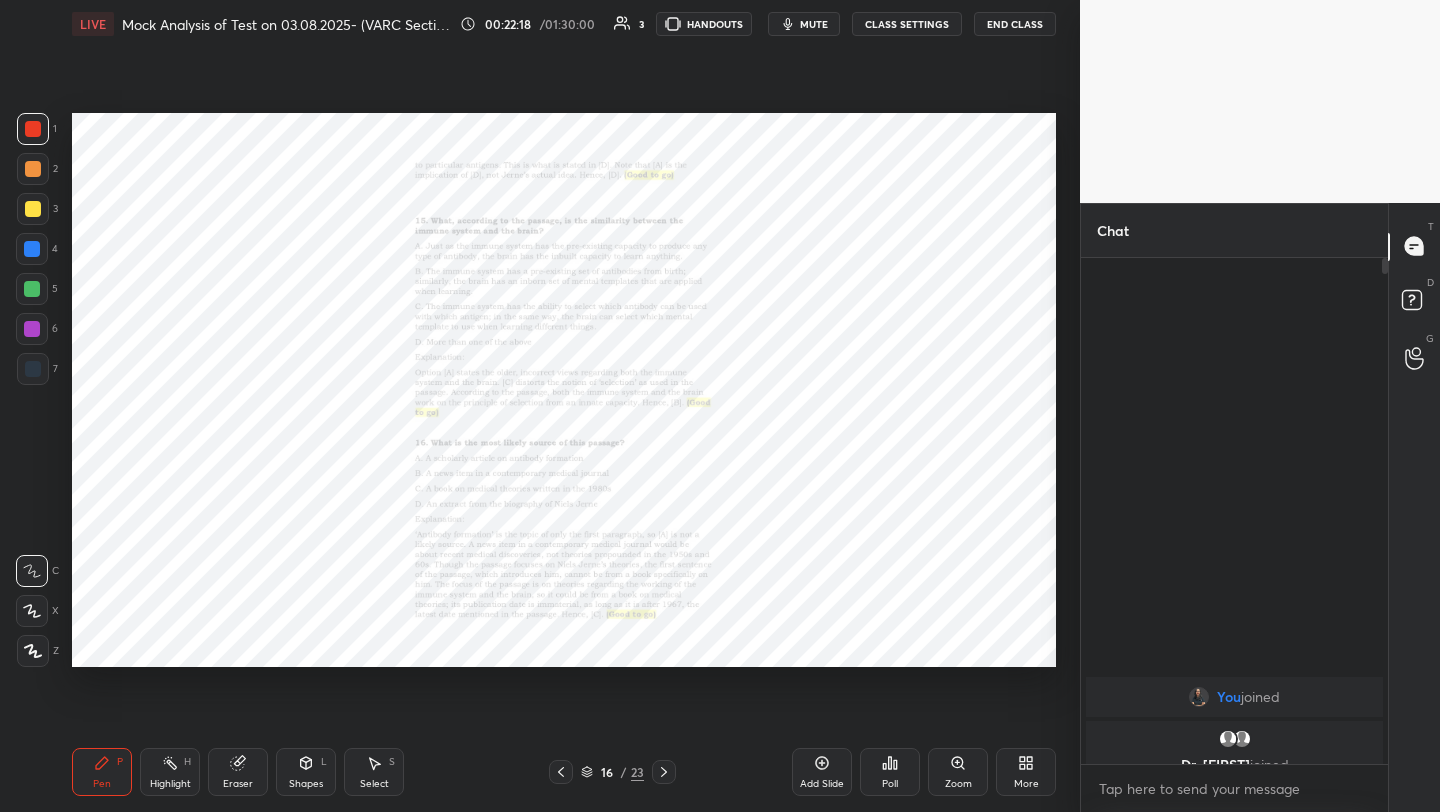 click on "mute" at bounding box center [814, 24] 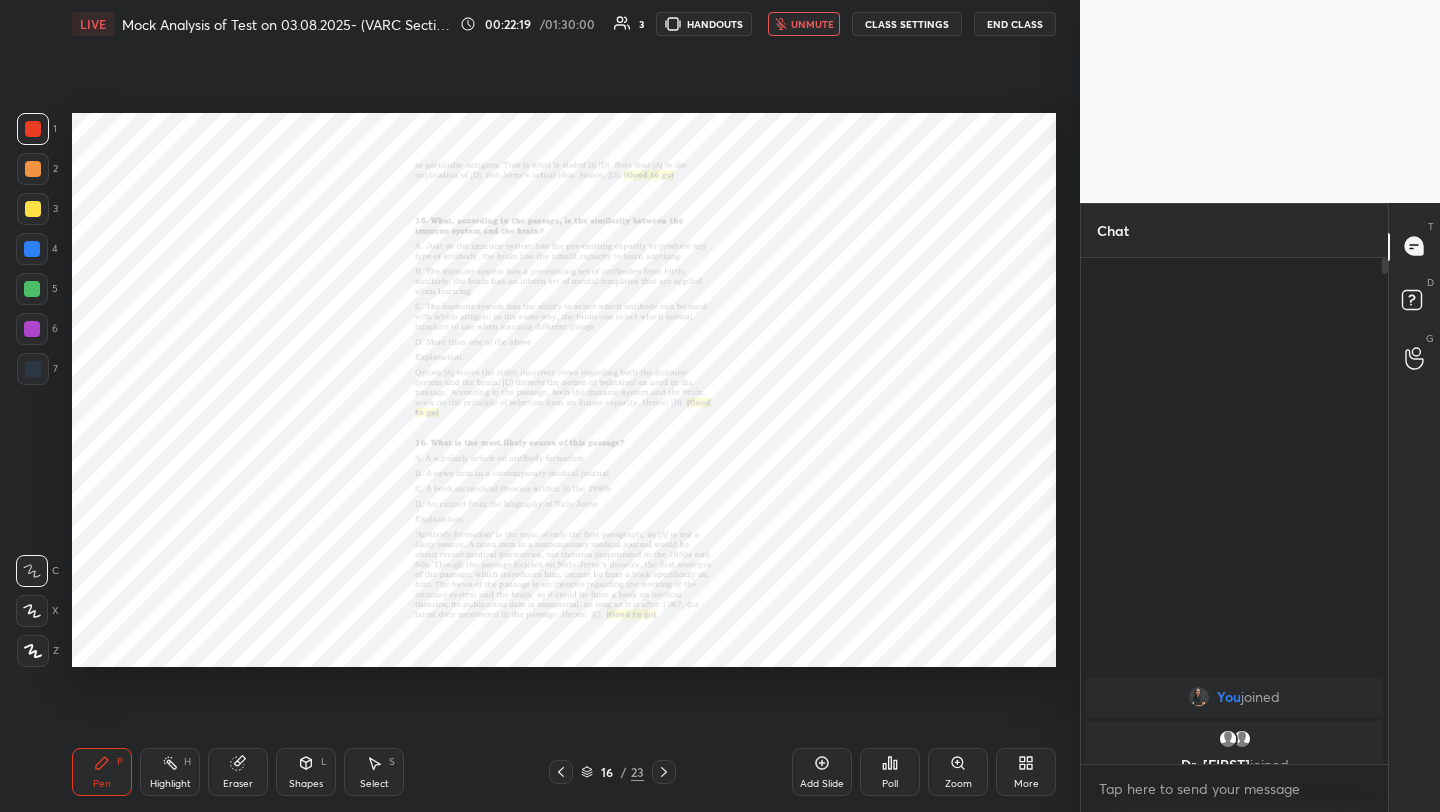 click on "End Class" at bounding box center (1015, 24) 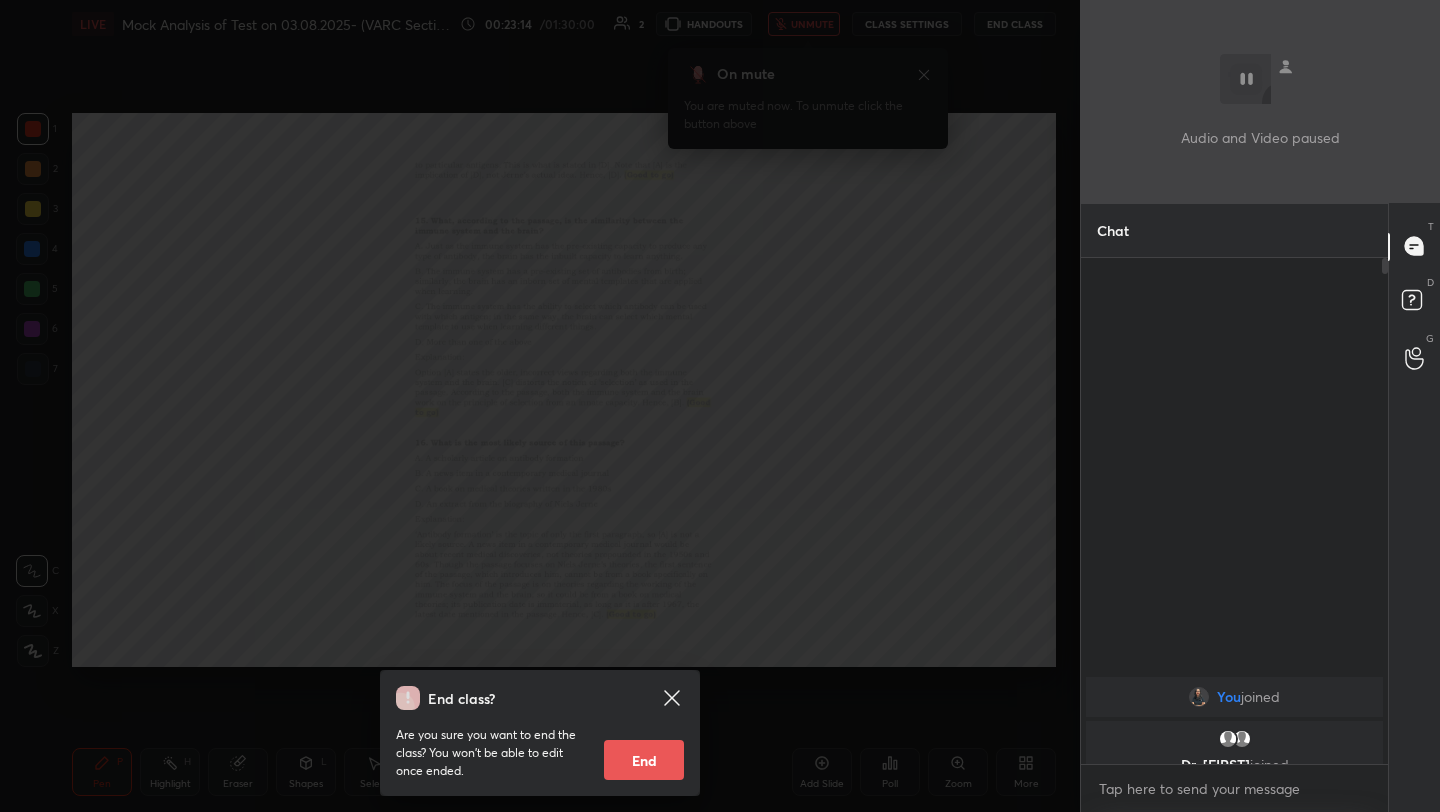 click on "End class? Are you sure you want to end the class? You won’t be able to edit once ended. End" at bounding box center (540, 406) 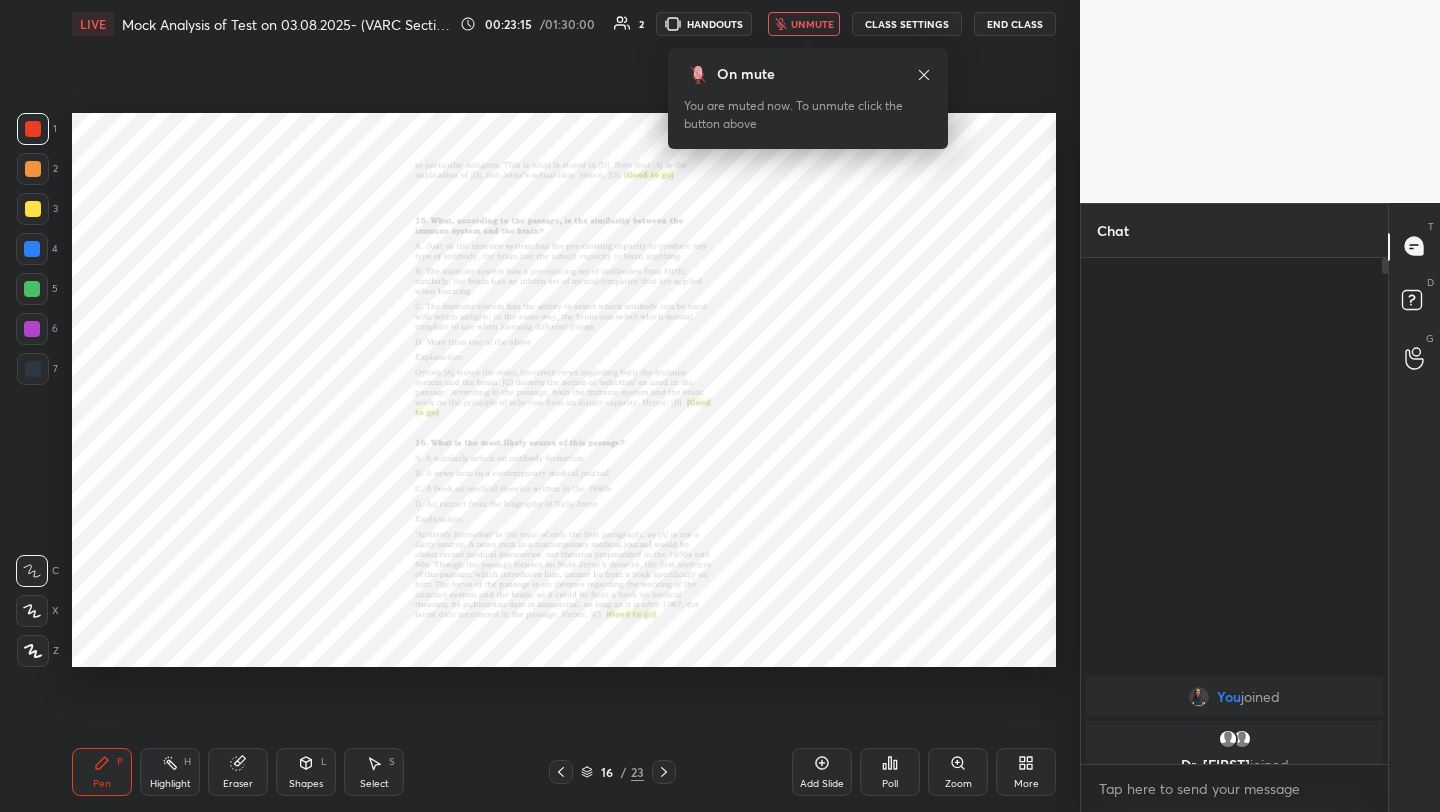 click on "unmute" at bounding box center (812, 24) 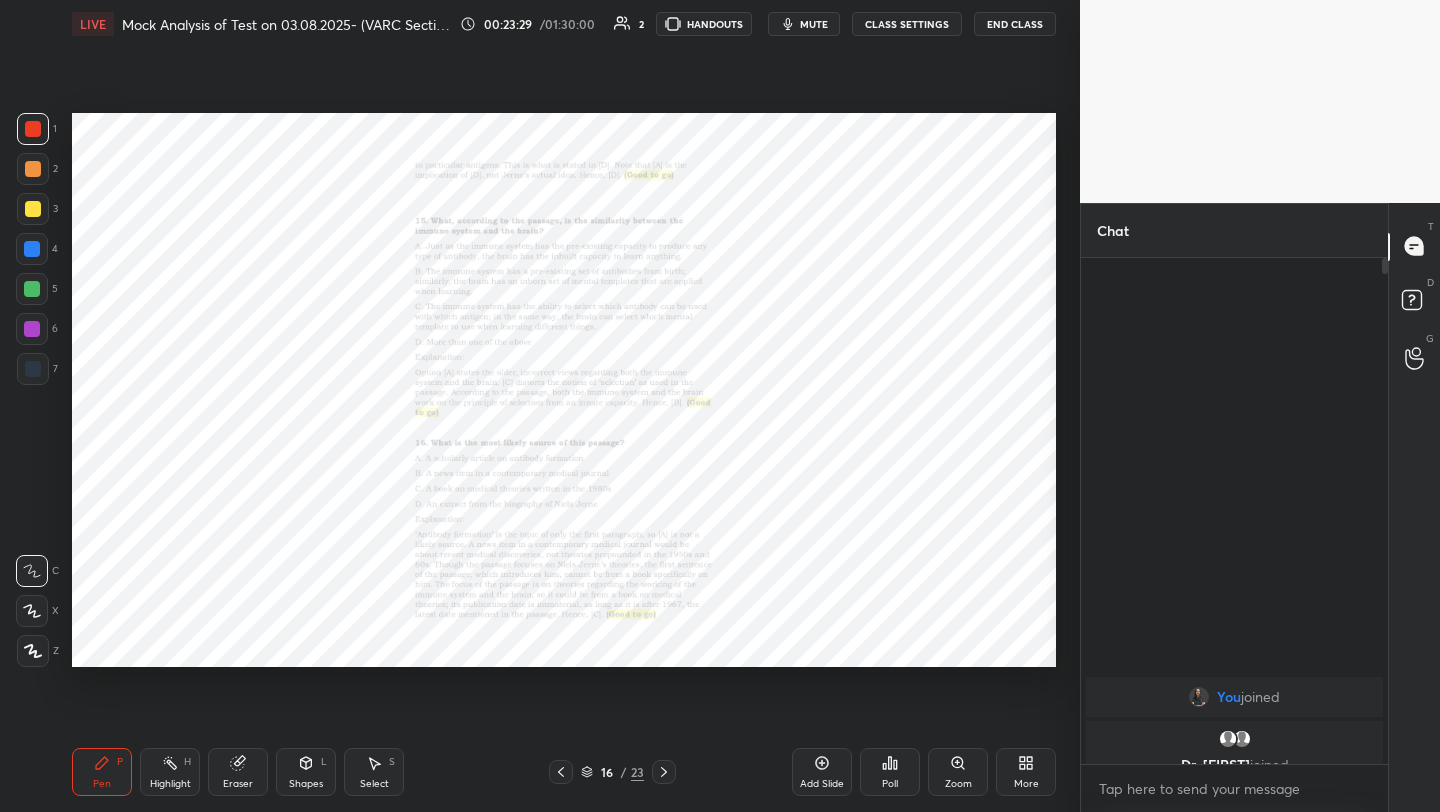 click 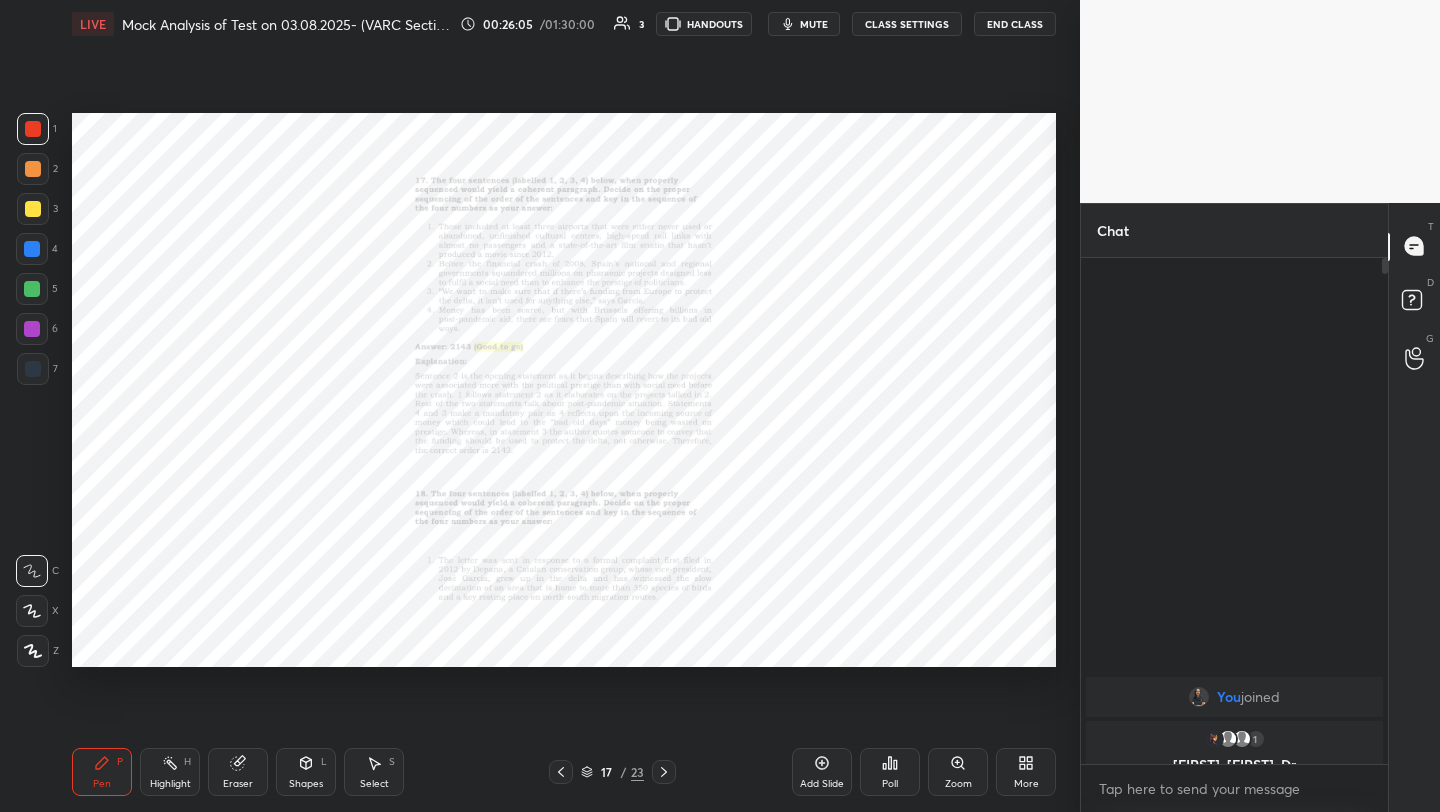 click 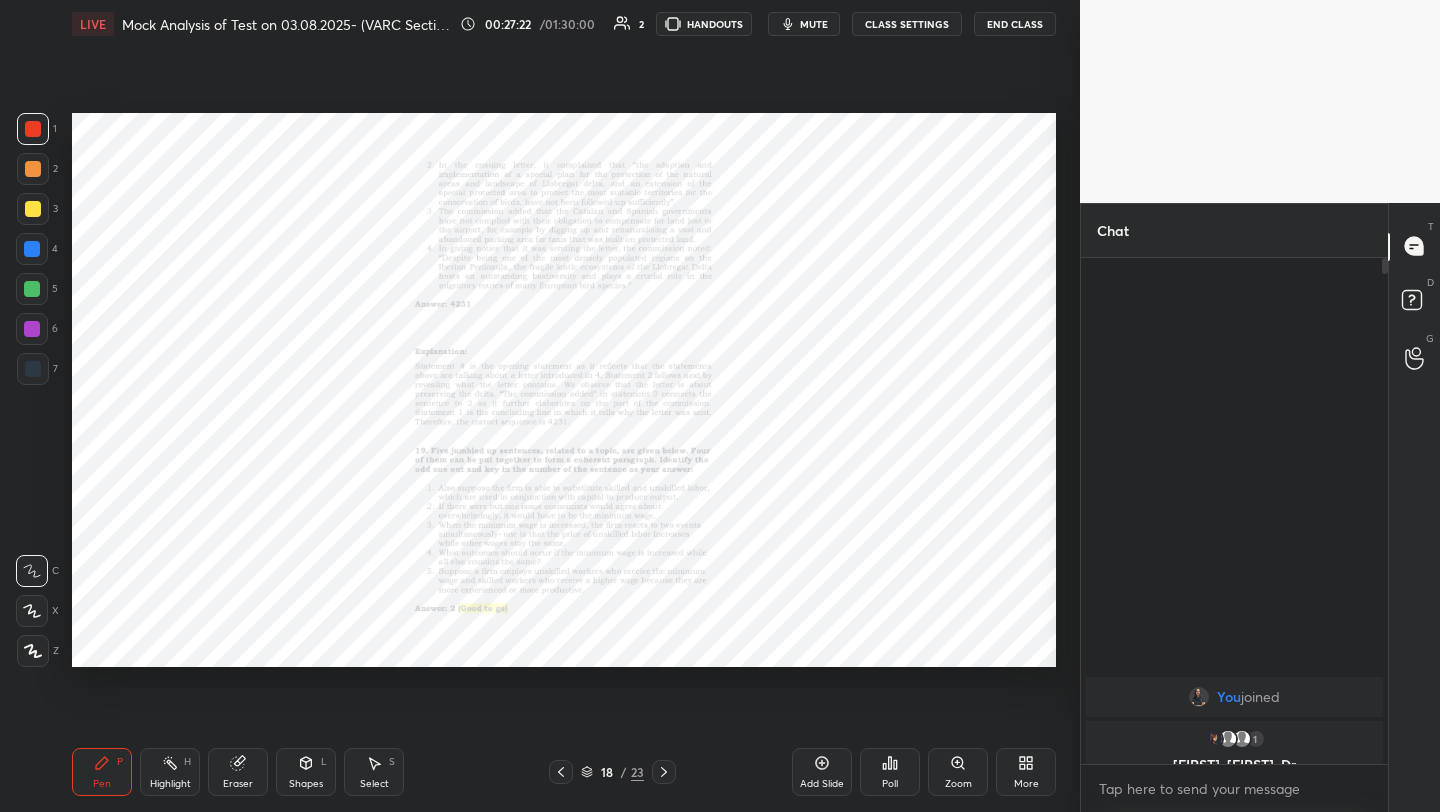 click at bounding box center [1228, 739] 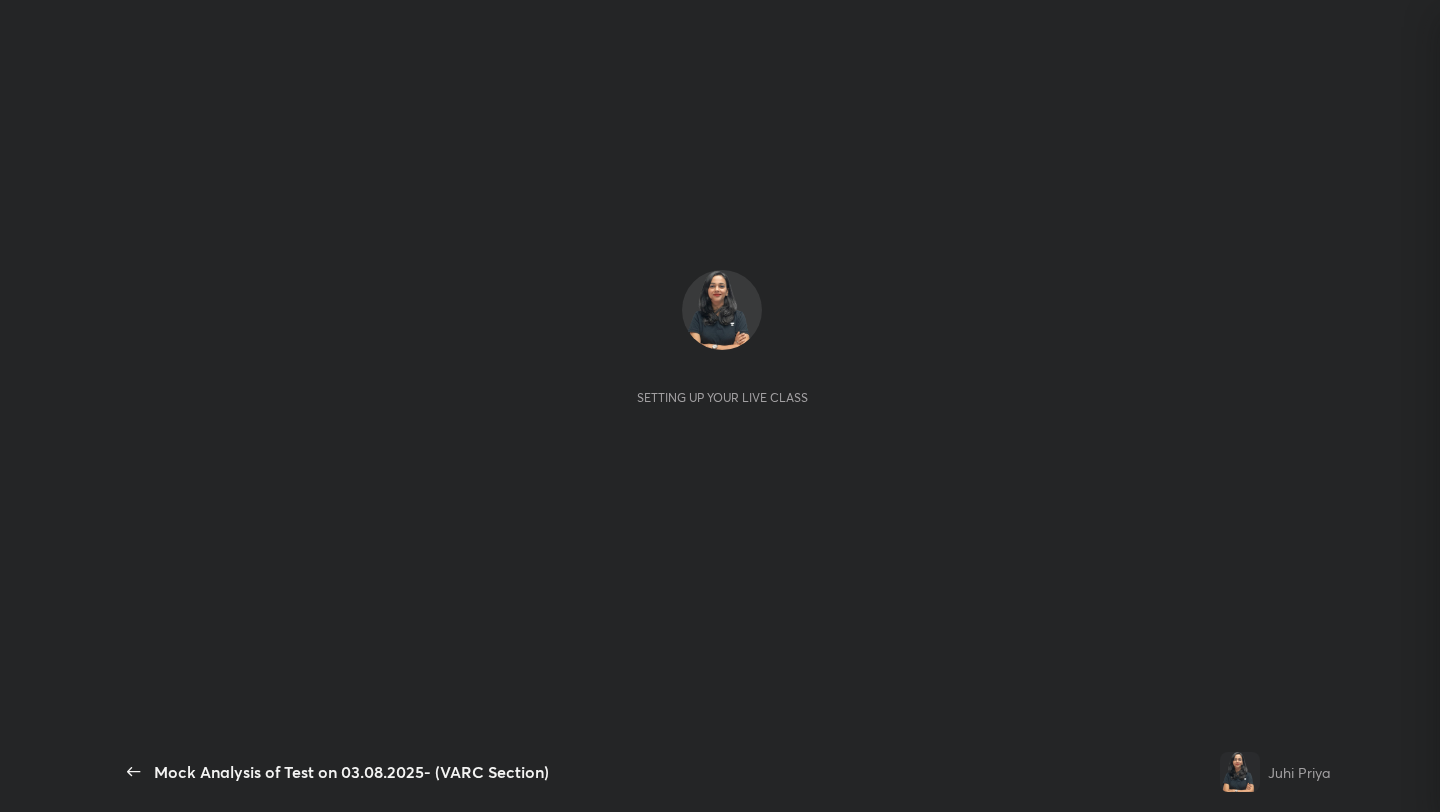 scroll, scrollTop: 0, scrollLeft: 0, axis: both 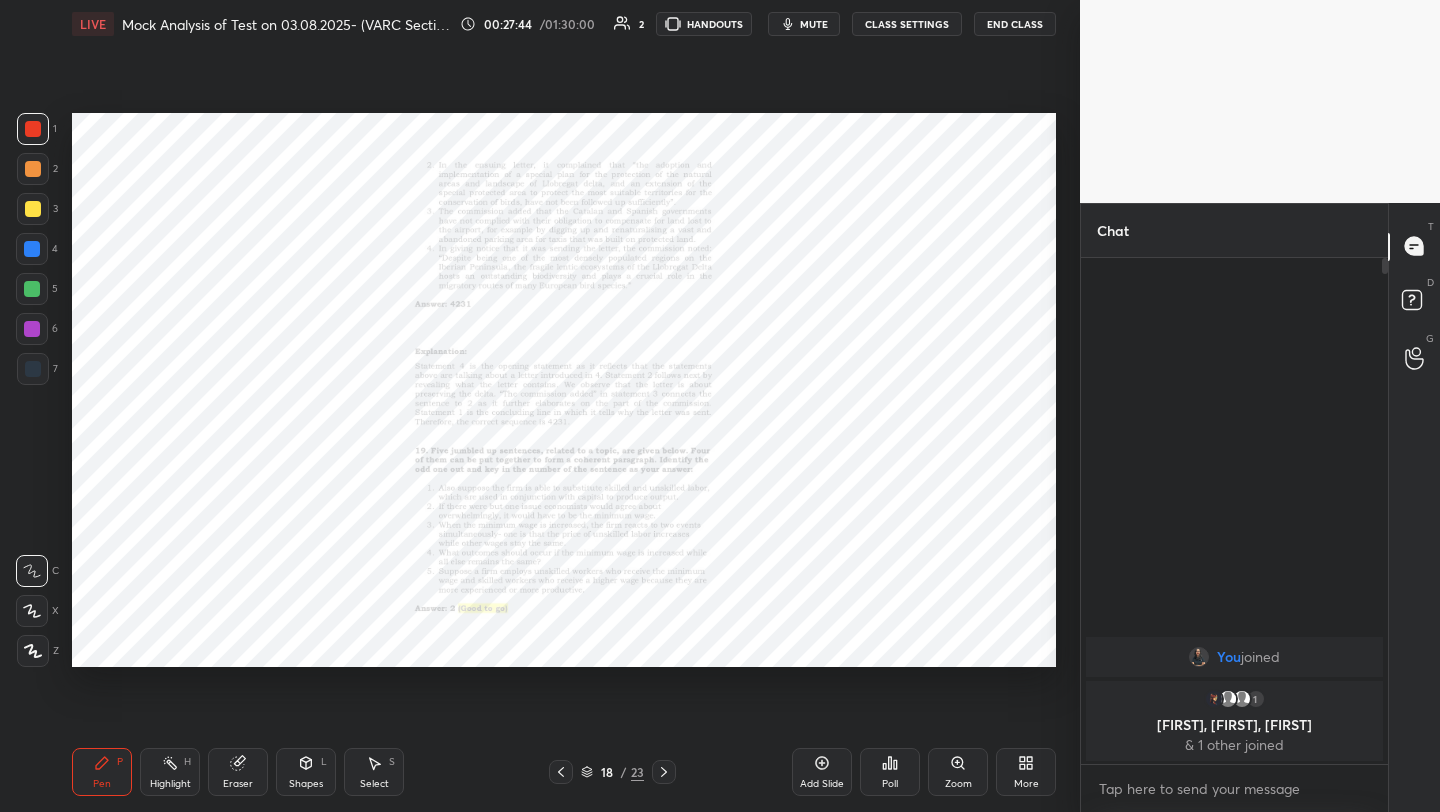 click 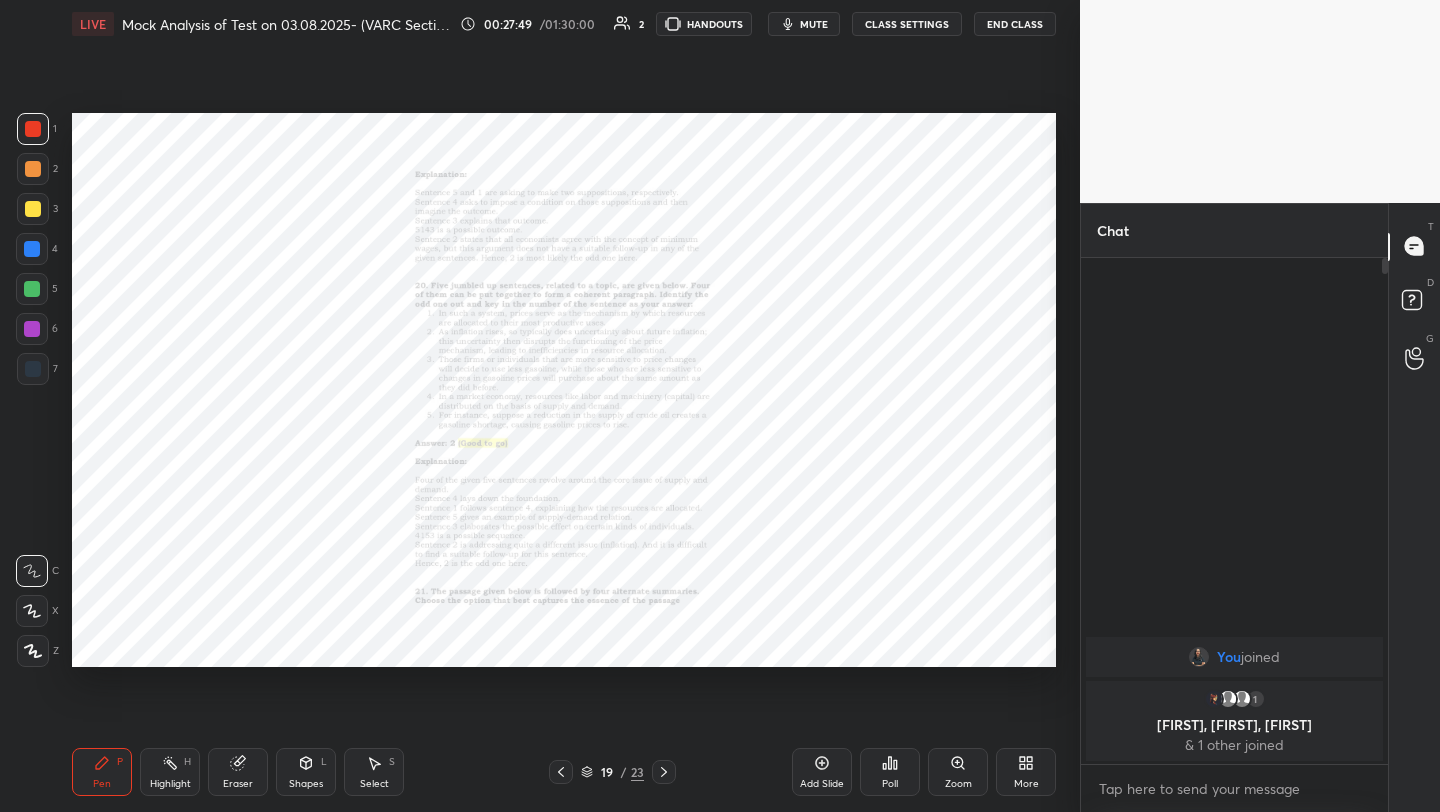 click 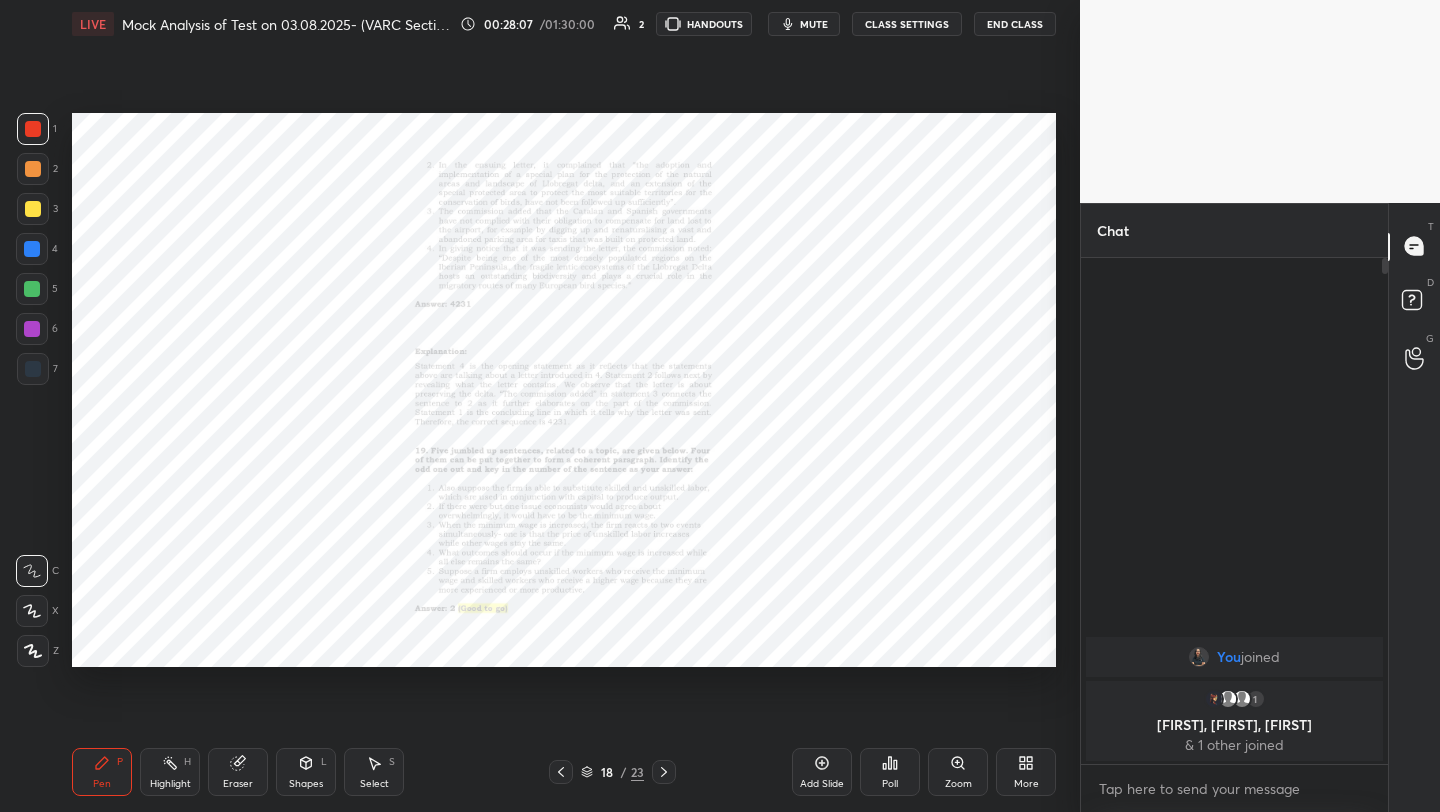 click 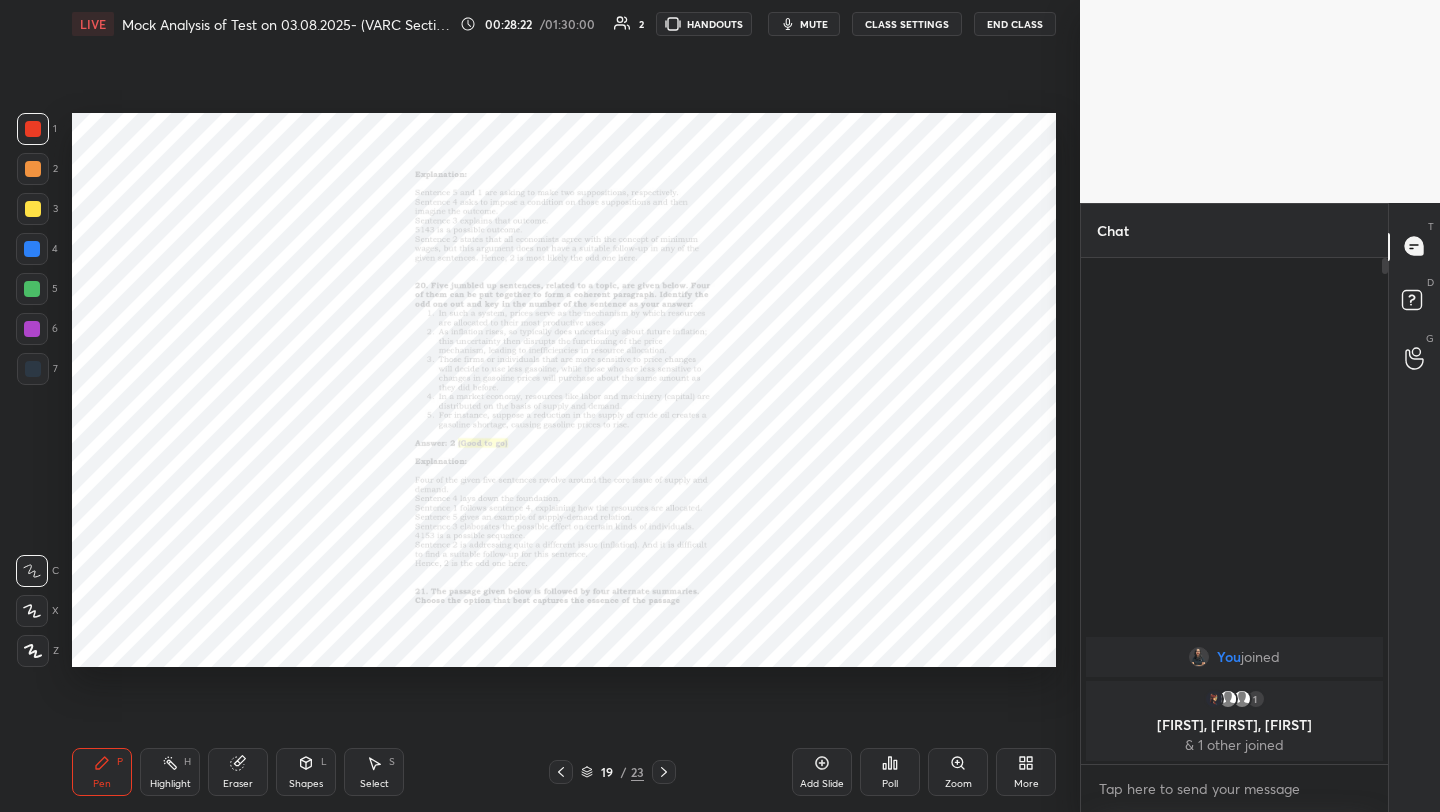 click at bounding box center [561, 772] 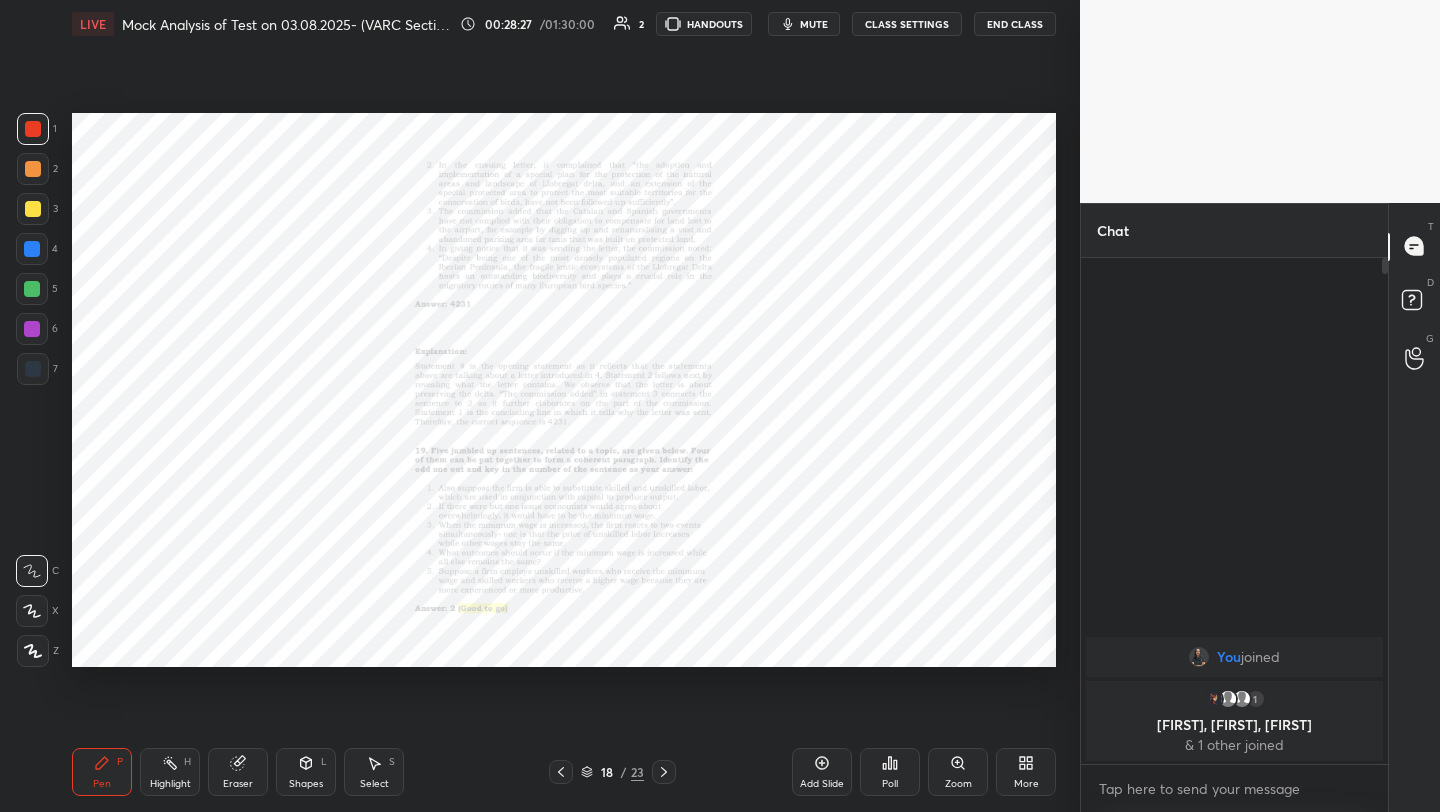 click on "Pen P Highlight H Eraser Shapes L Select S 18 / 23 Add Slide Poll Zoom More" at bounding box center [564, 772] 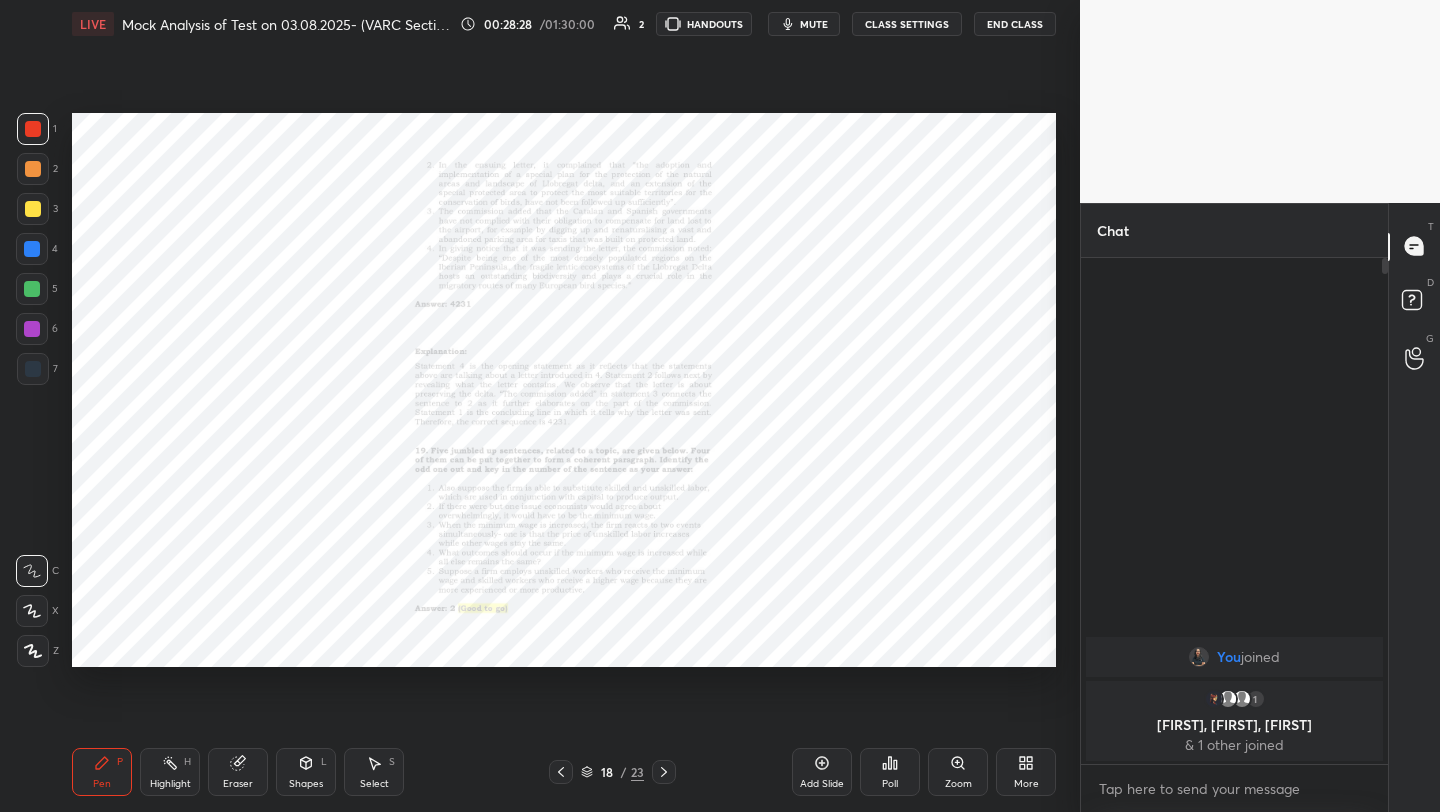 click at bounding box center (664, 772) 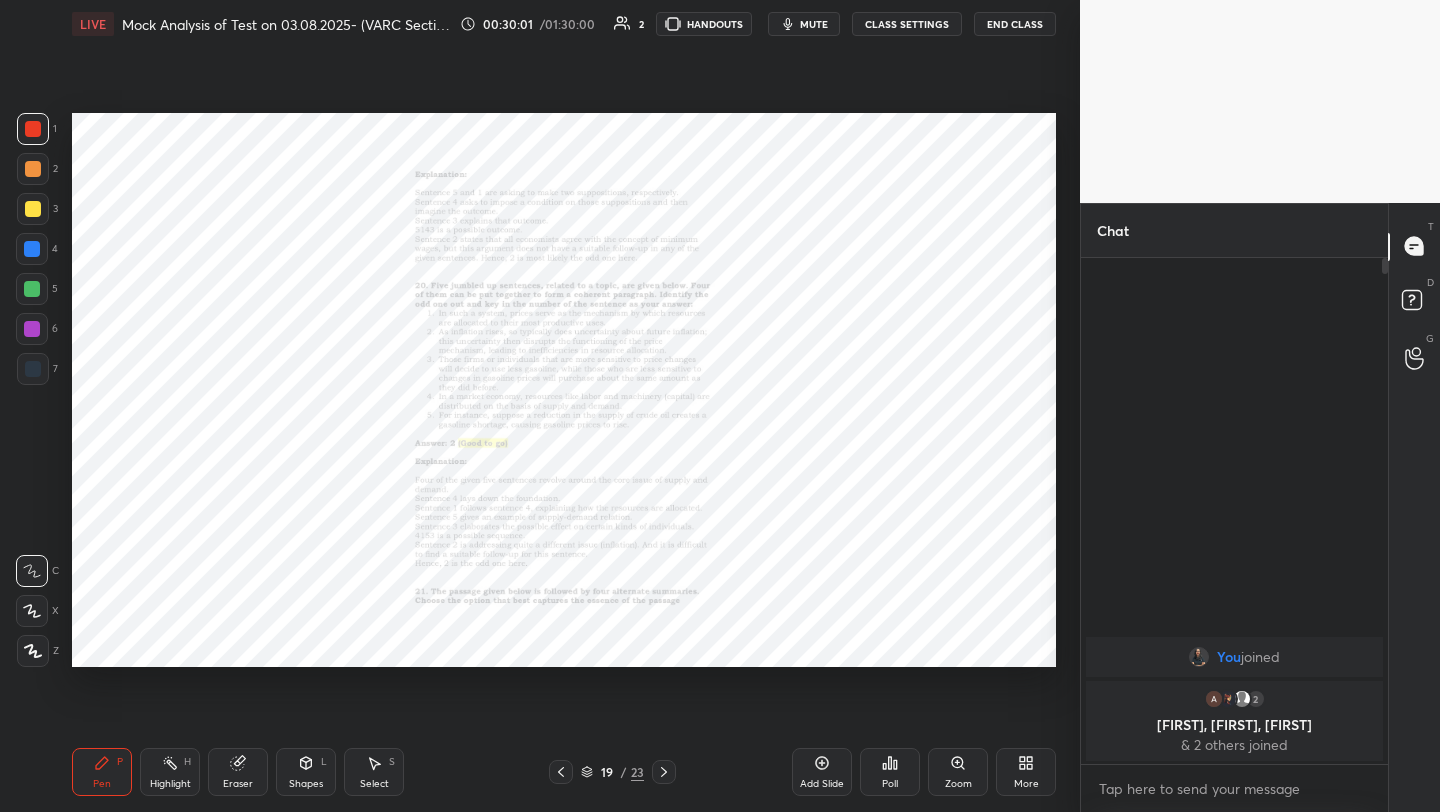 click 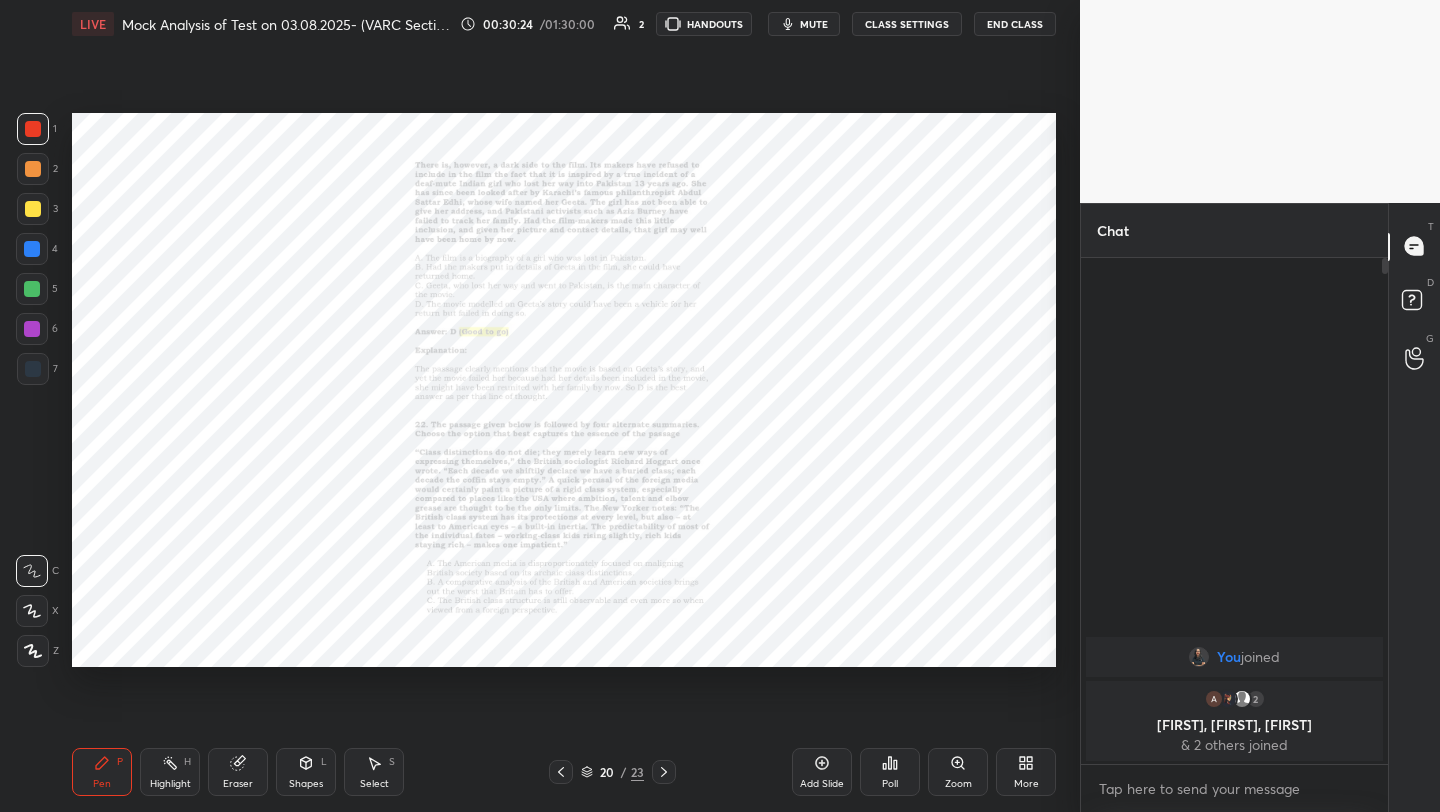 click 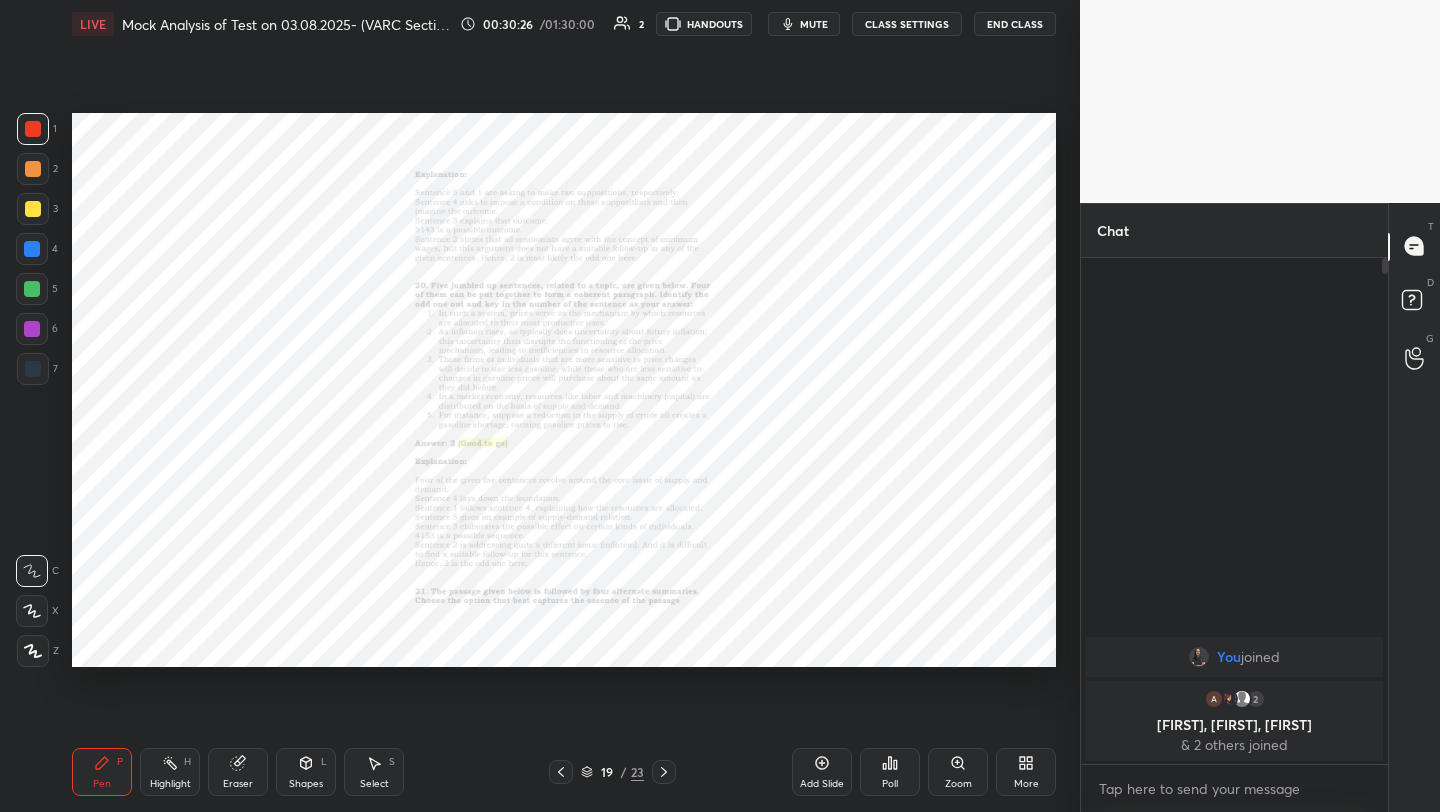 click 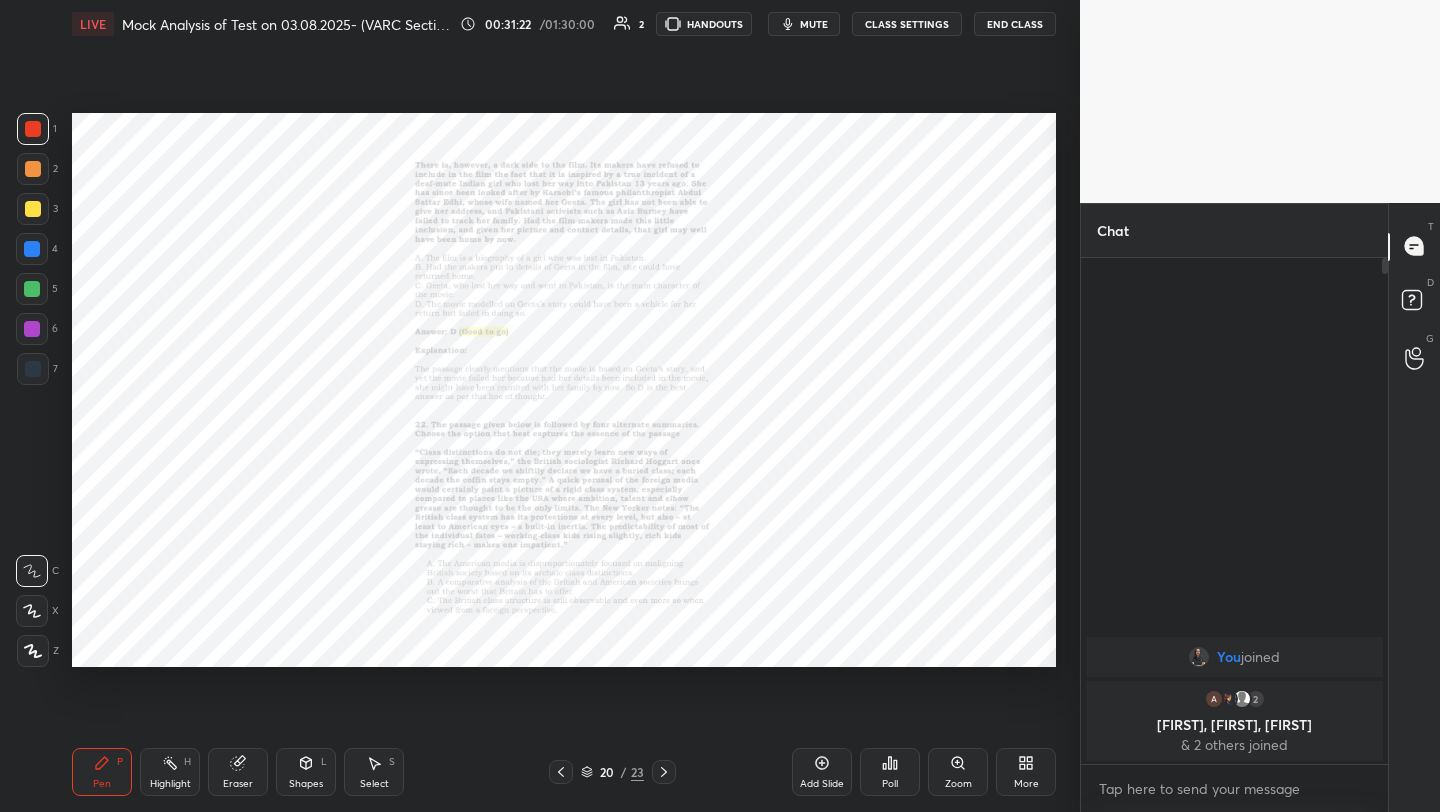 click 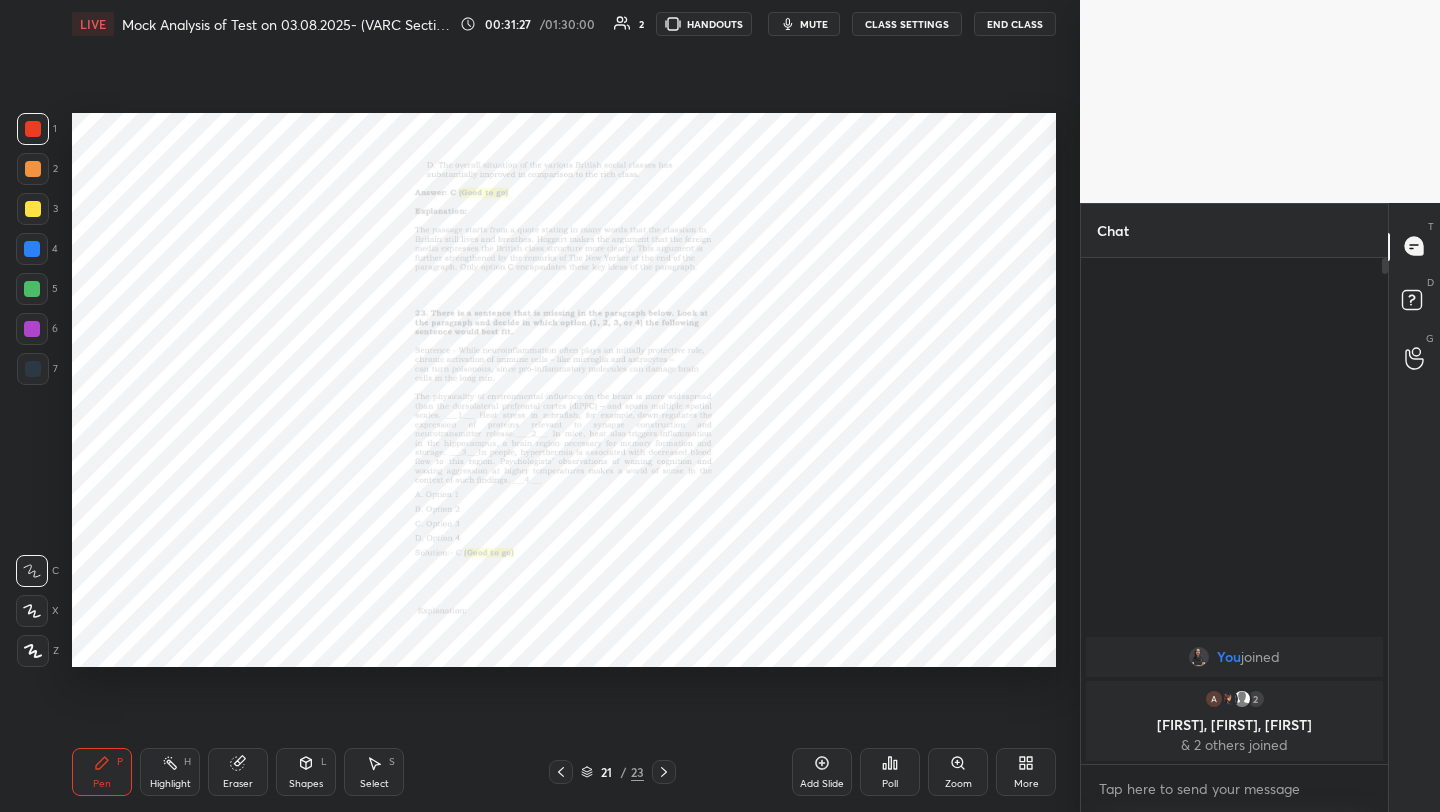 click 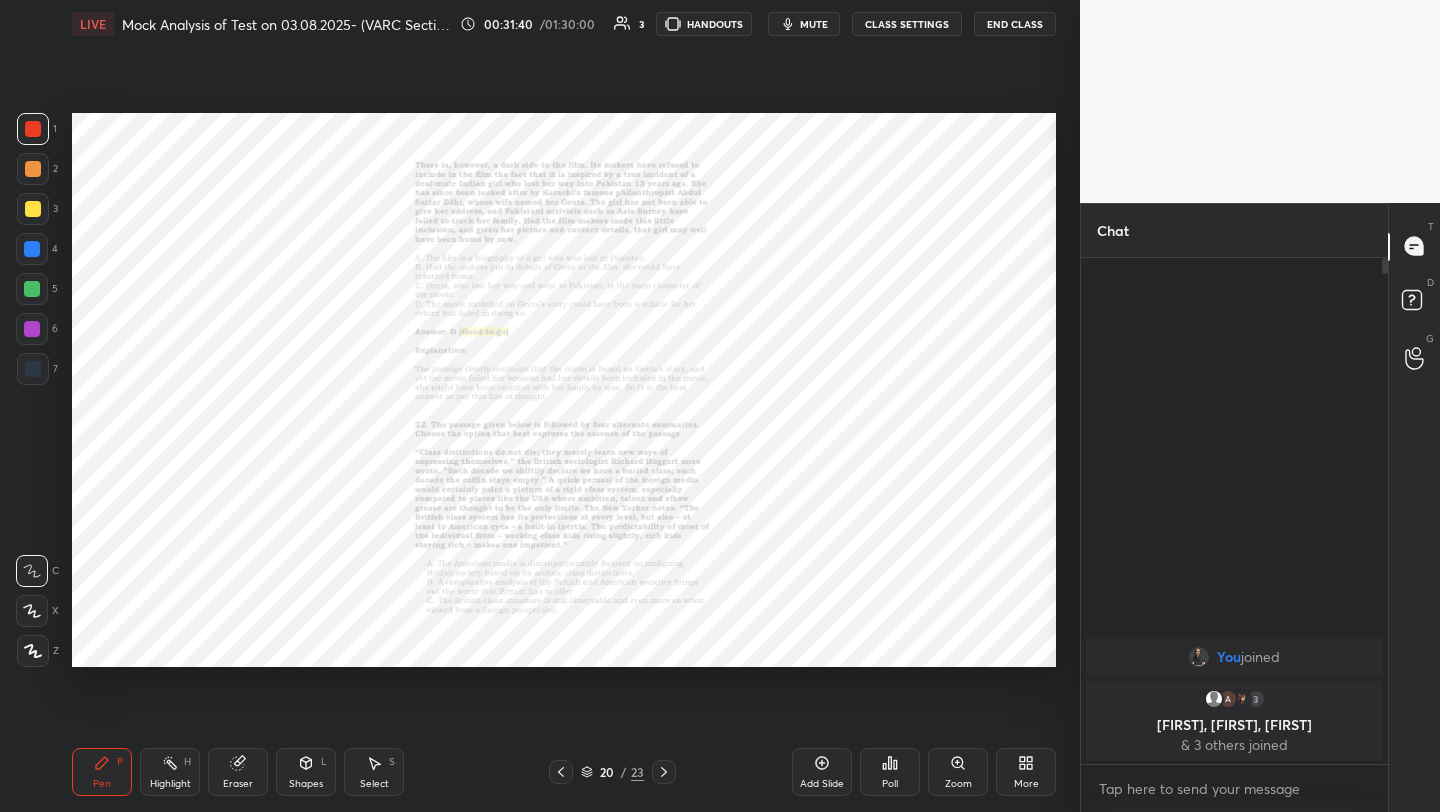 click 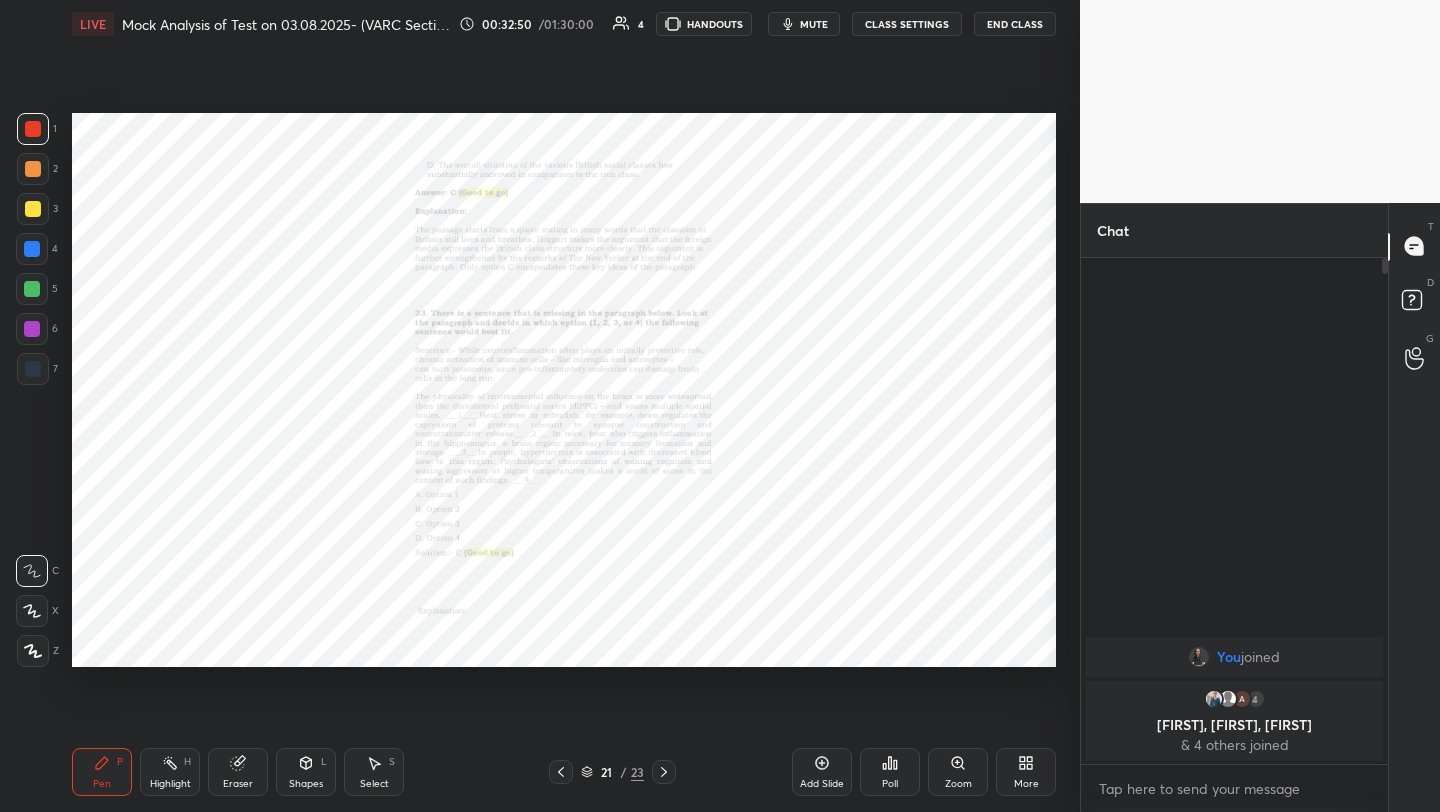 click at bounding box center [664, 772] 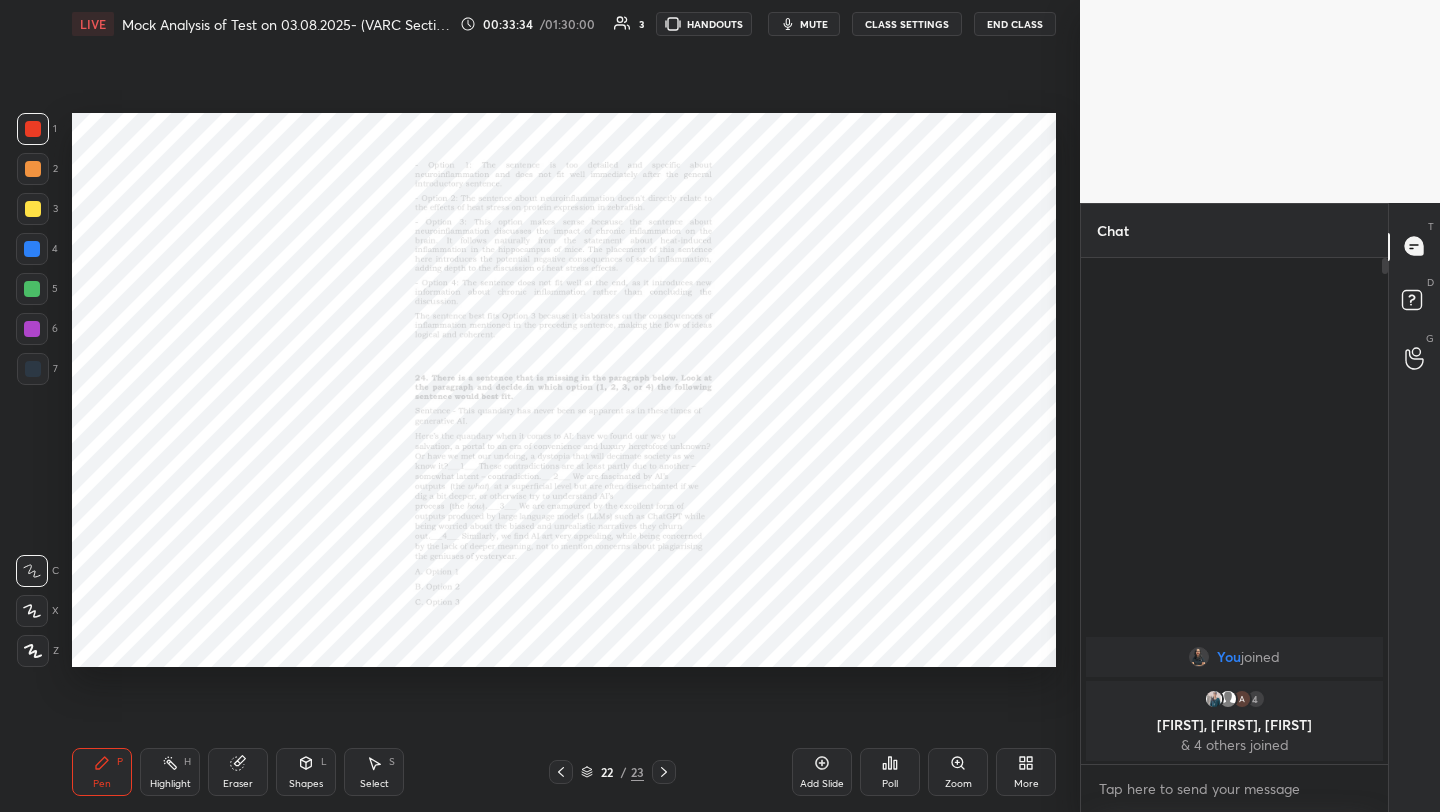click 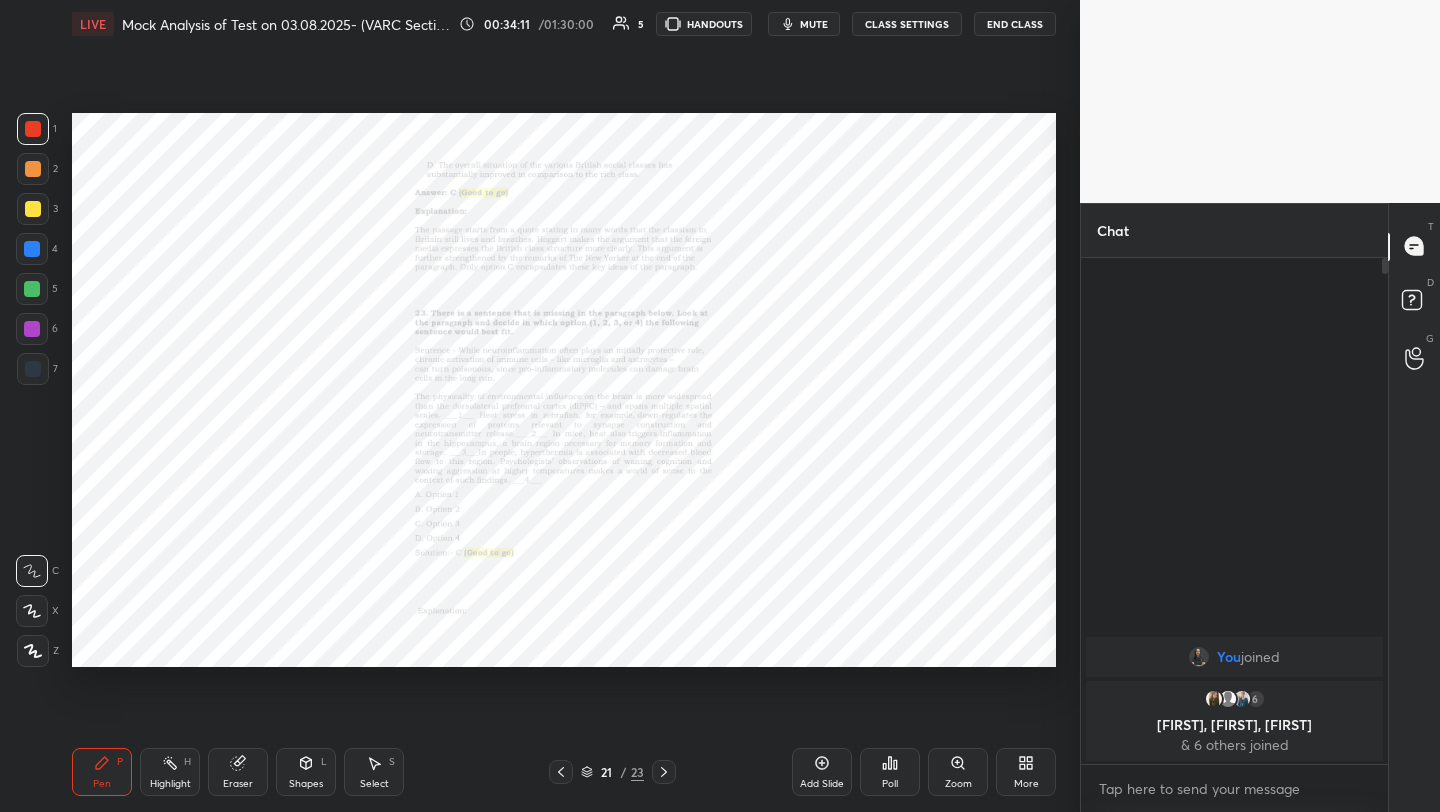 click 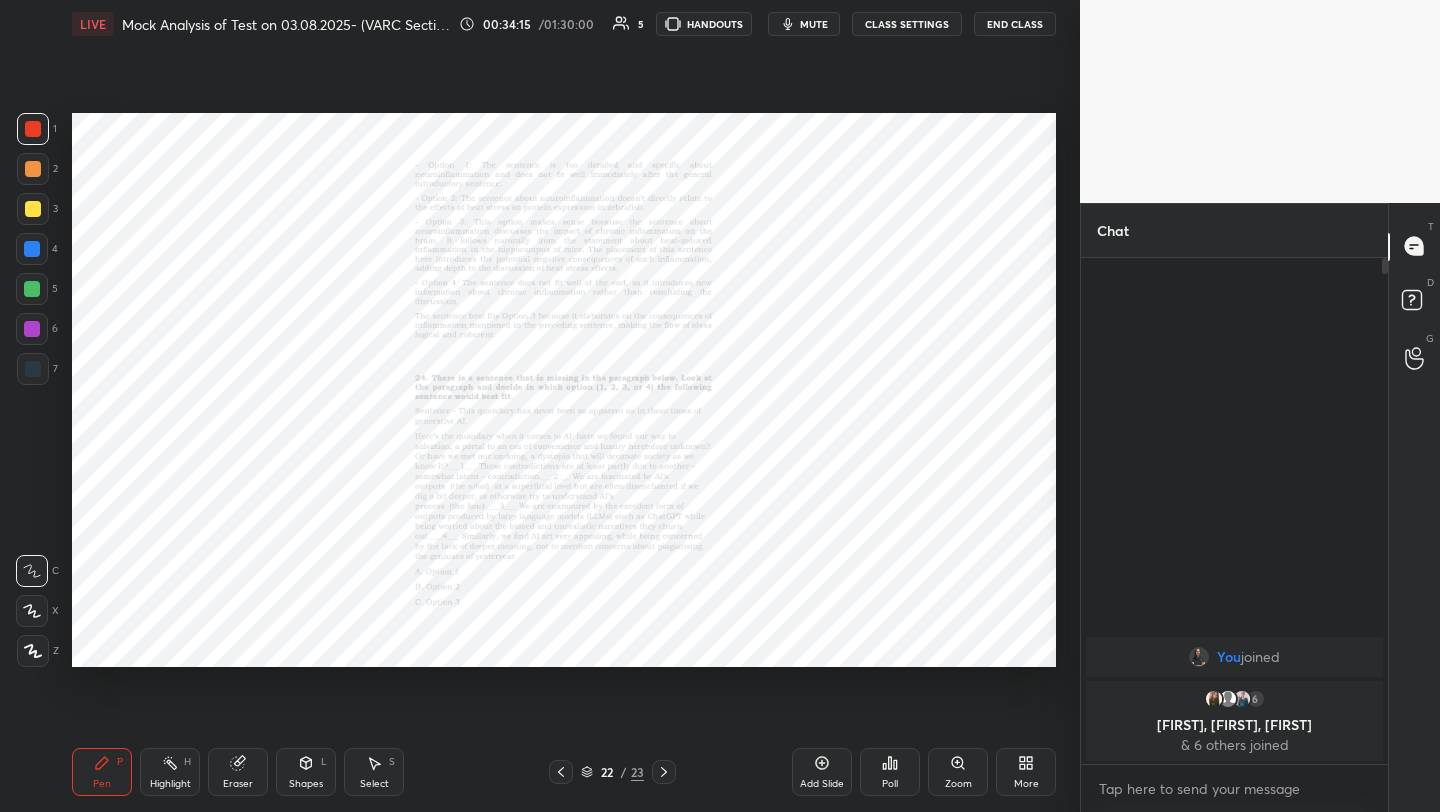 click 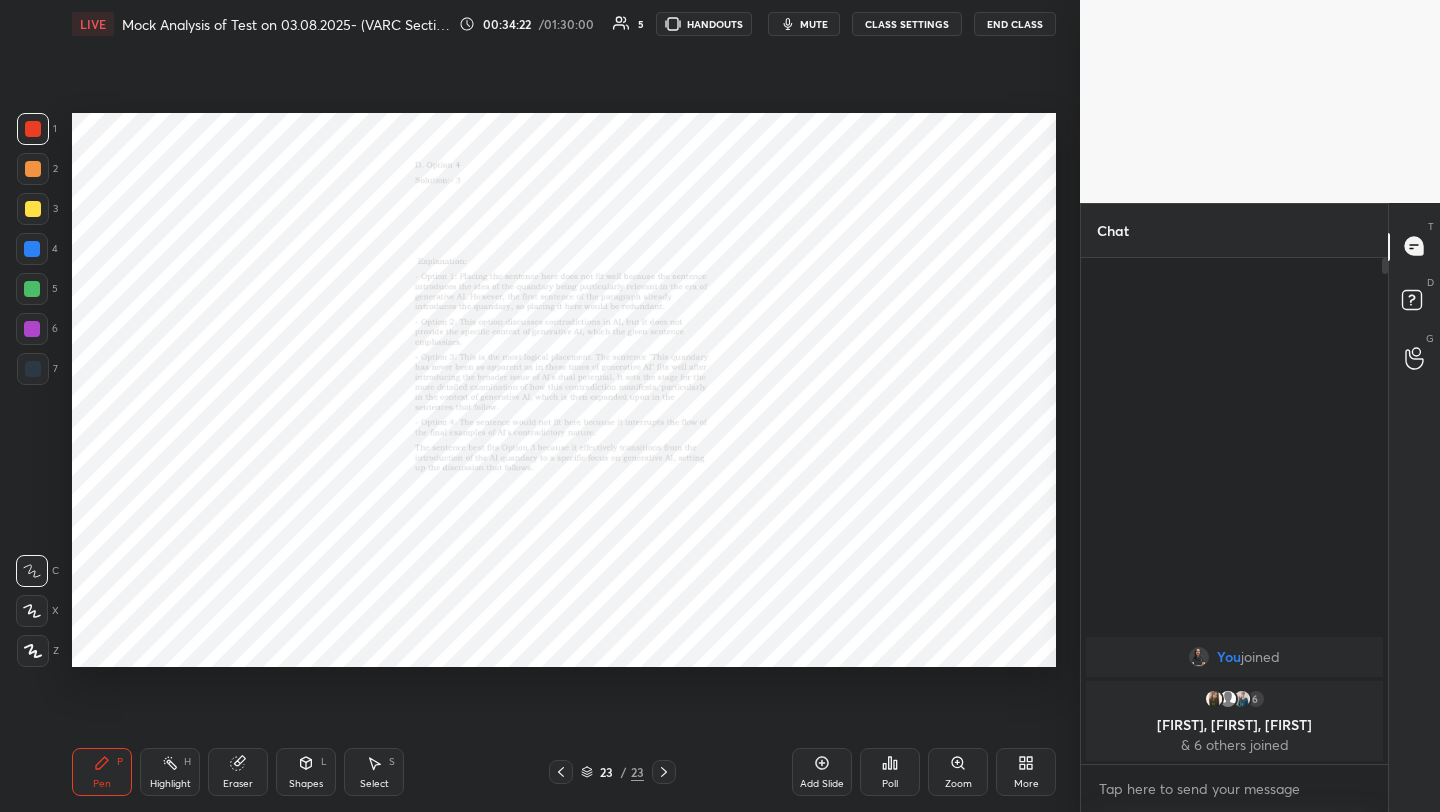 click 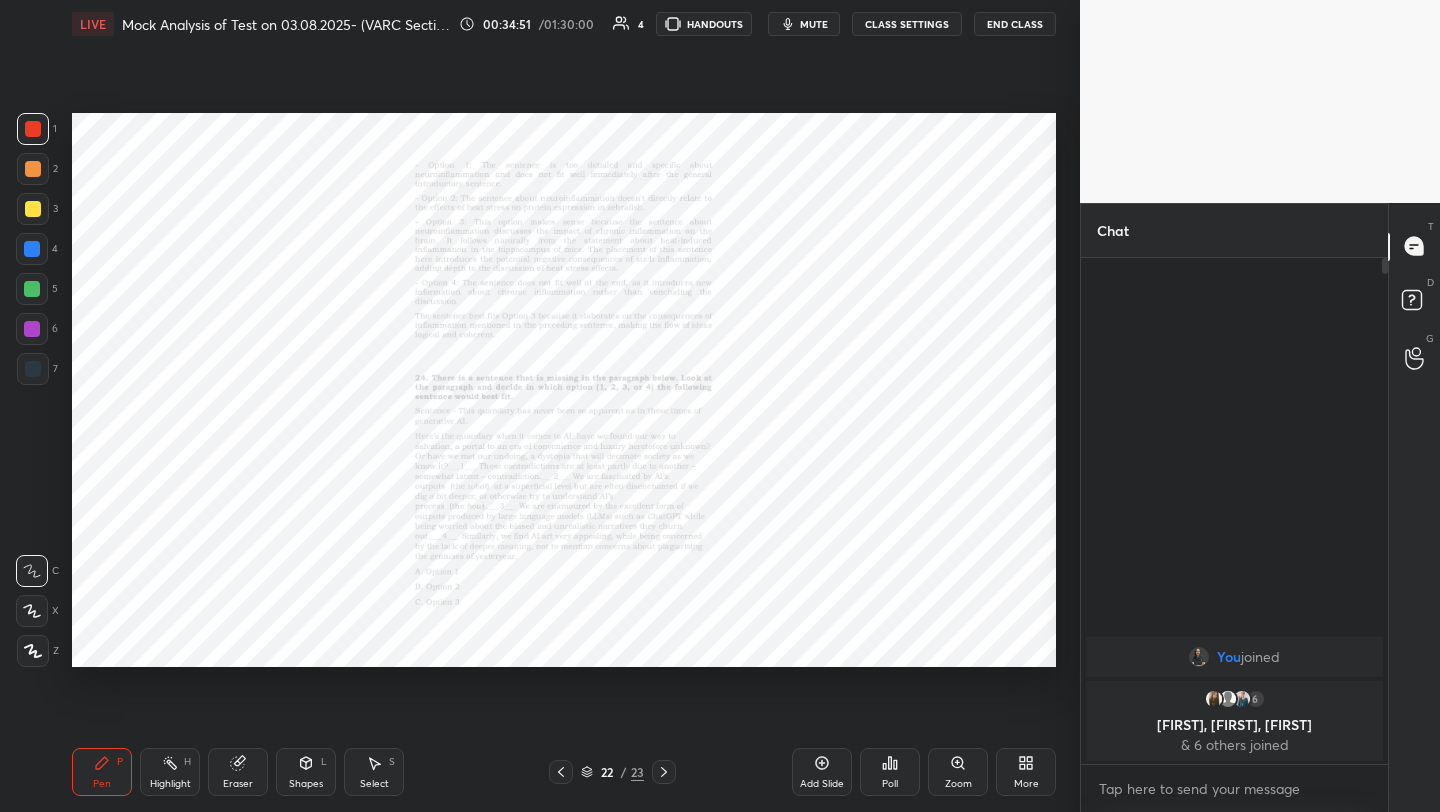 click on "x" at bounding box center (1234, 788) 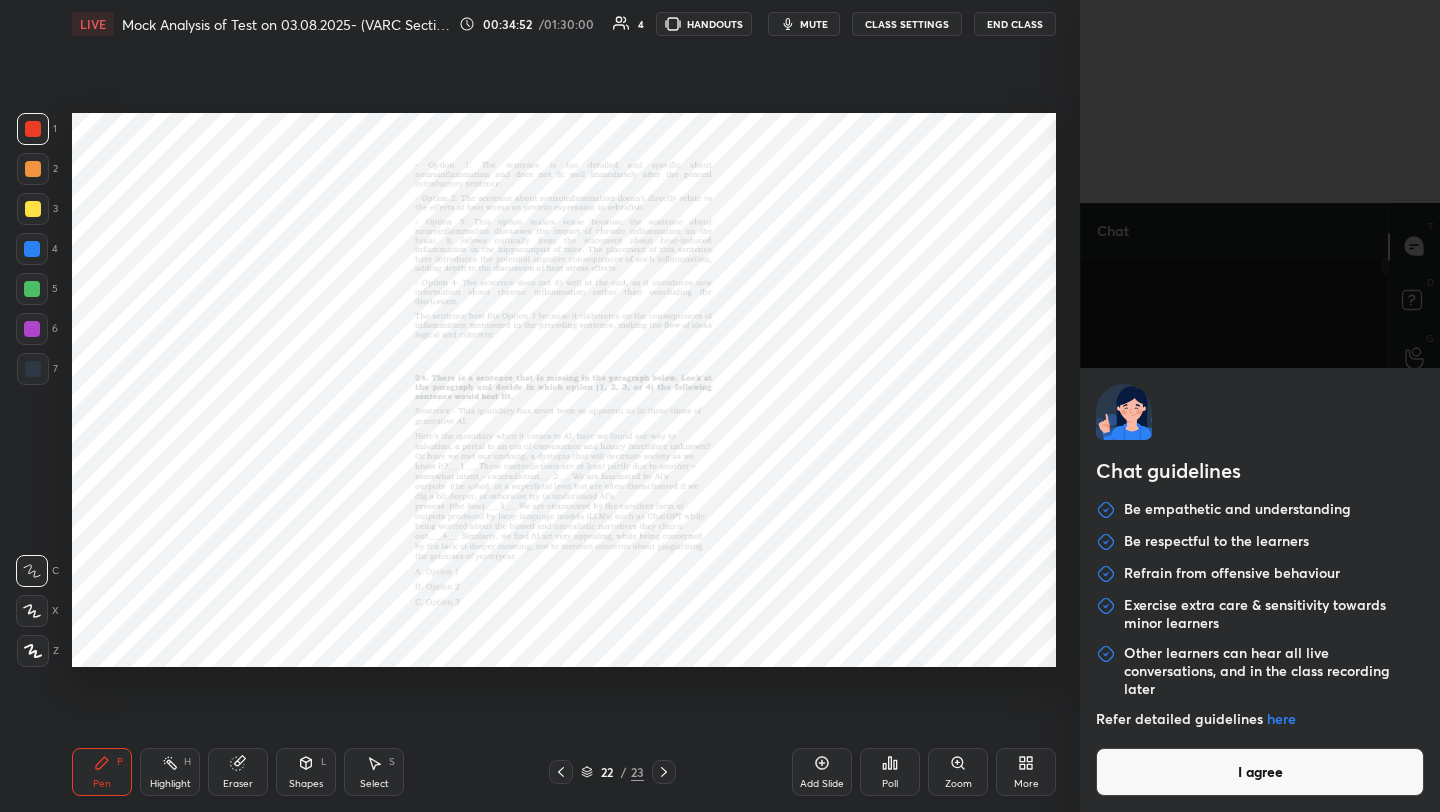 click on "I agree" at bounding box center (1260, 772) 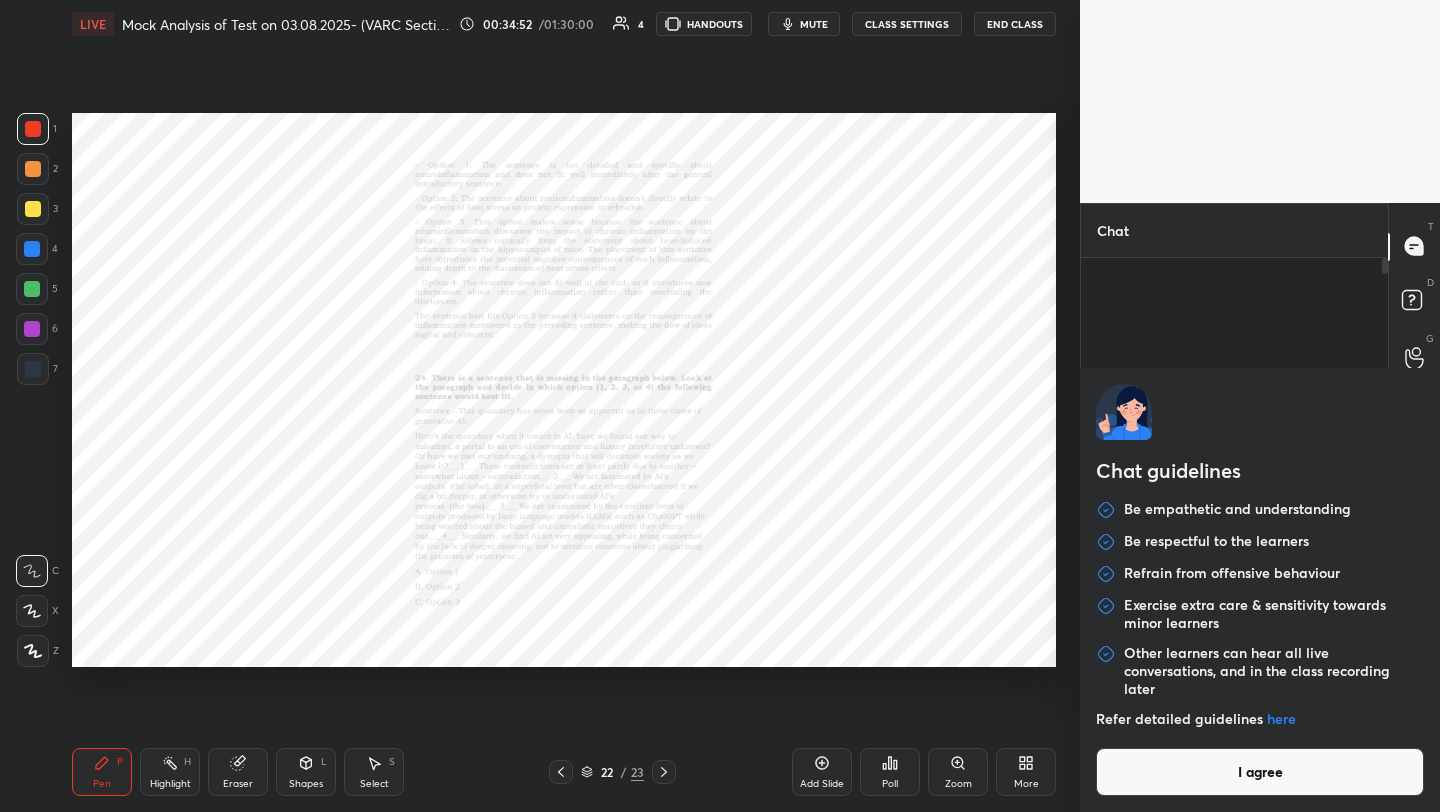 type on "x" 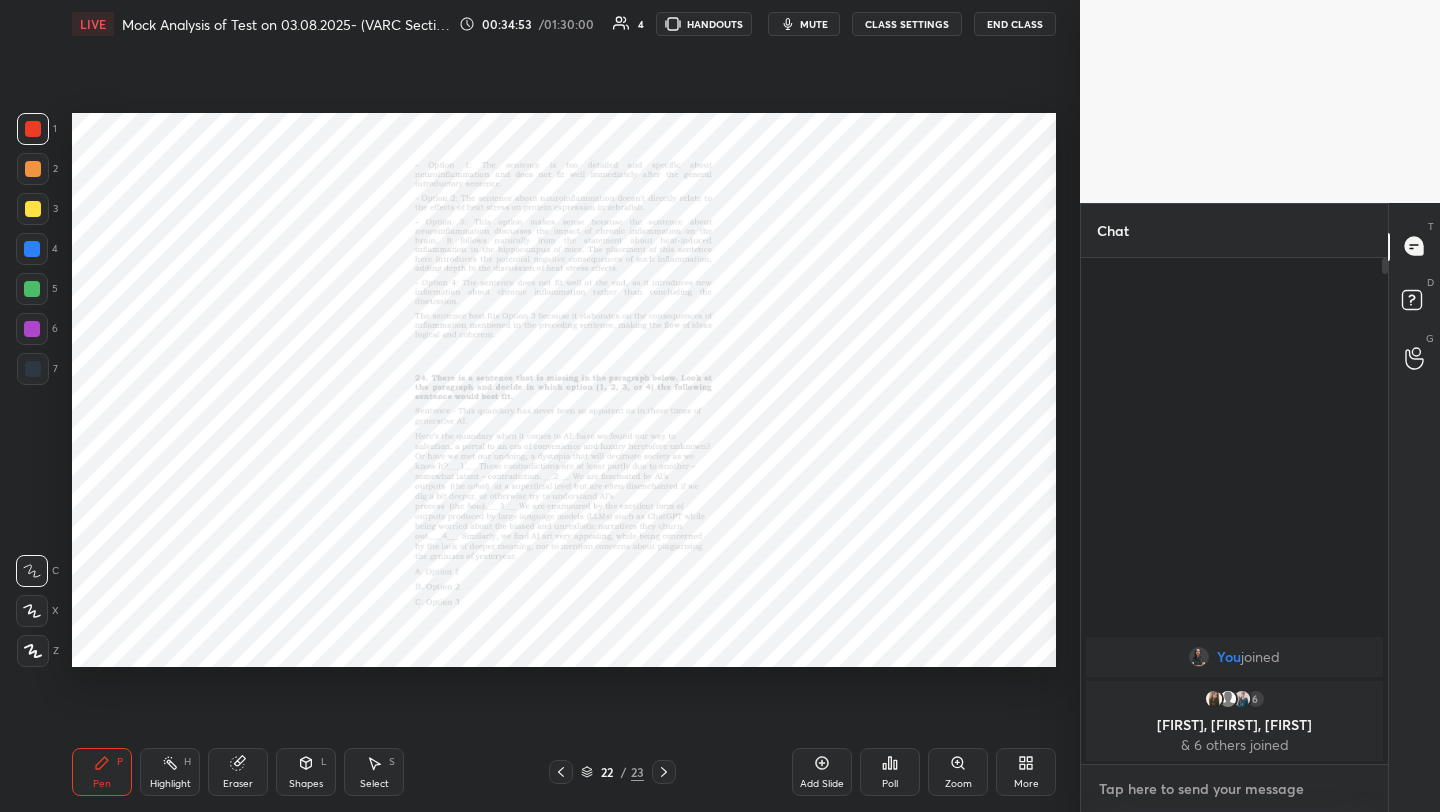 type on "c" 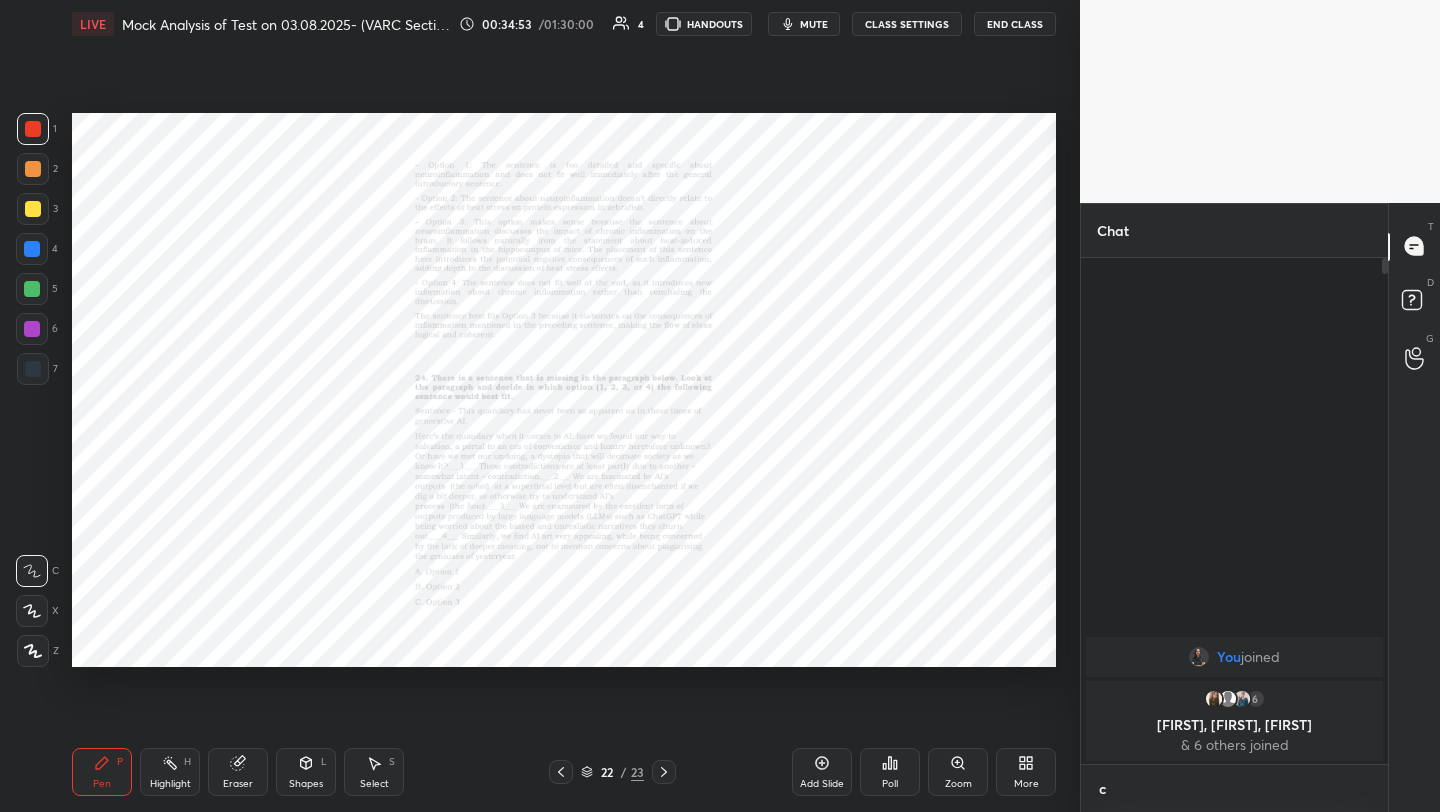 type on "x" 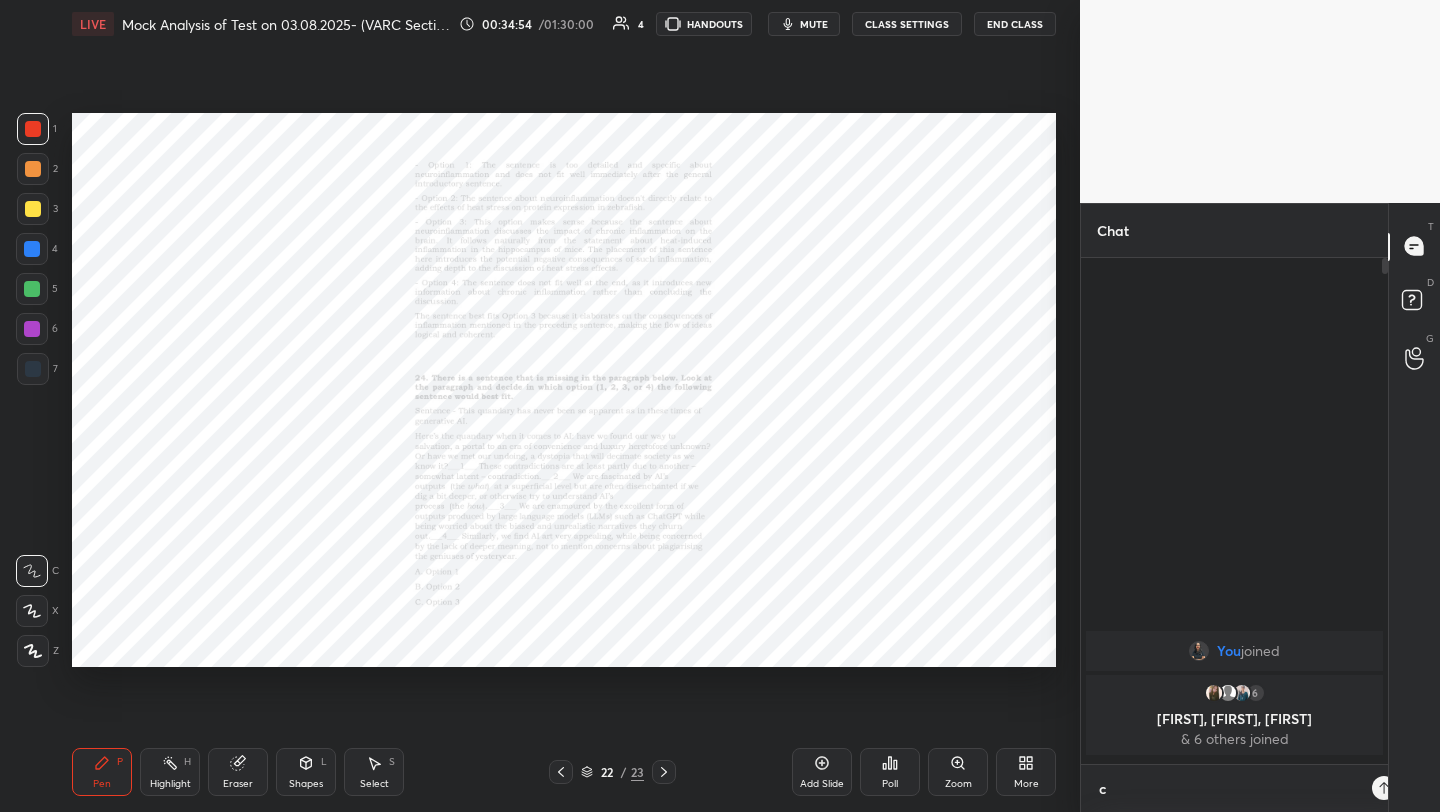 scroll, scrollTop: 494, scrollLeft: 301, axis: both 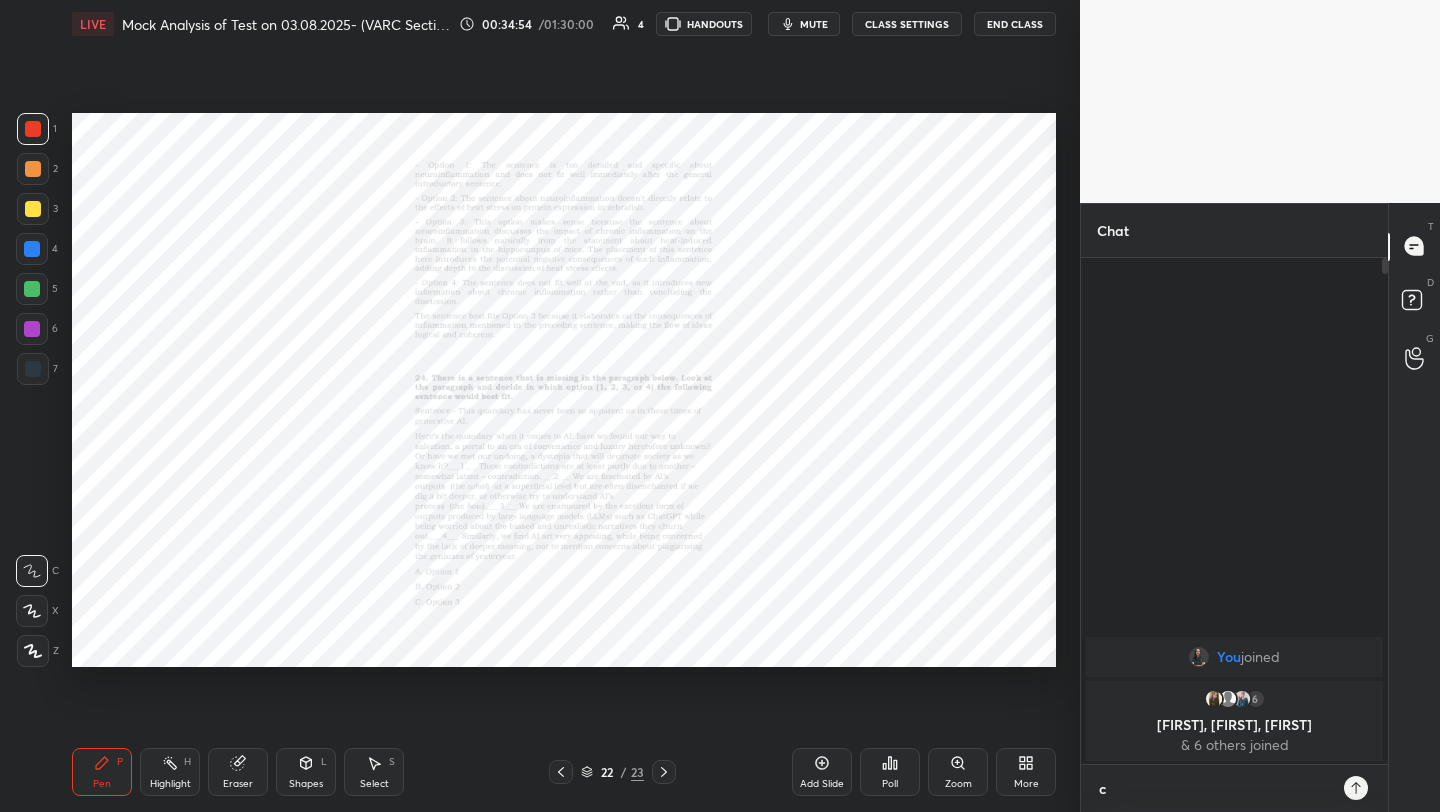 type on "ca" 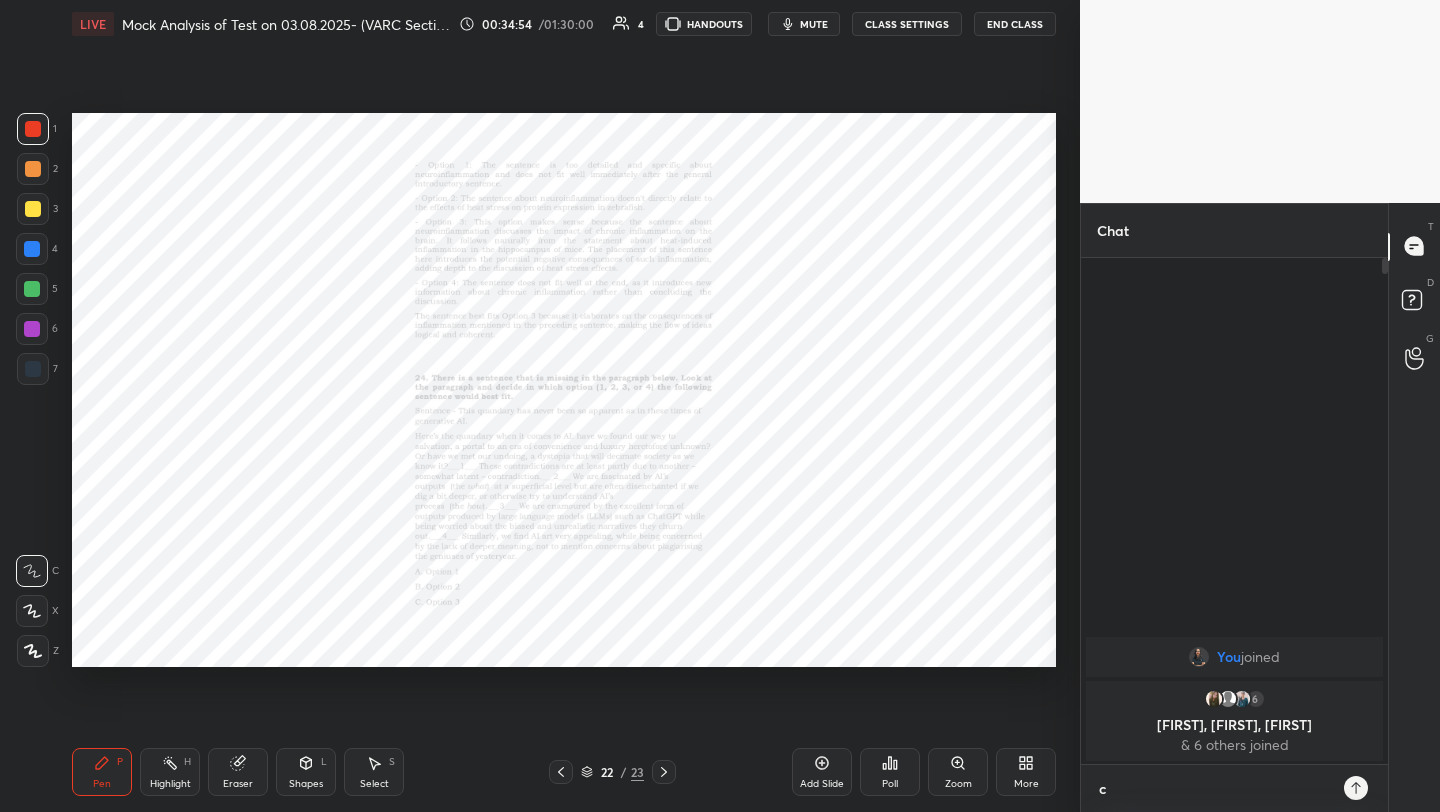 type on "x" 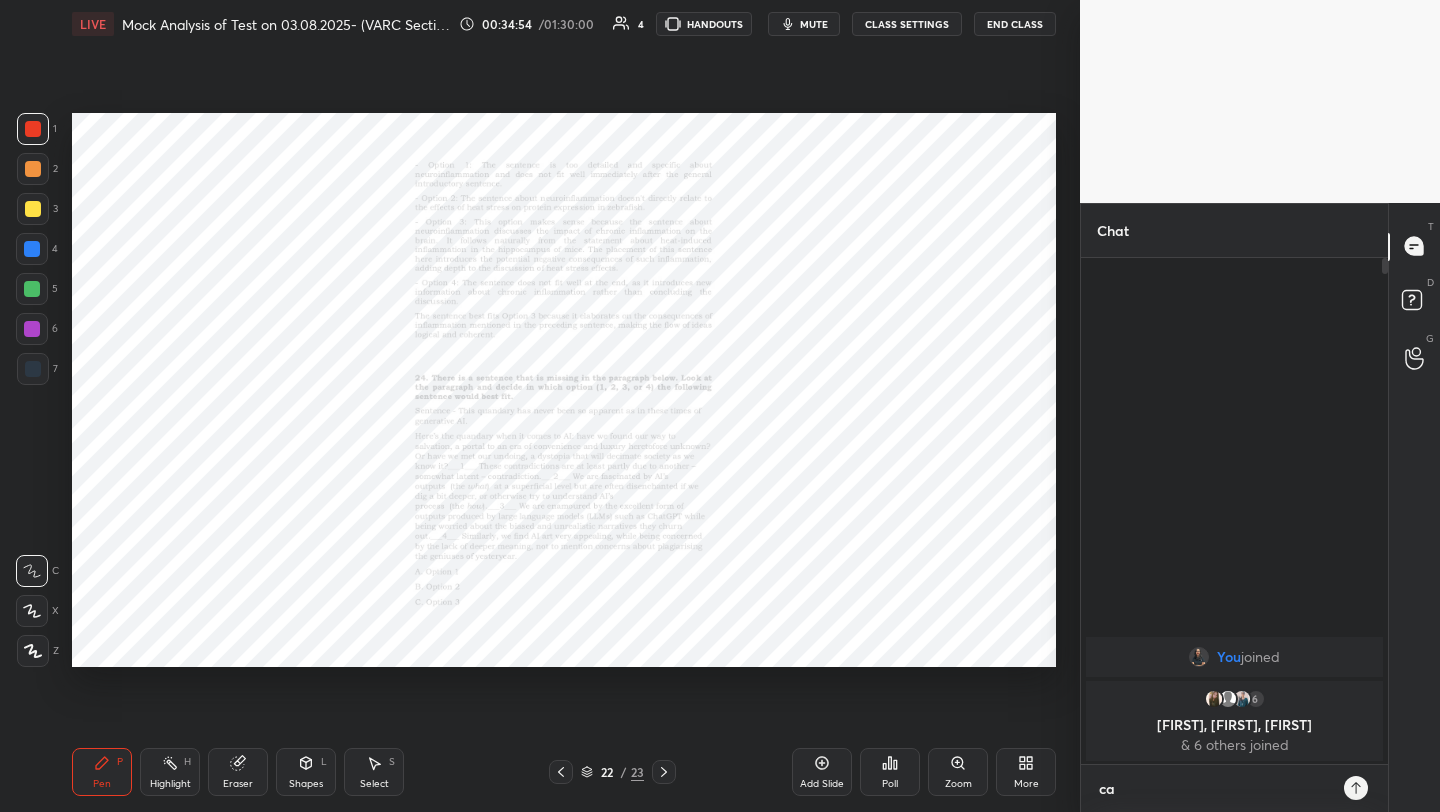 type on "can" 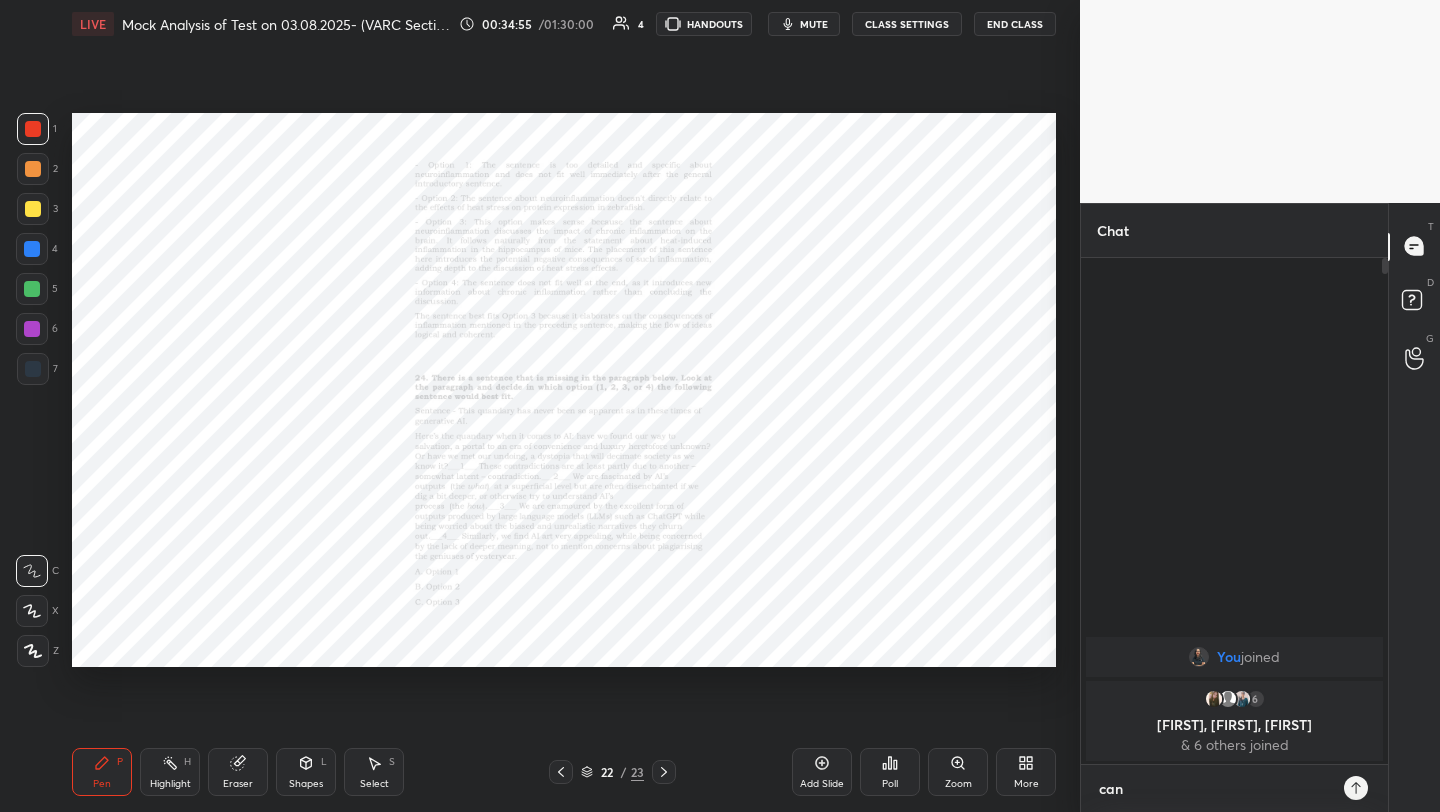 type on "can" 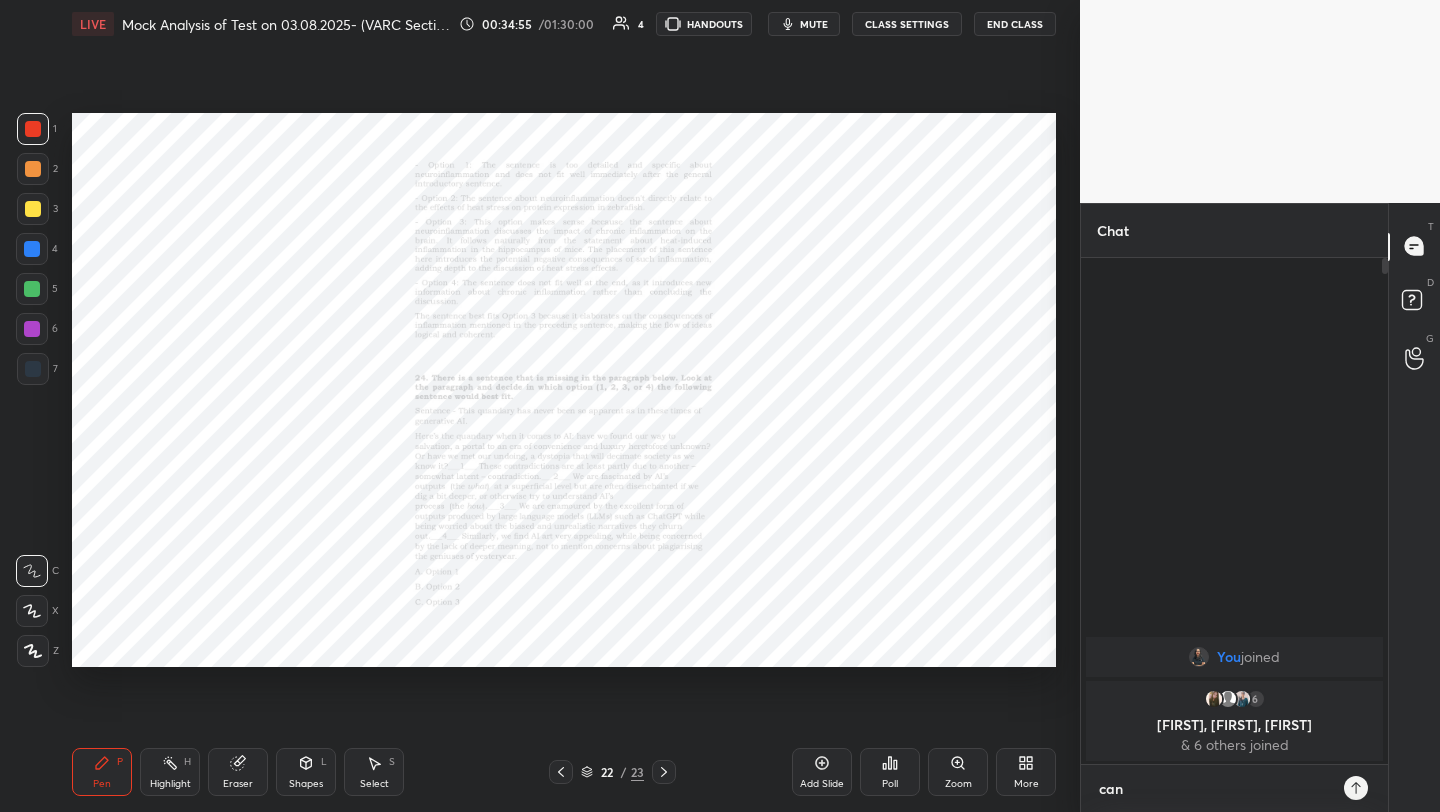 type on "x" 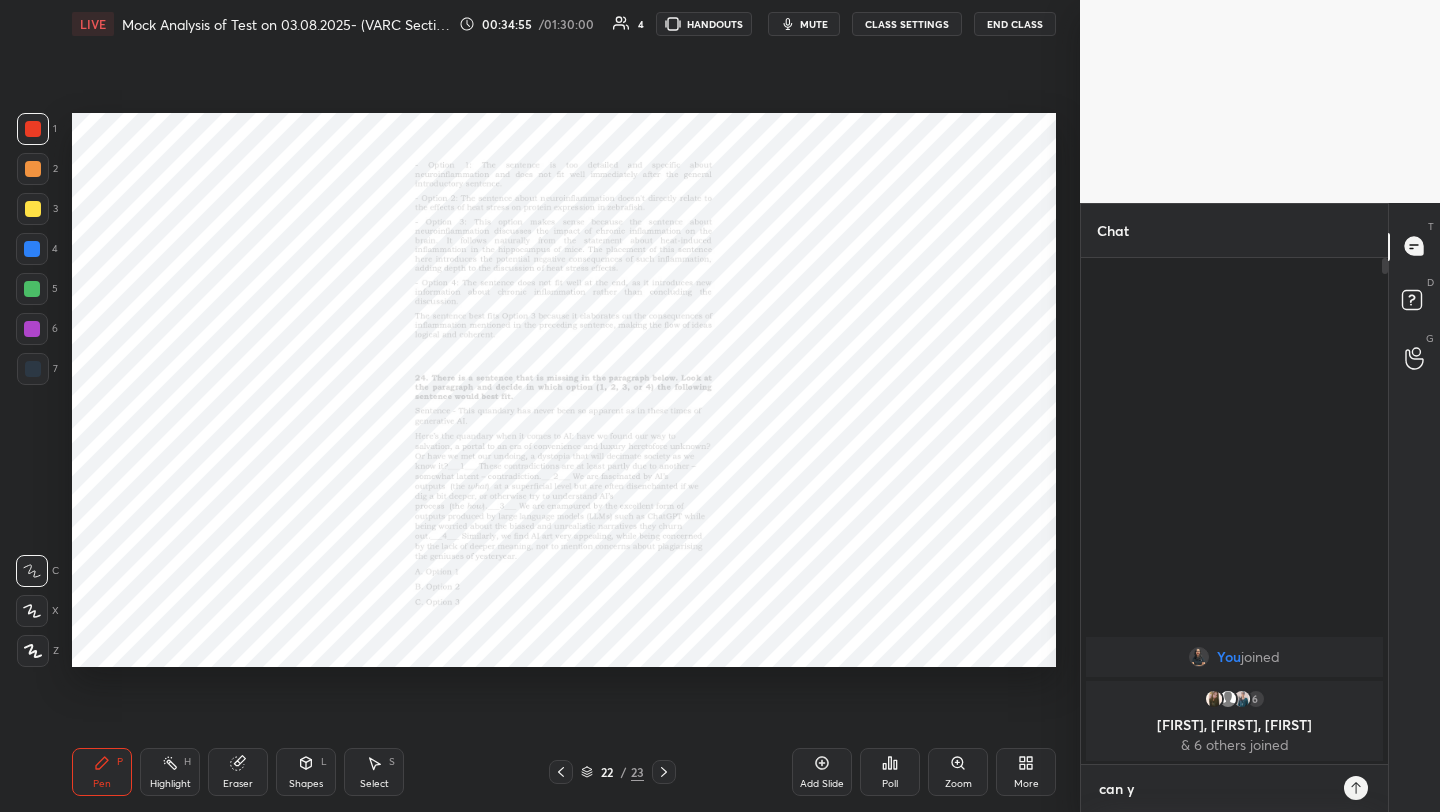 type on "can yo" 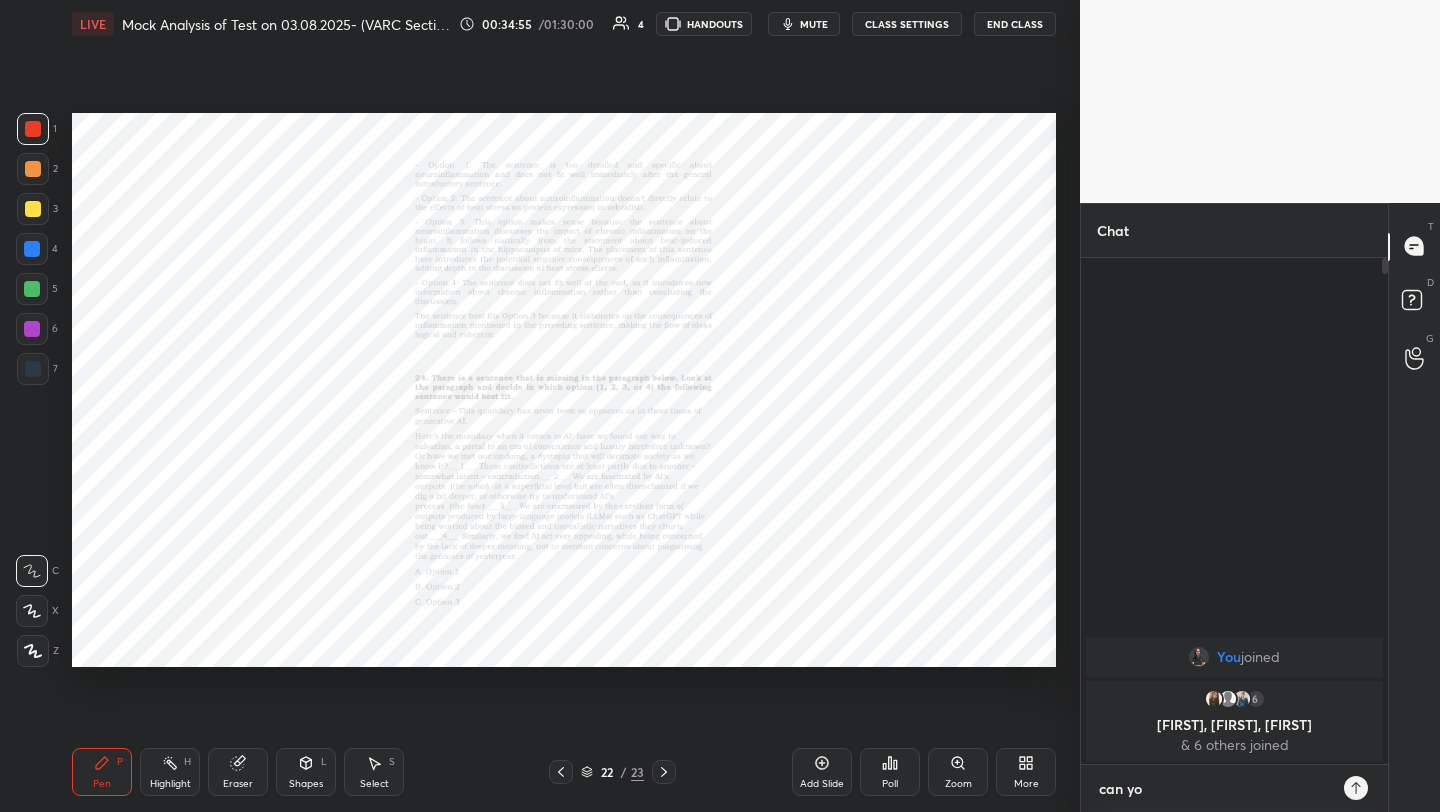 type on "can you" 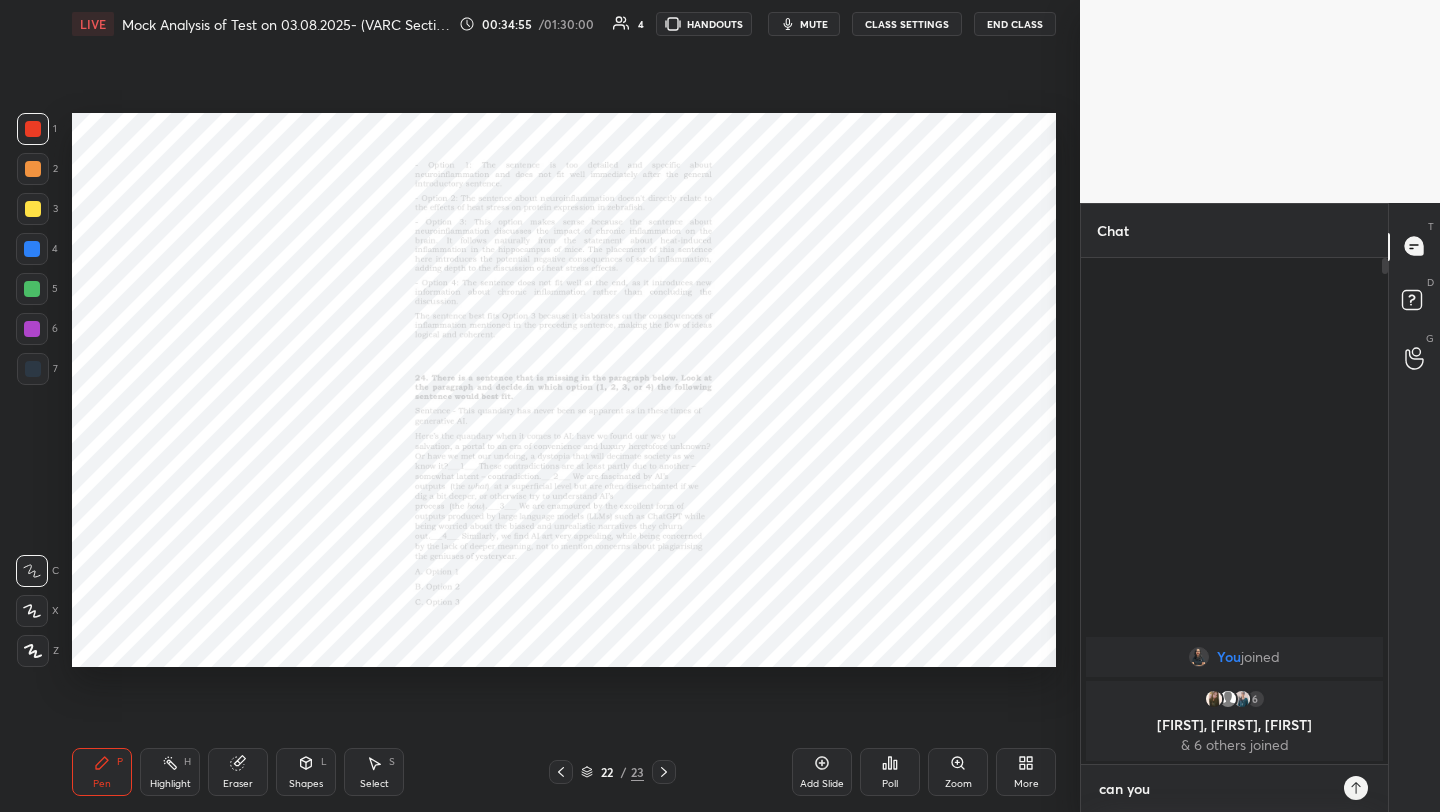 type on "can you" 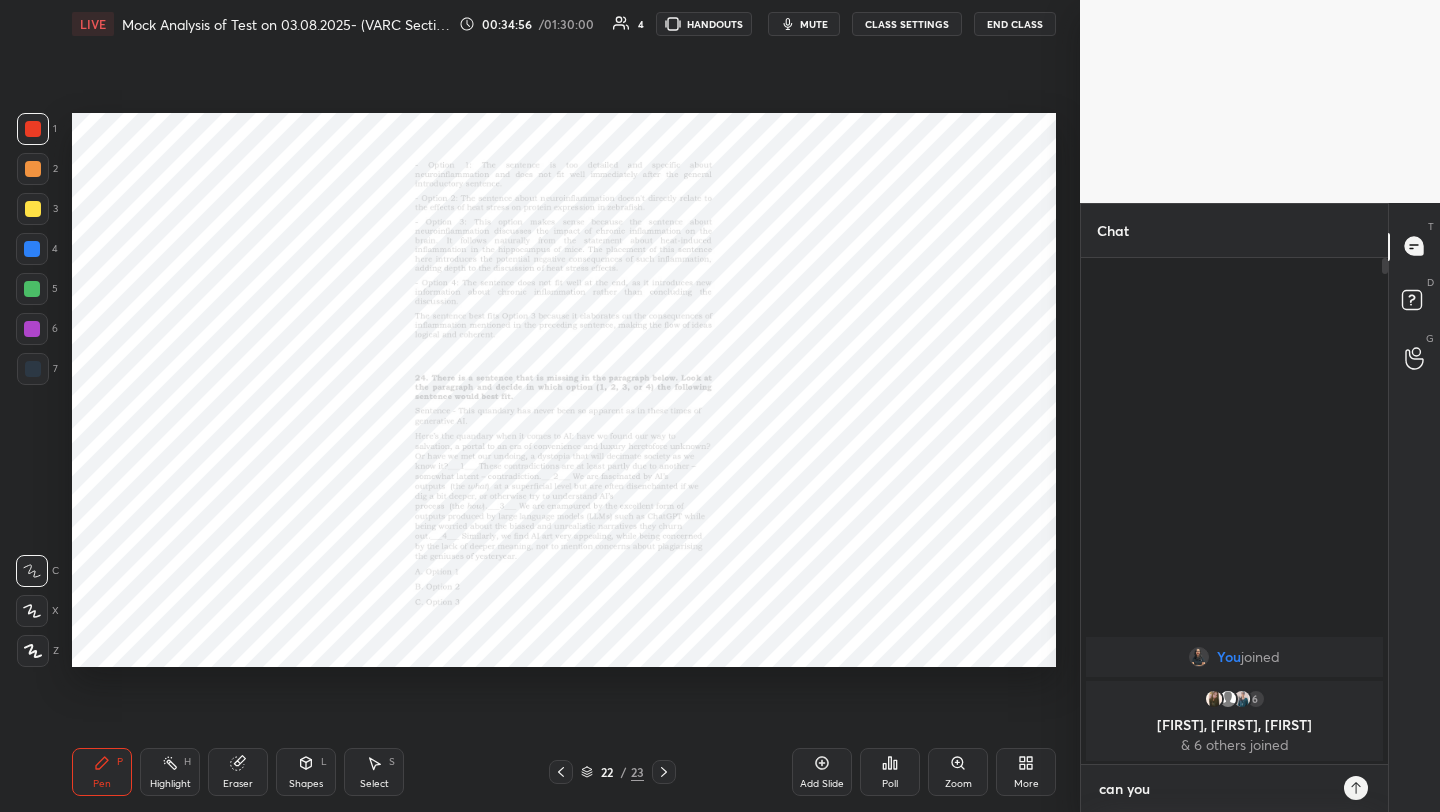 type on "can you h" 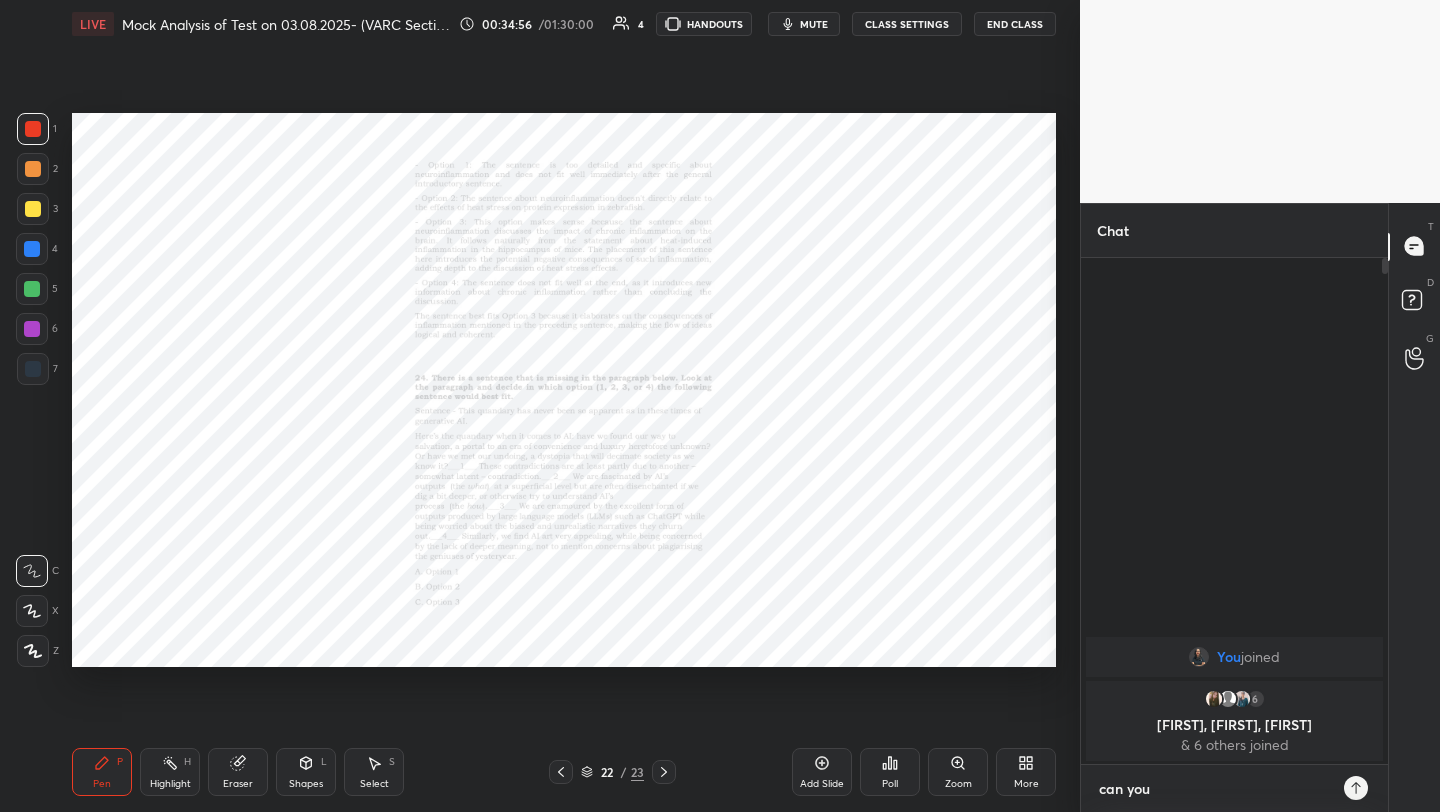 type on "x" 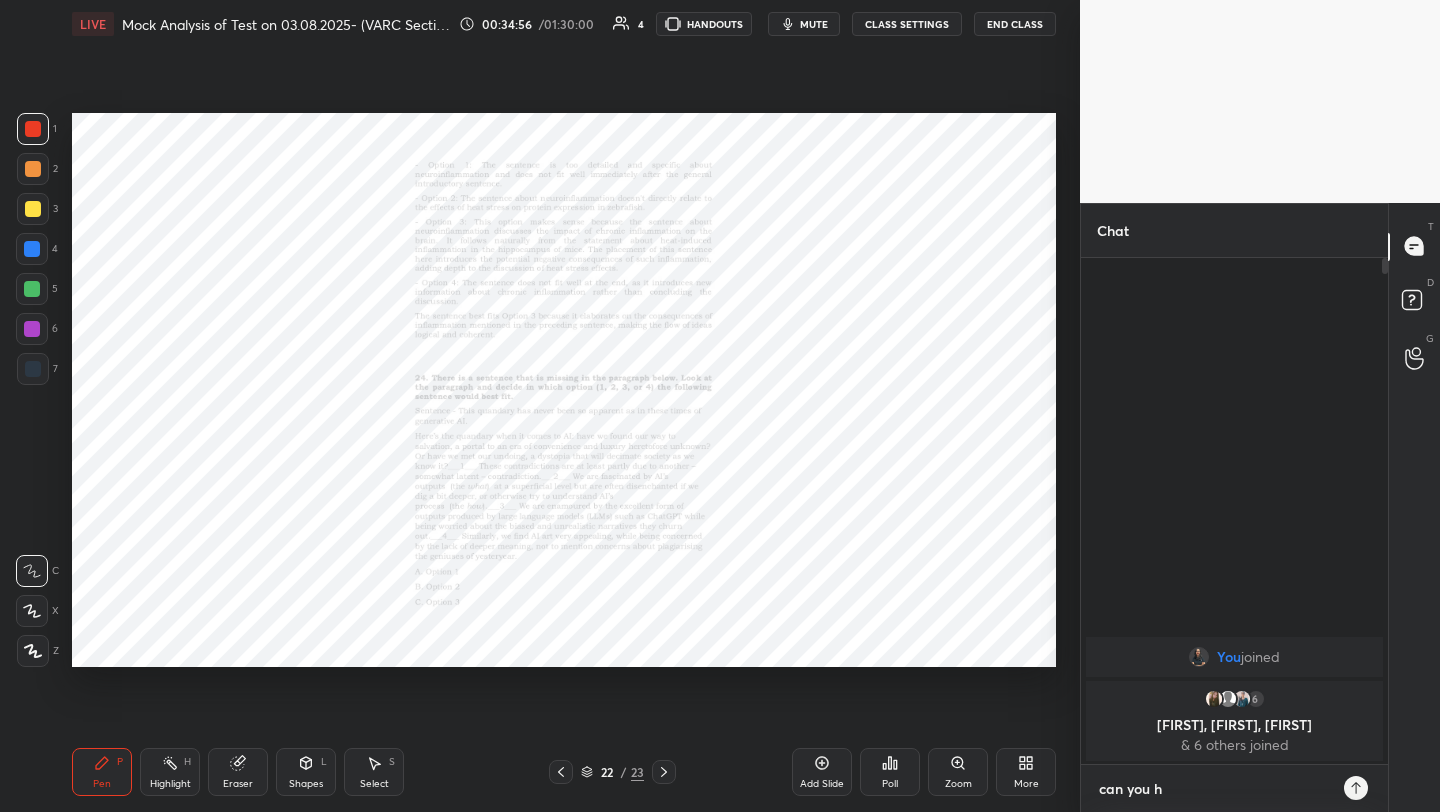 type on "can you he" 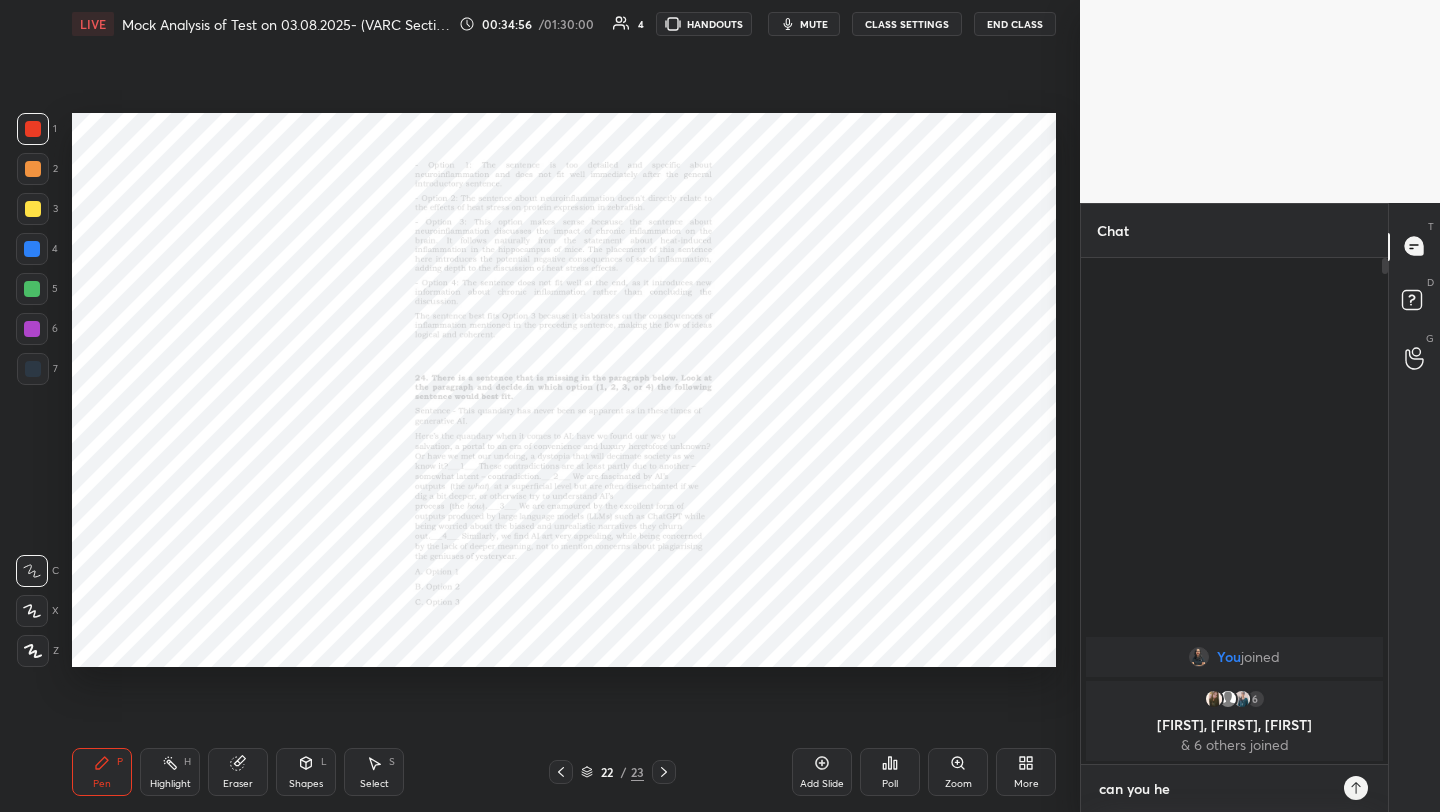 type on "x" 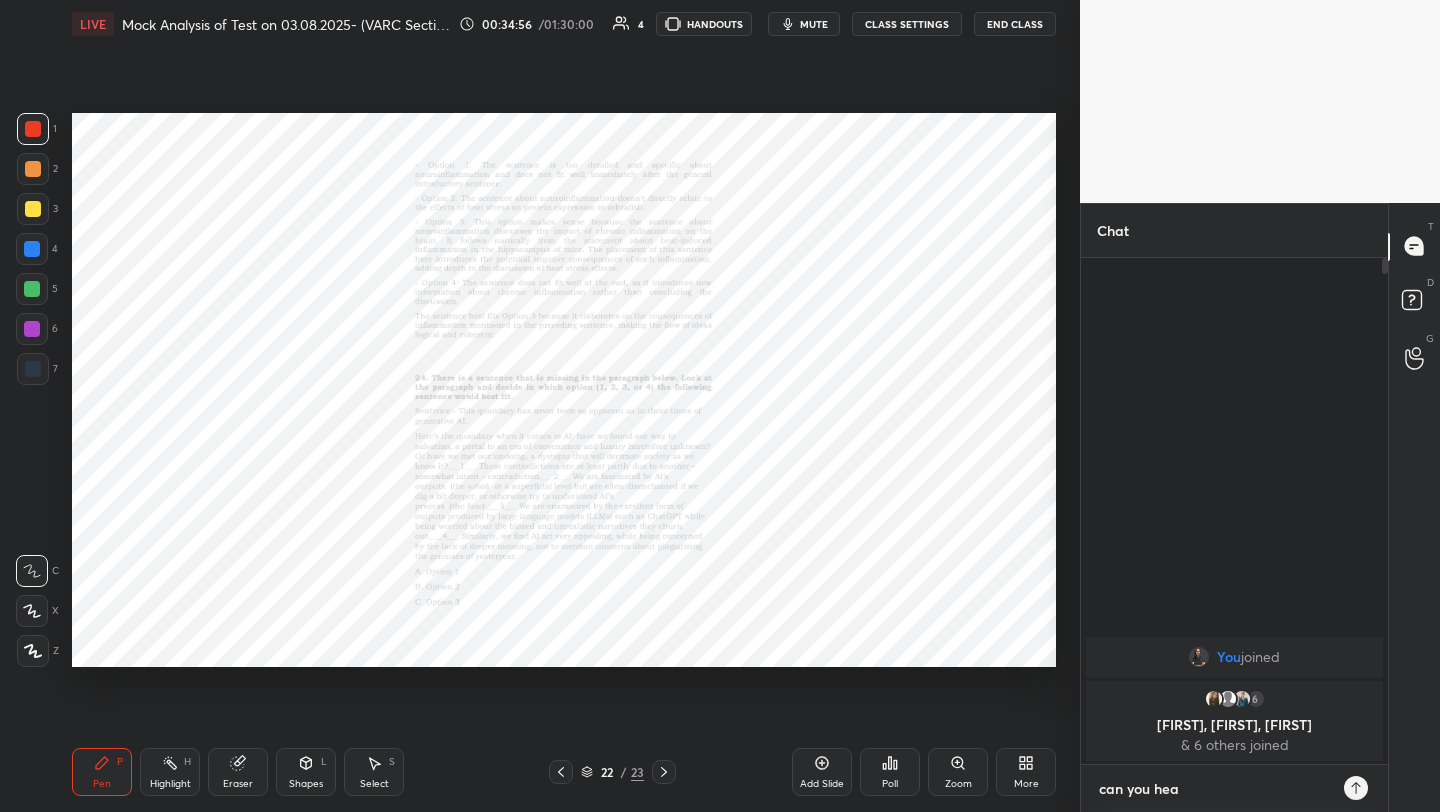 type on "can you hear" 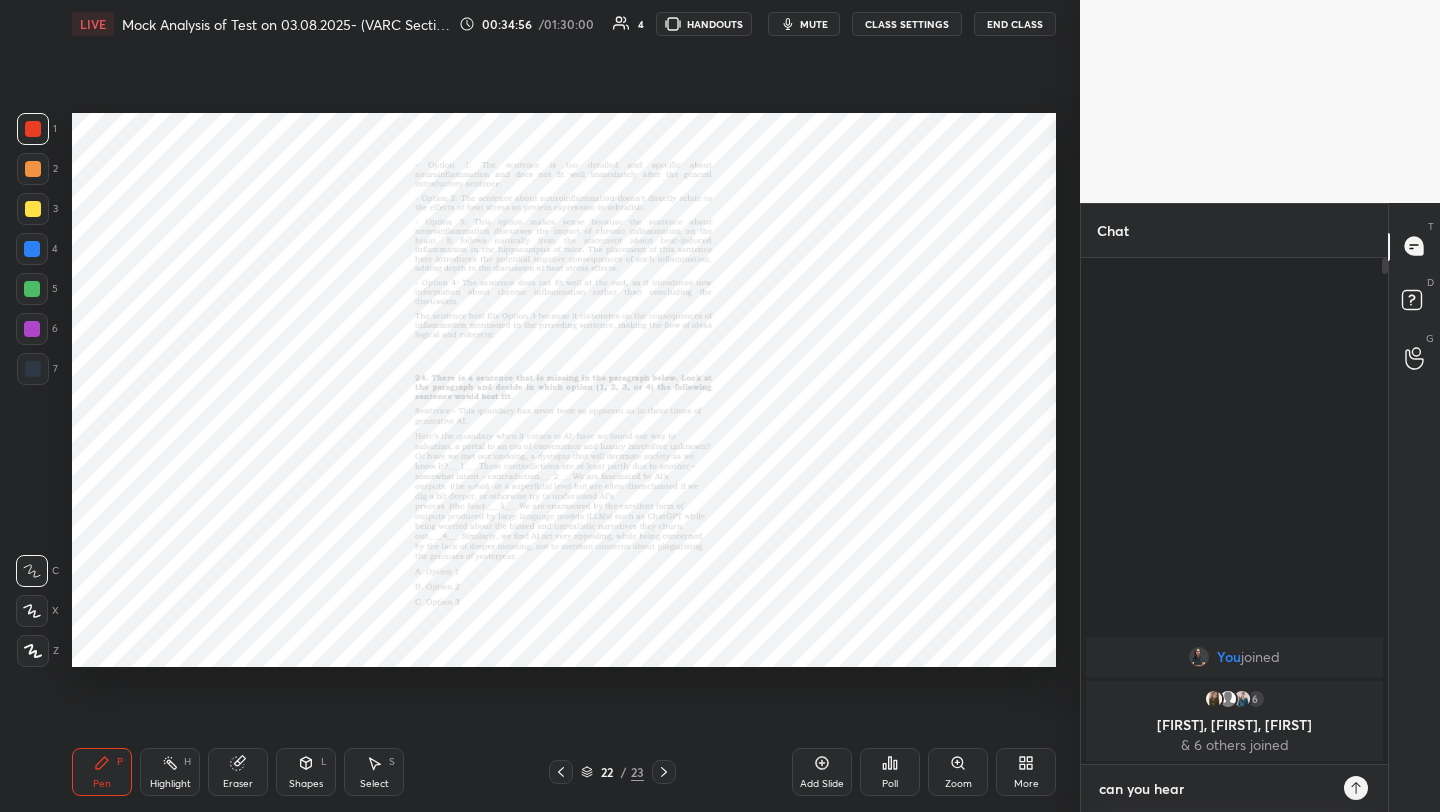 type on "can you hear" 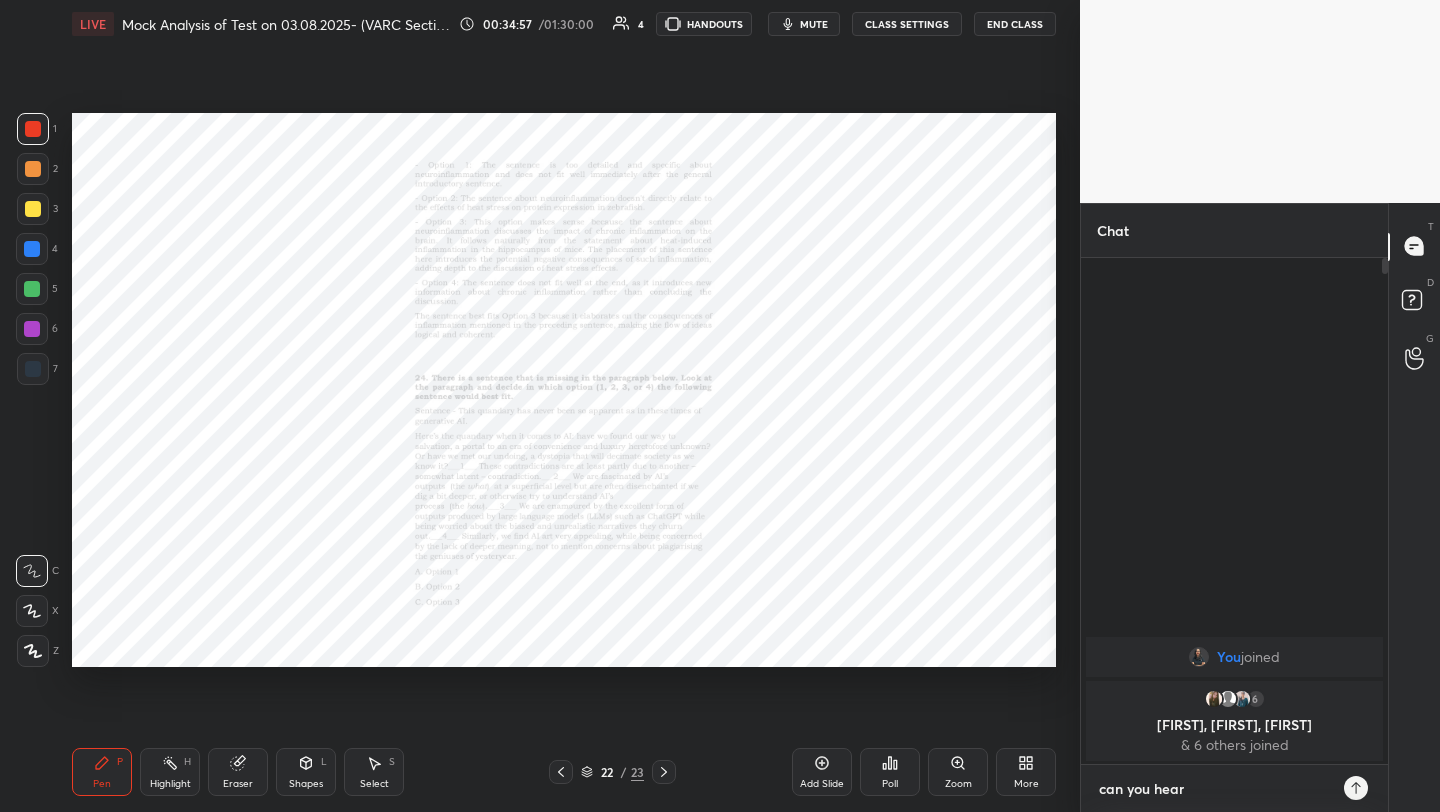 type on "can you hear m" 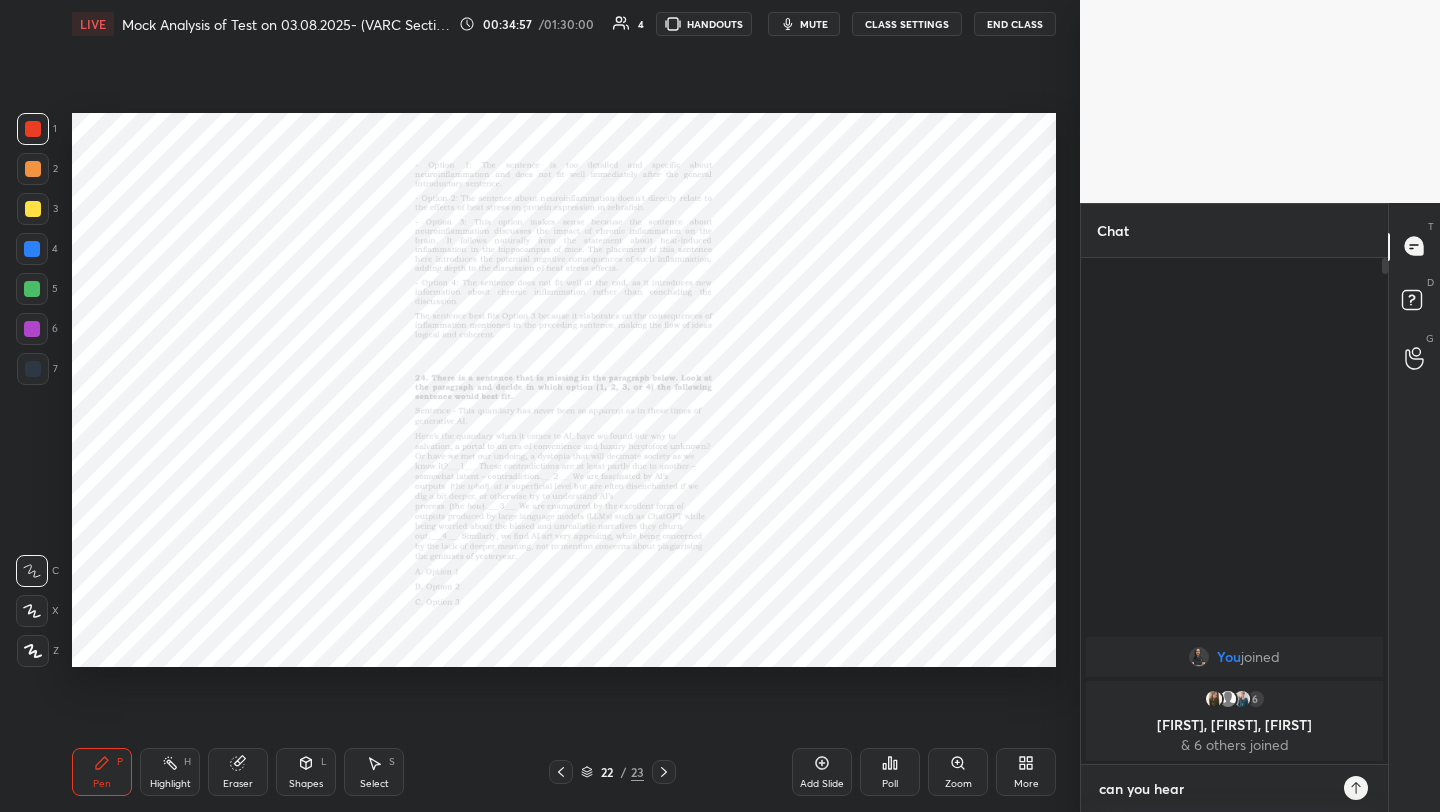 type on "x" 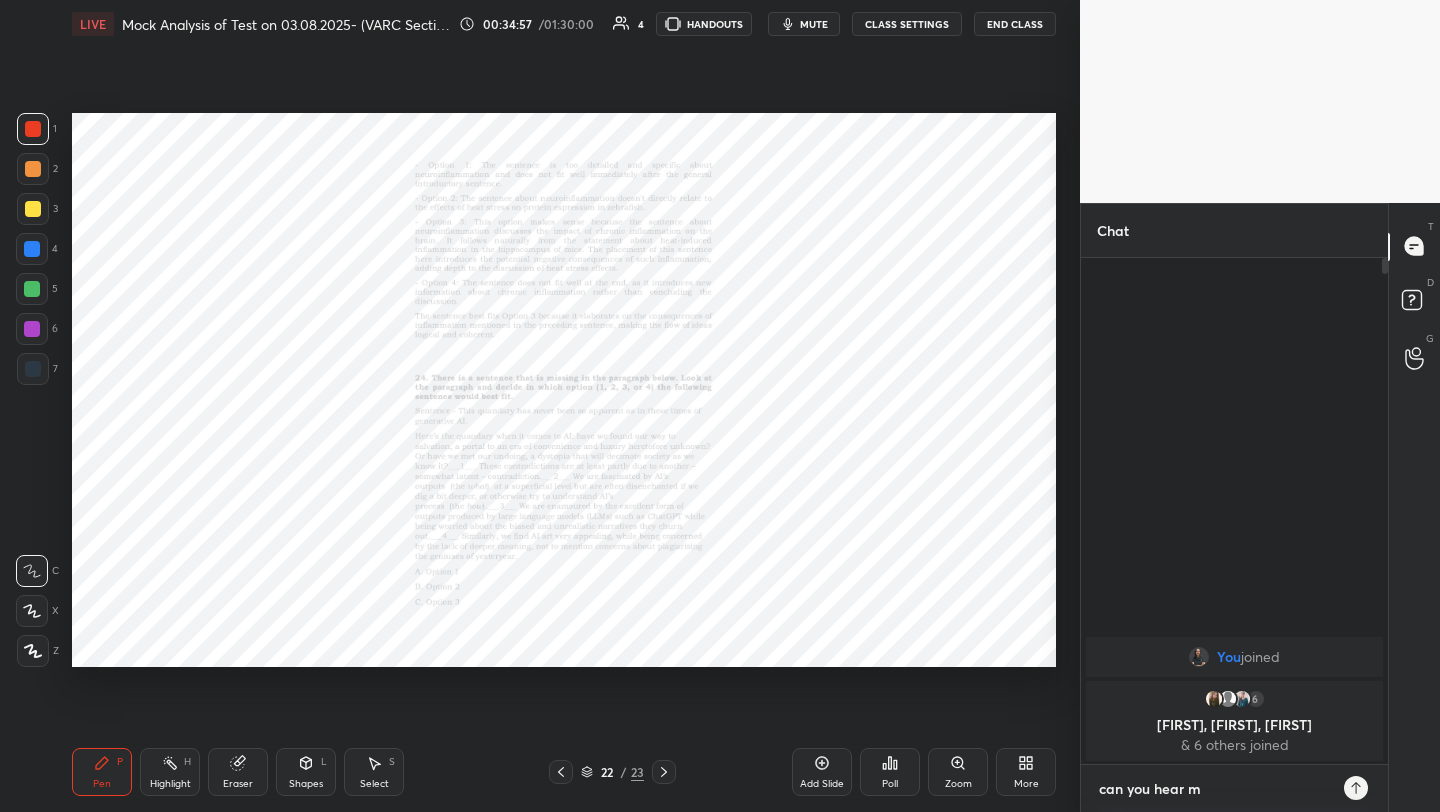 type on "can you hear me" 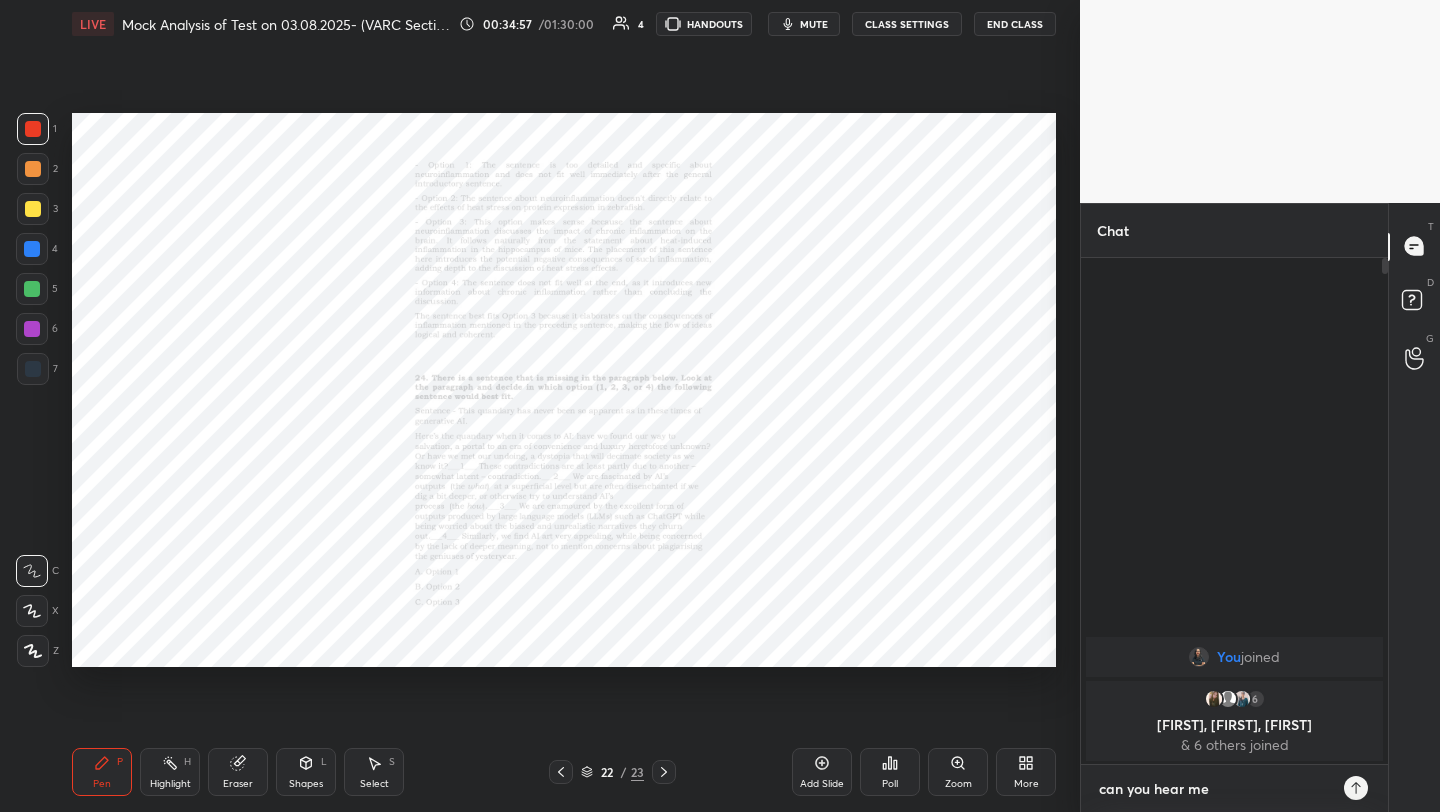 type on "can you hear me?" 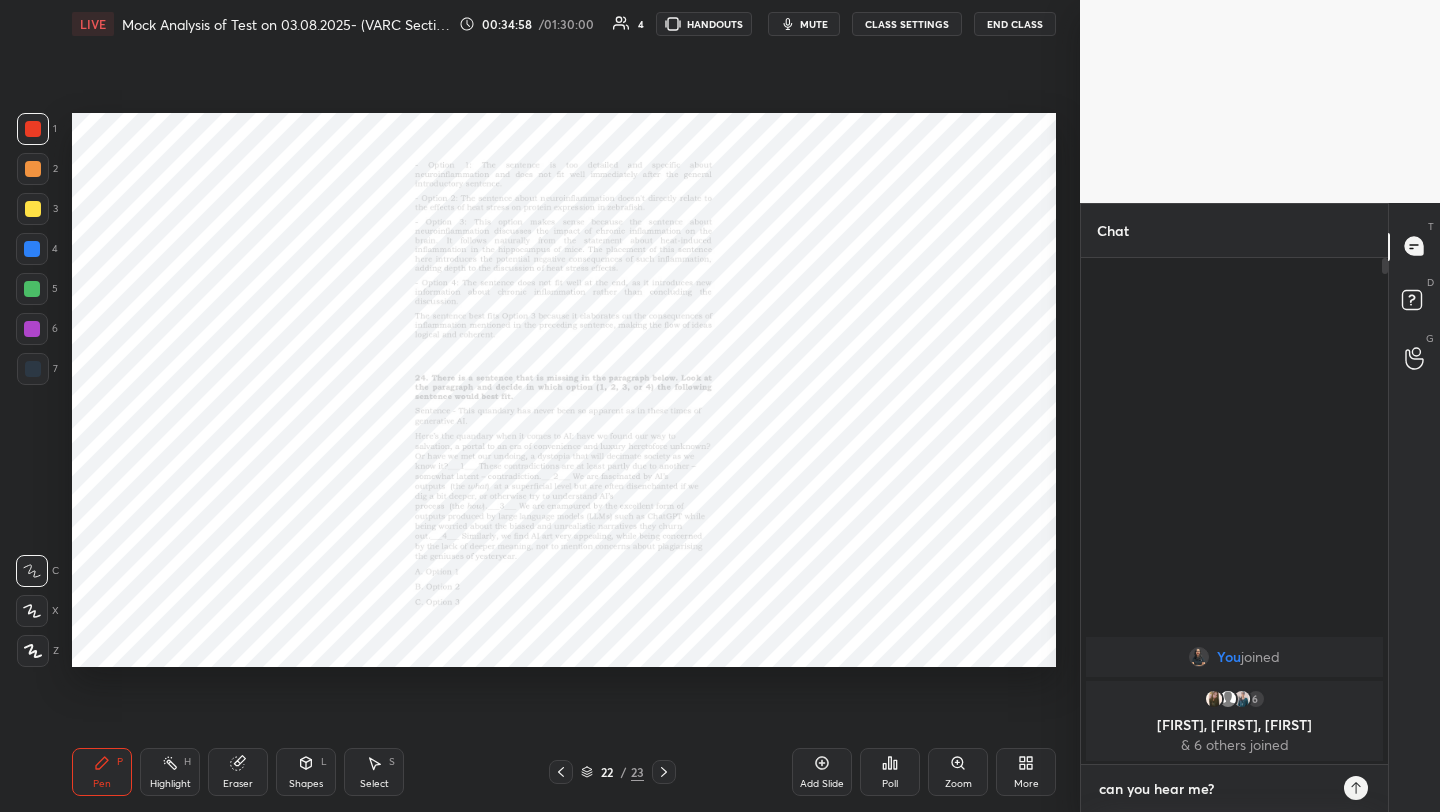 type 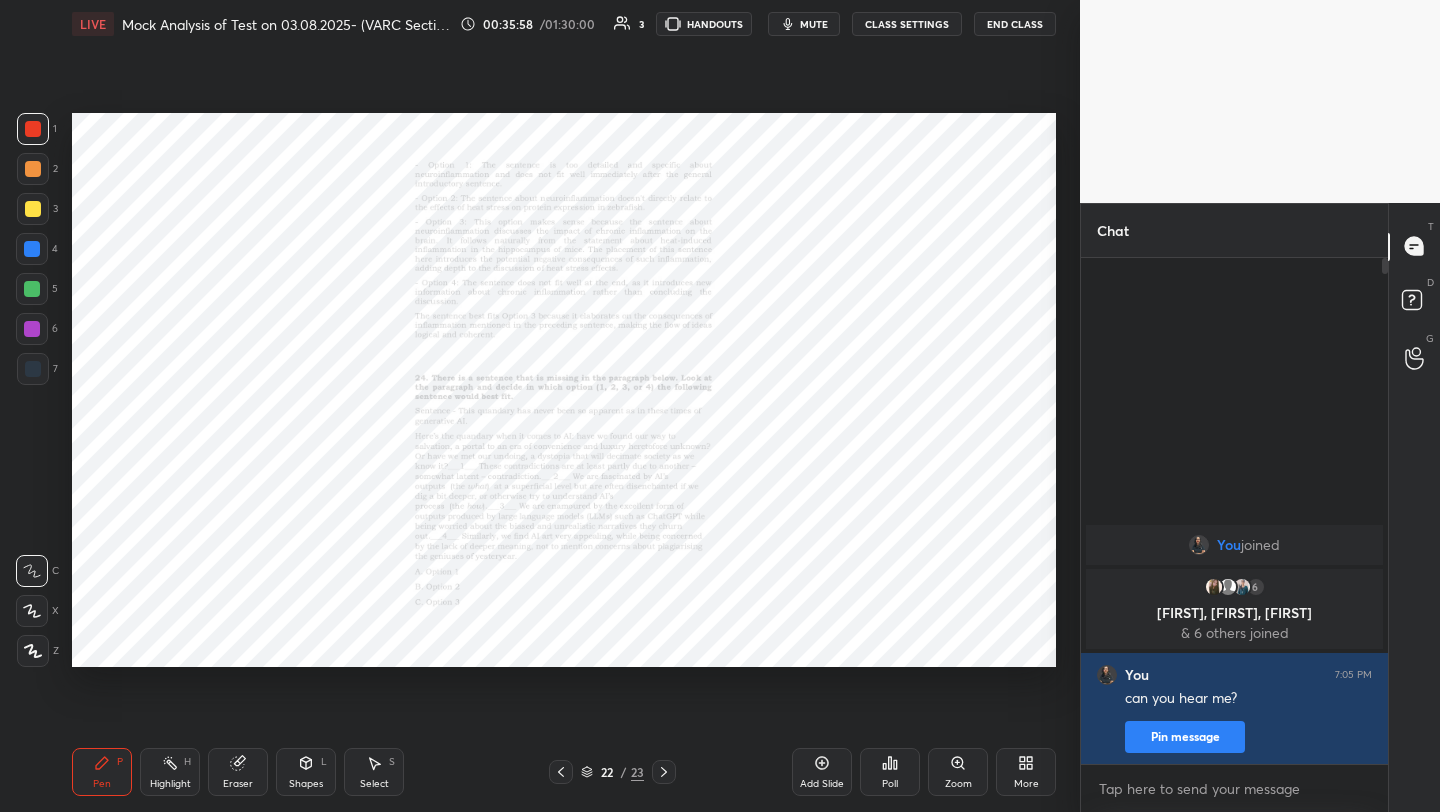 click 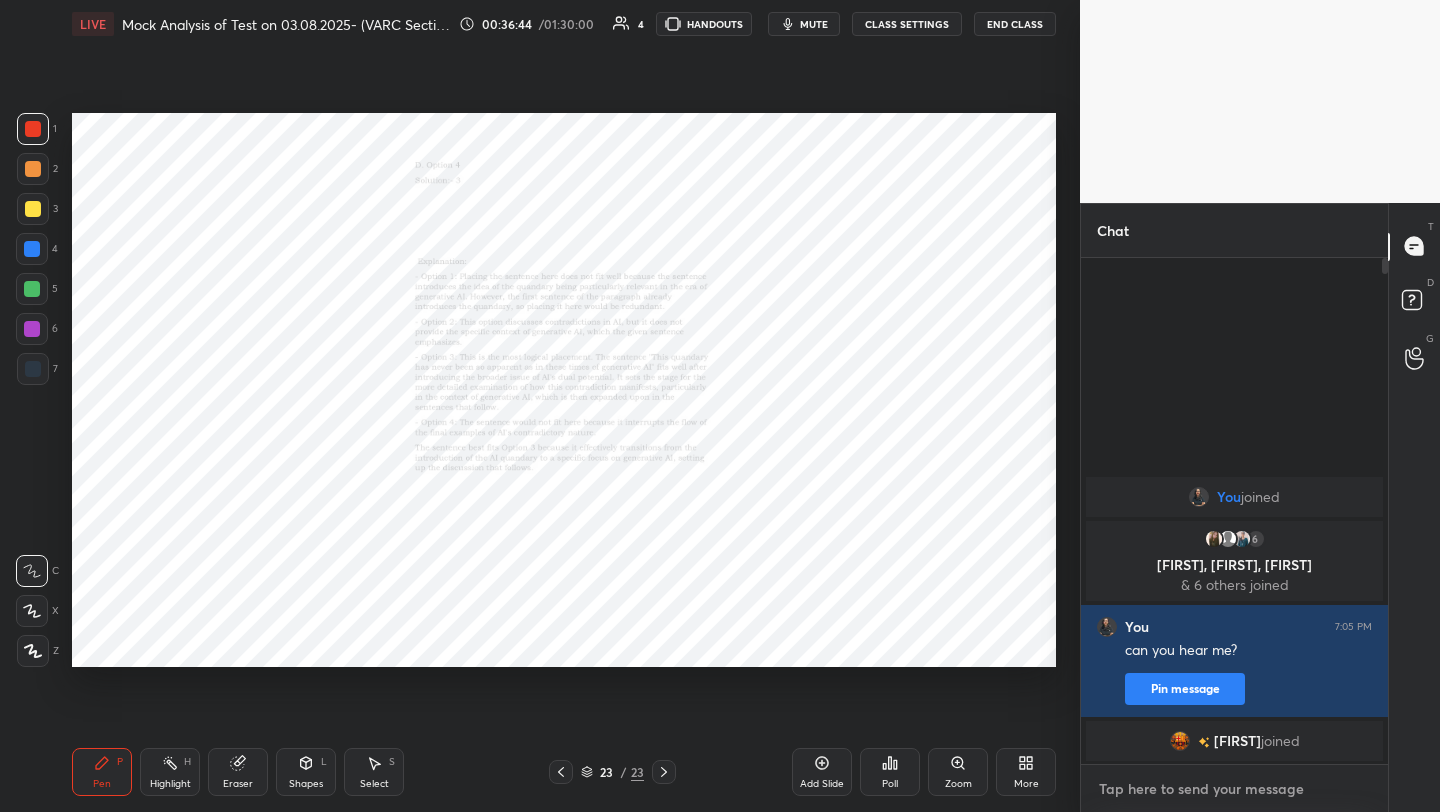 type on "x" 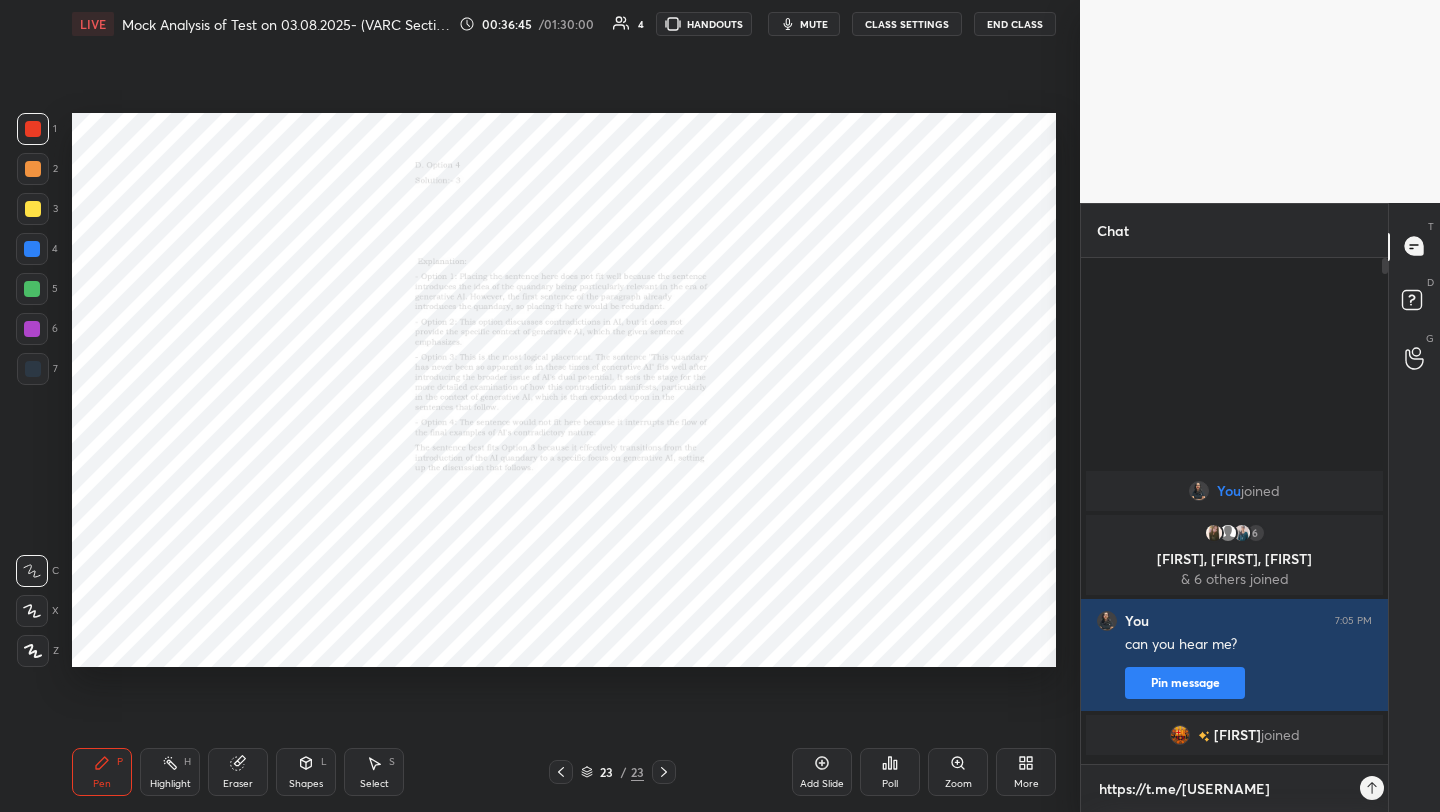 scroll, scrollTop: 494, scrollLeft: 301, axis: both 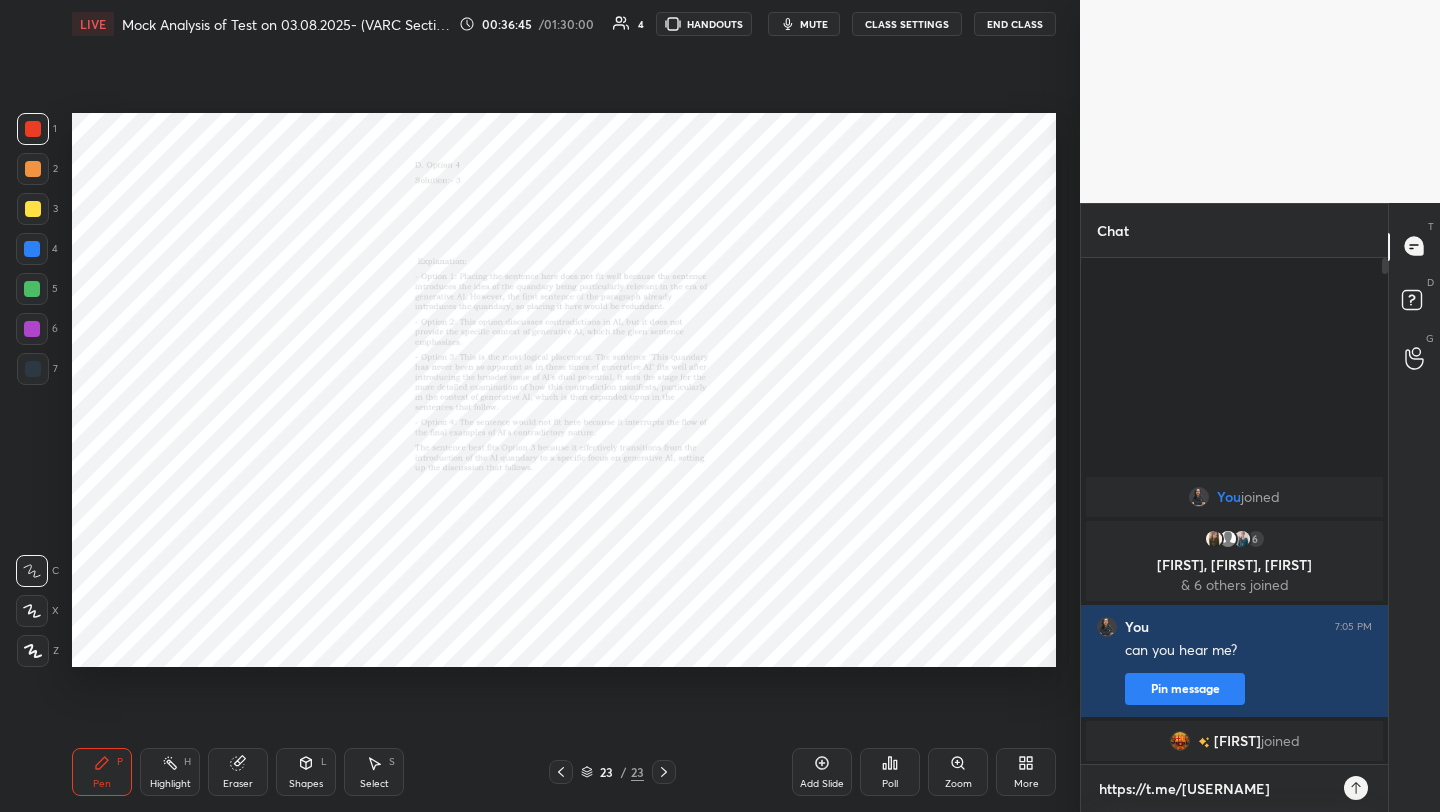 type 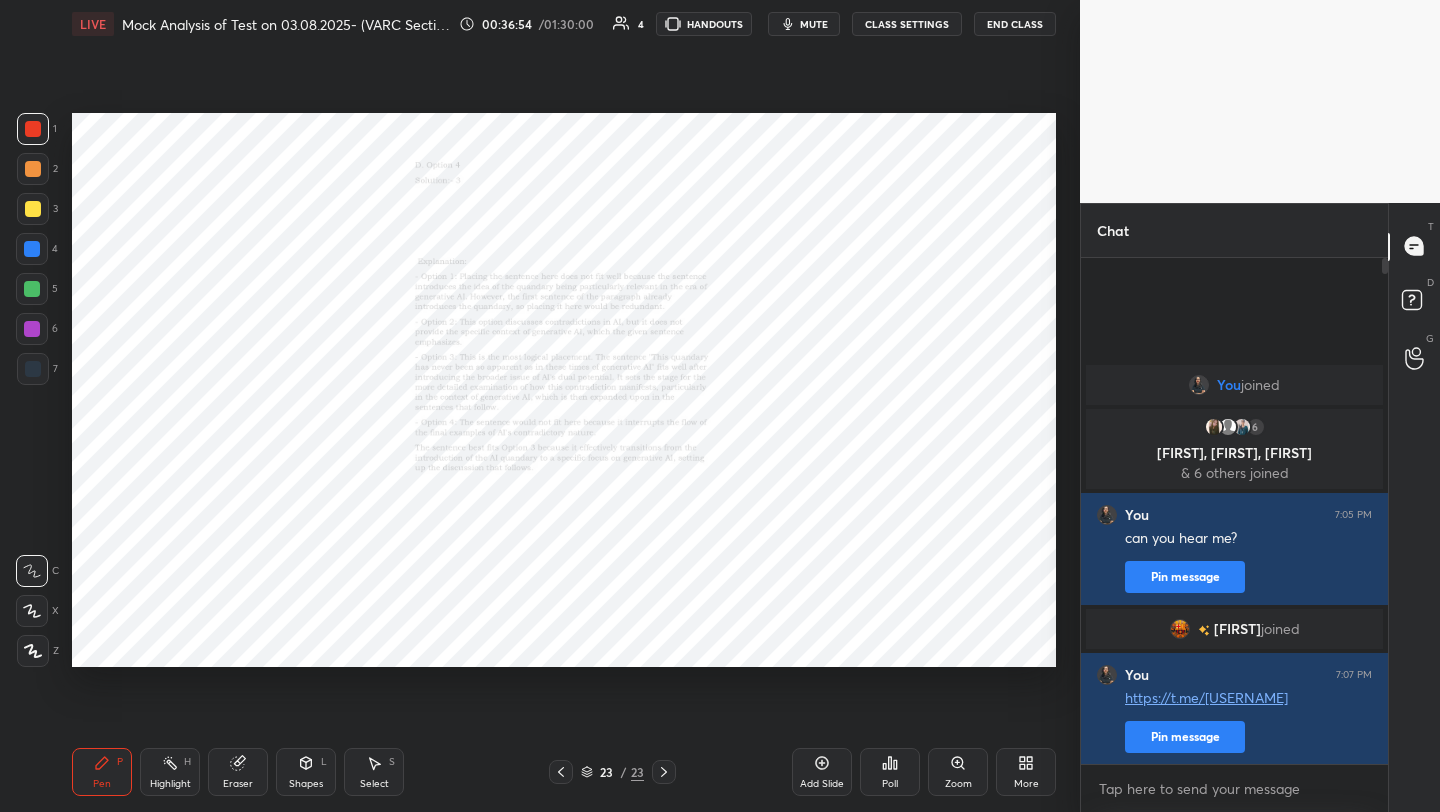 click on "mute" at bounding box center [814, 24] 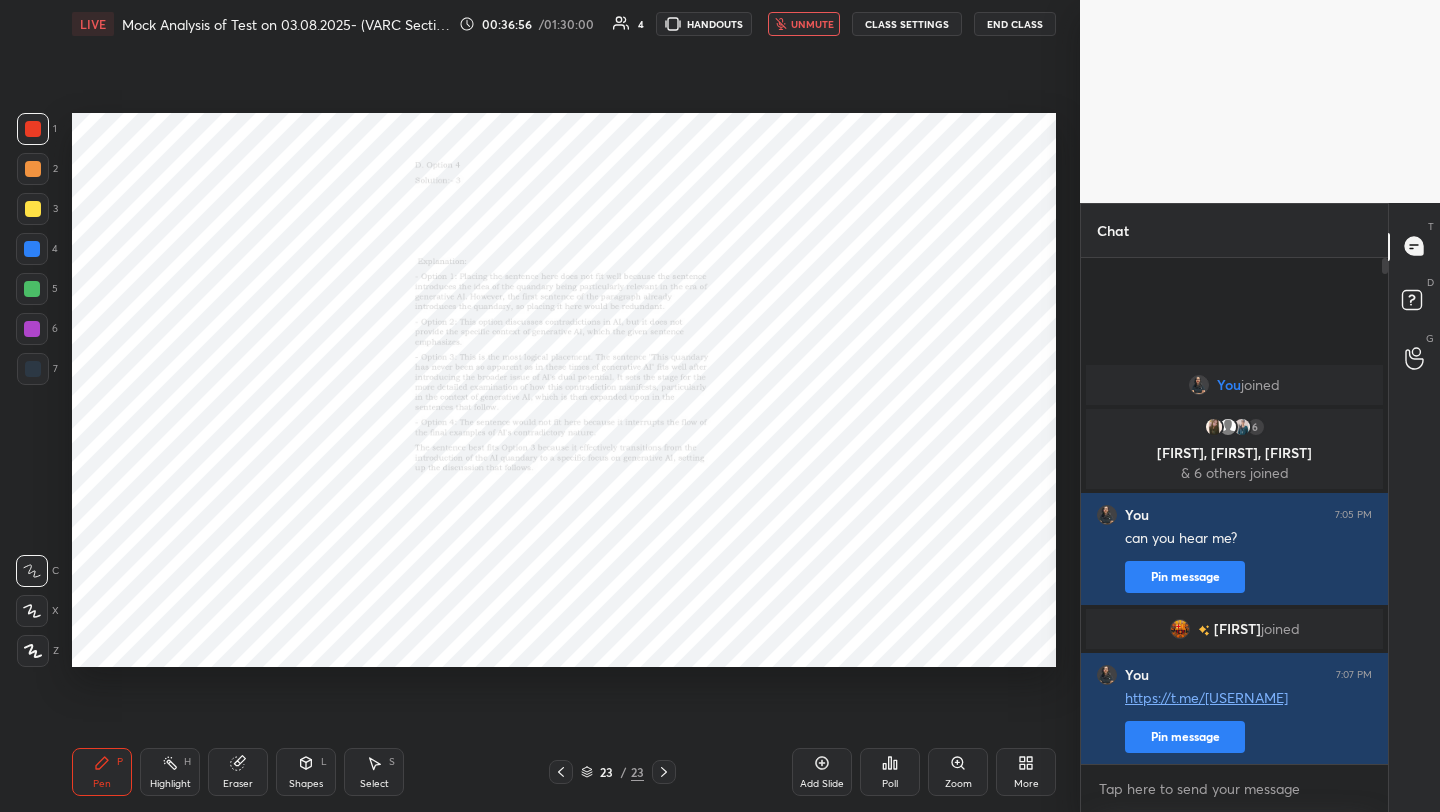 click on "End Class" at bounding box center (1015, 24) 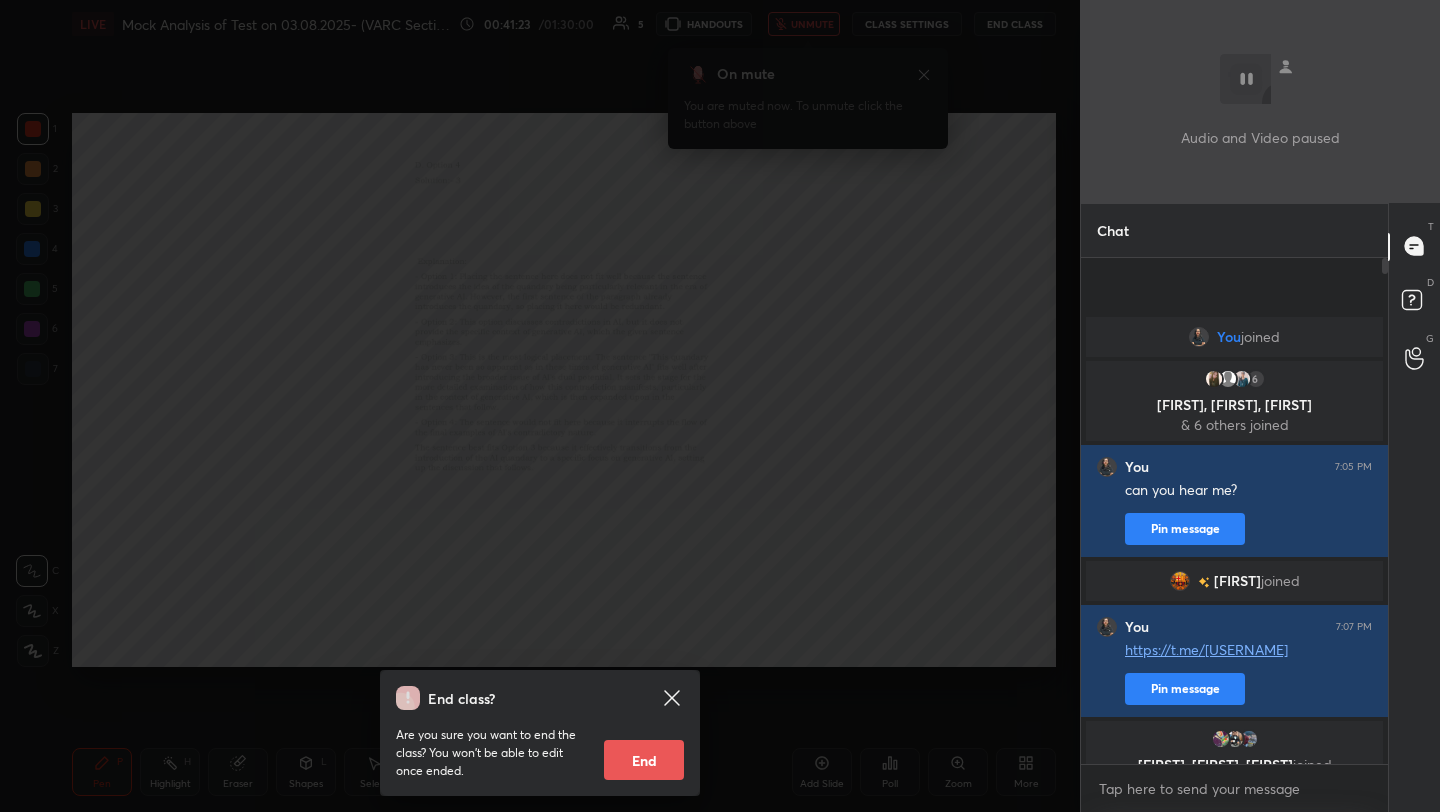 click on "End" at bounding box center [644, 760] 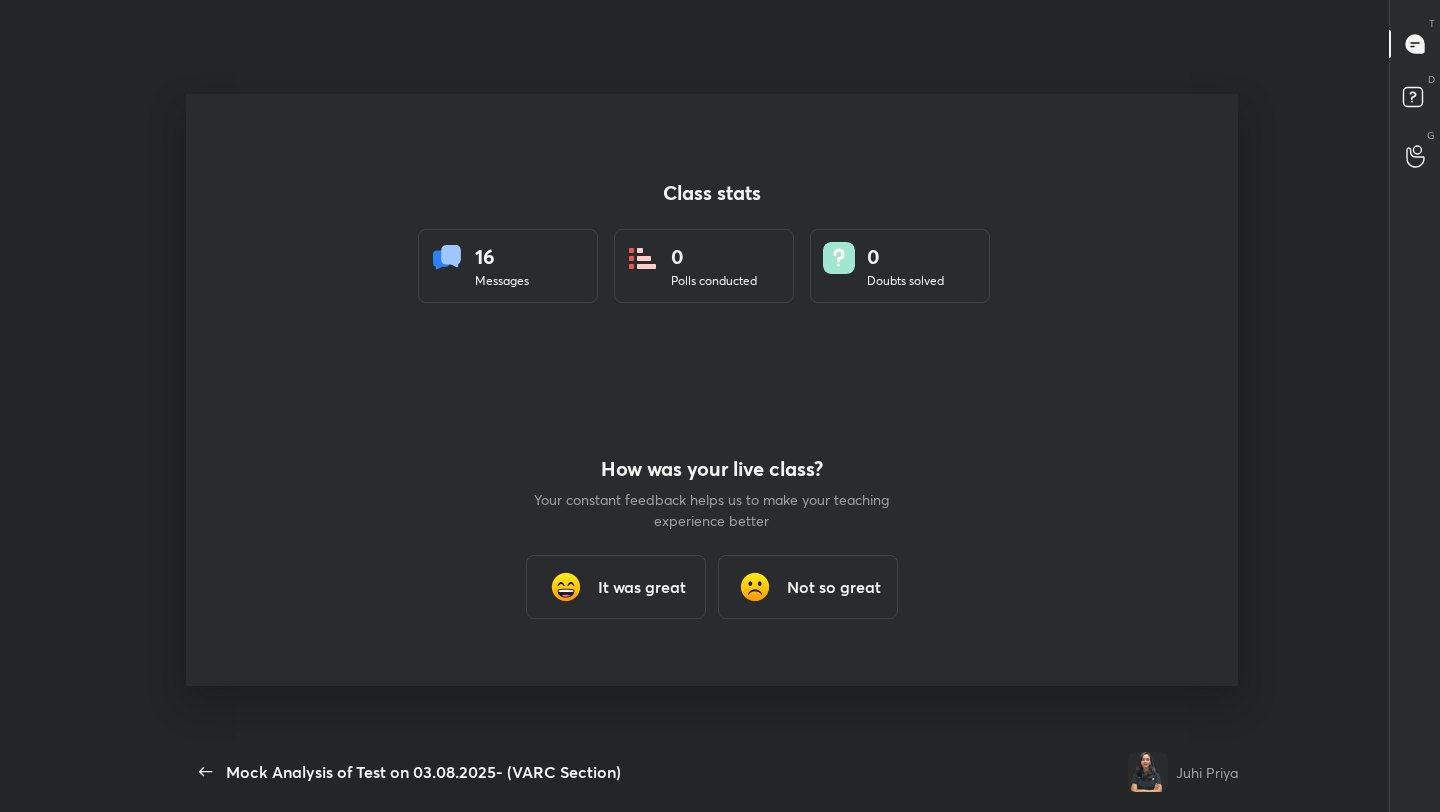 scroll, scrollTop: 99316, scrollLeft: 98715, axis: both 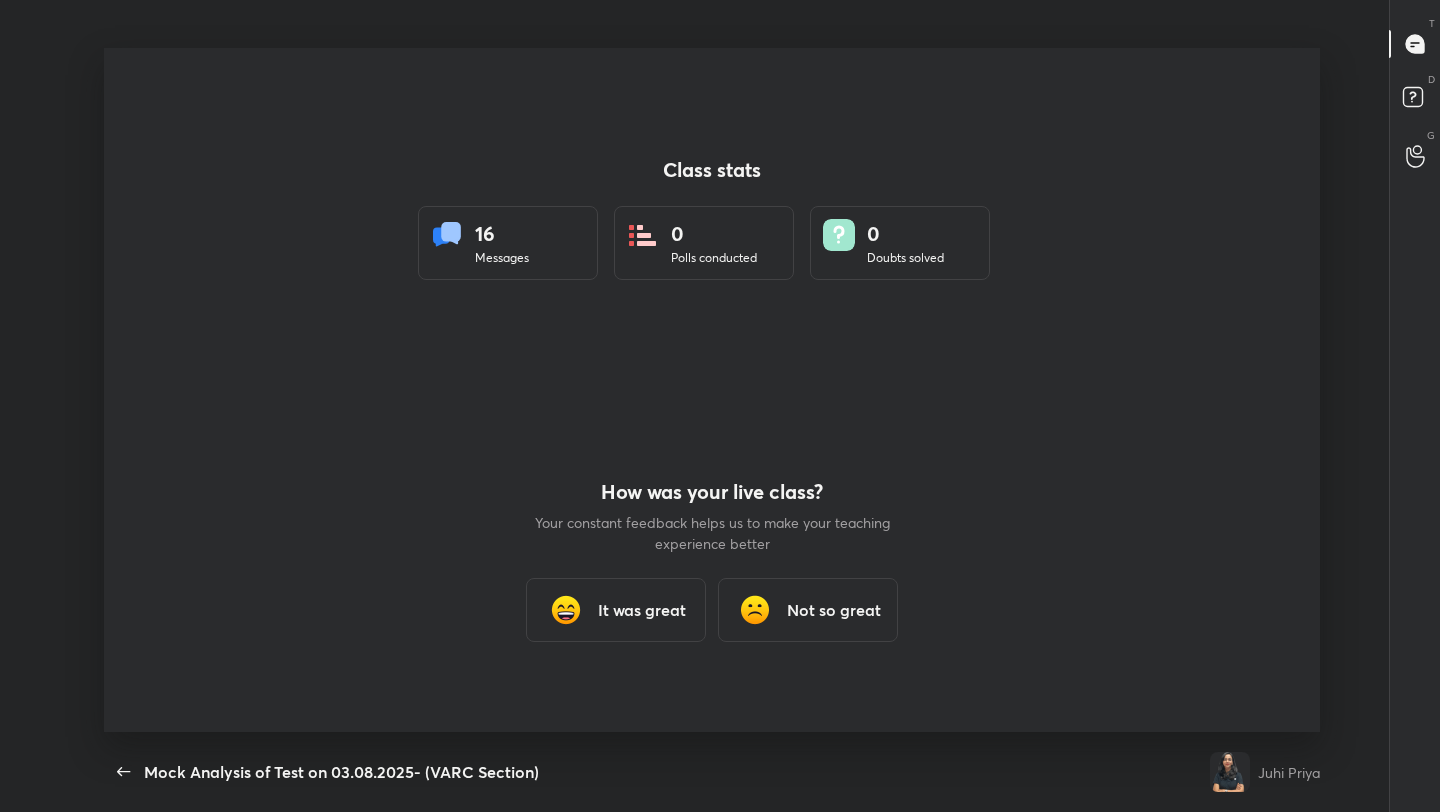 click on "It was great" at bounding box center [642, 610] 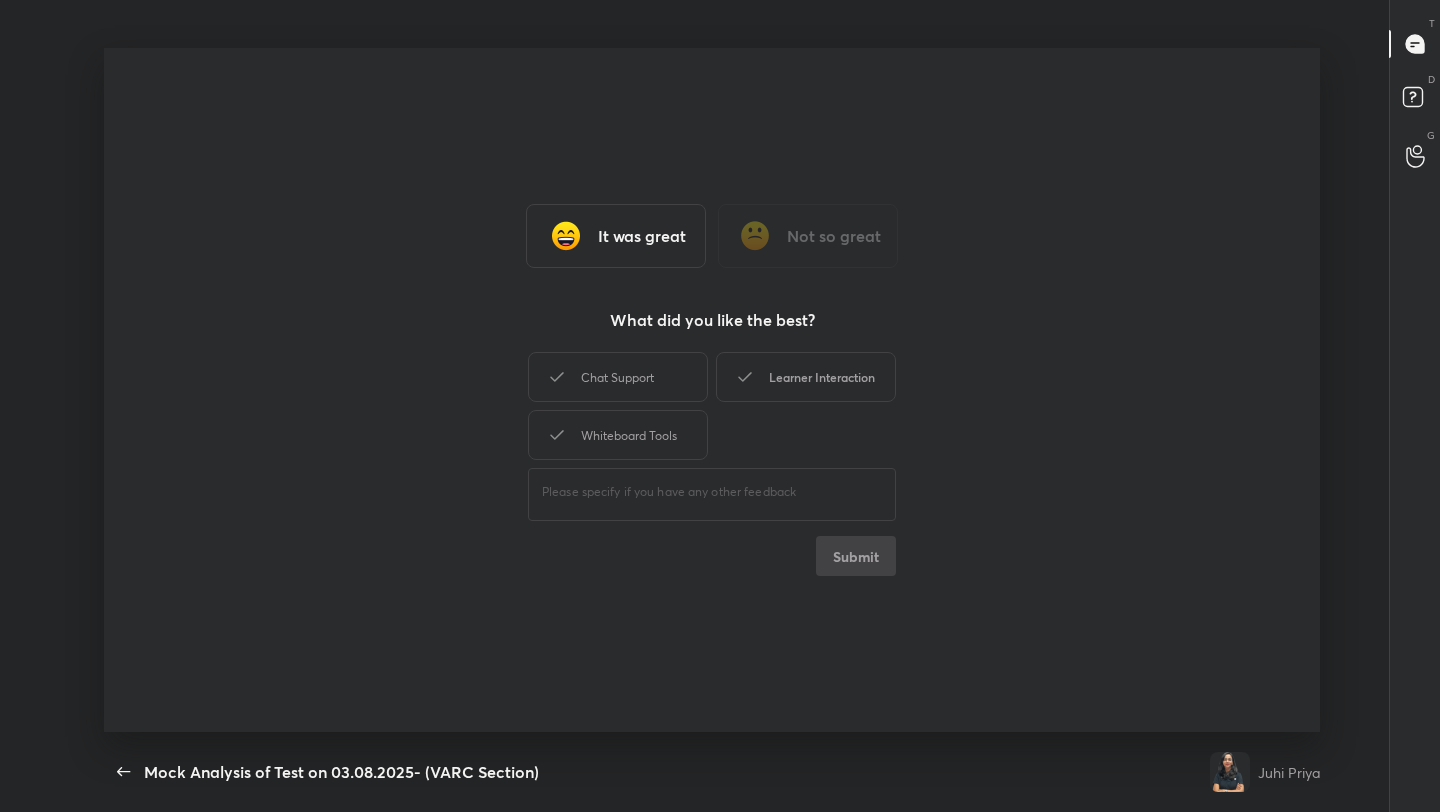 click on "Learner Interaction" at bounding box center [806, 377] 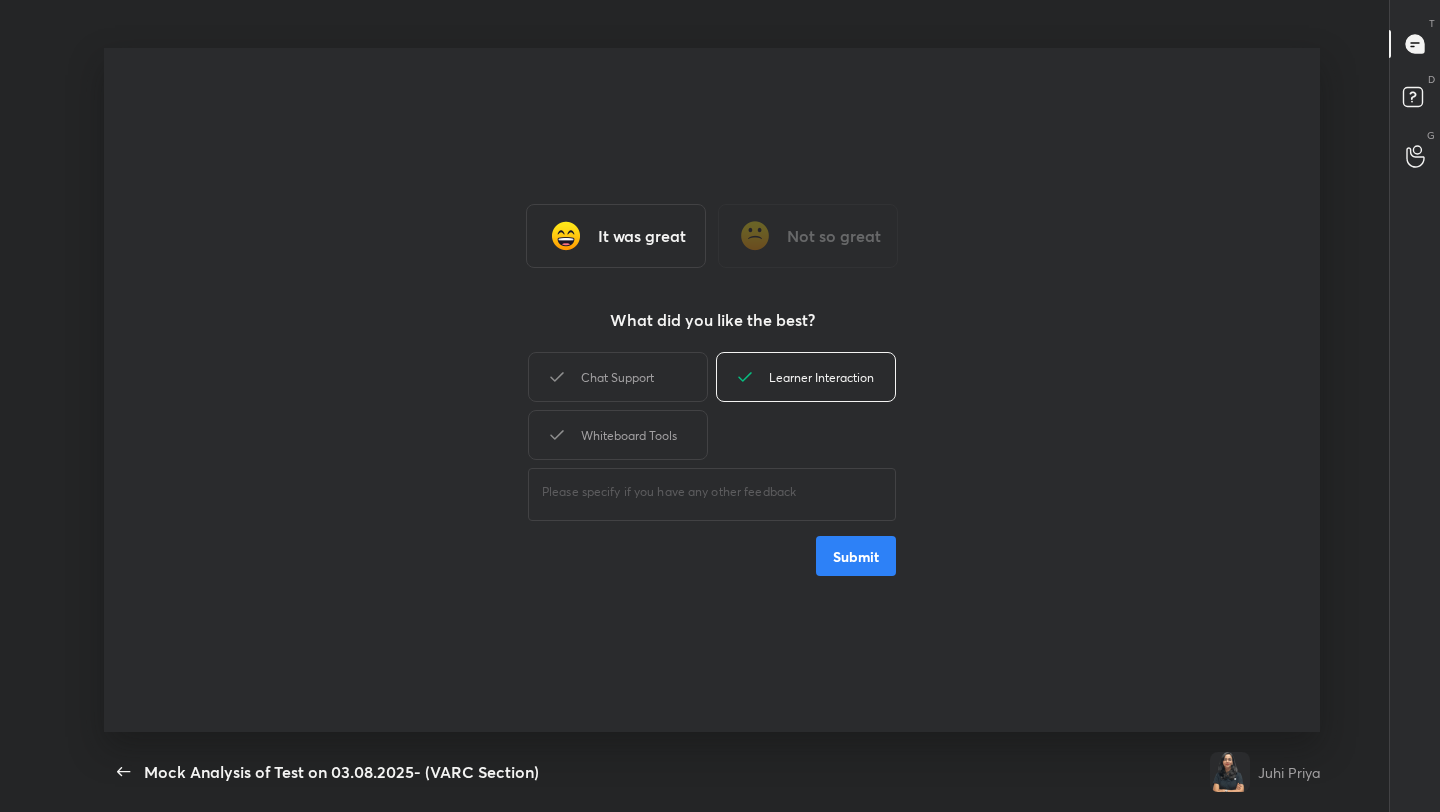 click on "Submit" at bounding box center [856, 556] 